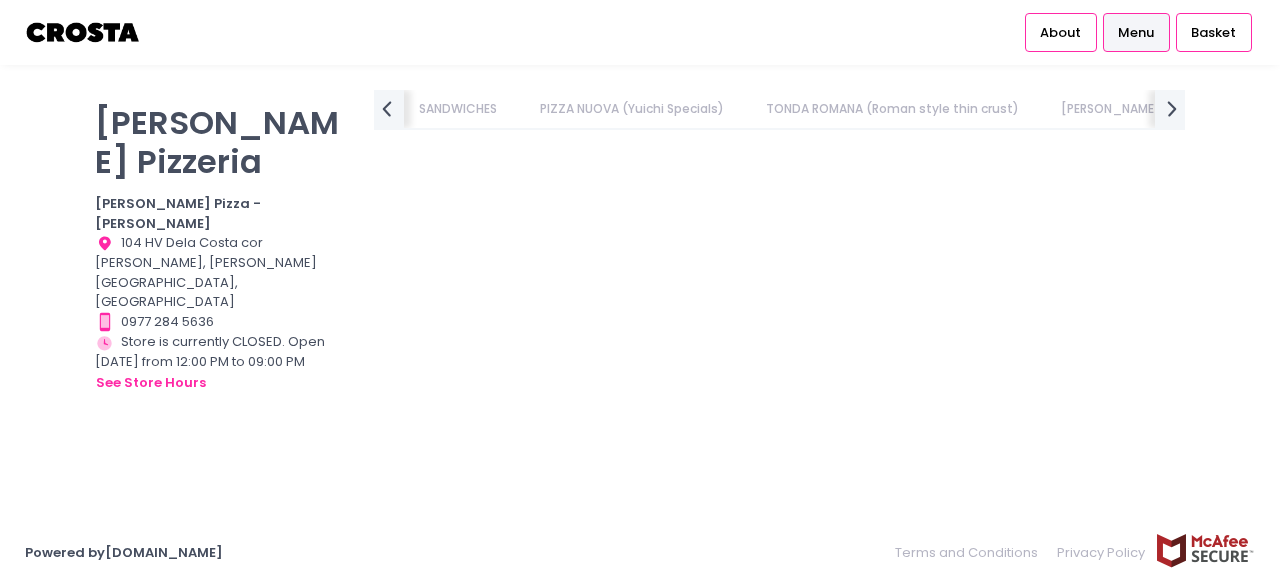 scroll, scrollTop: 0, scrollLeft: 0, axis: both 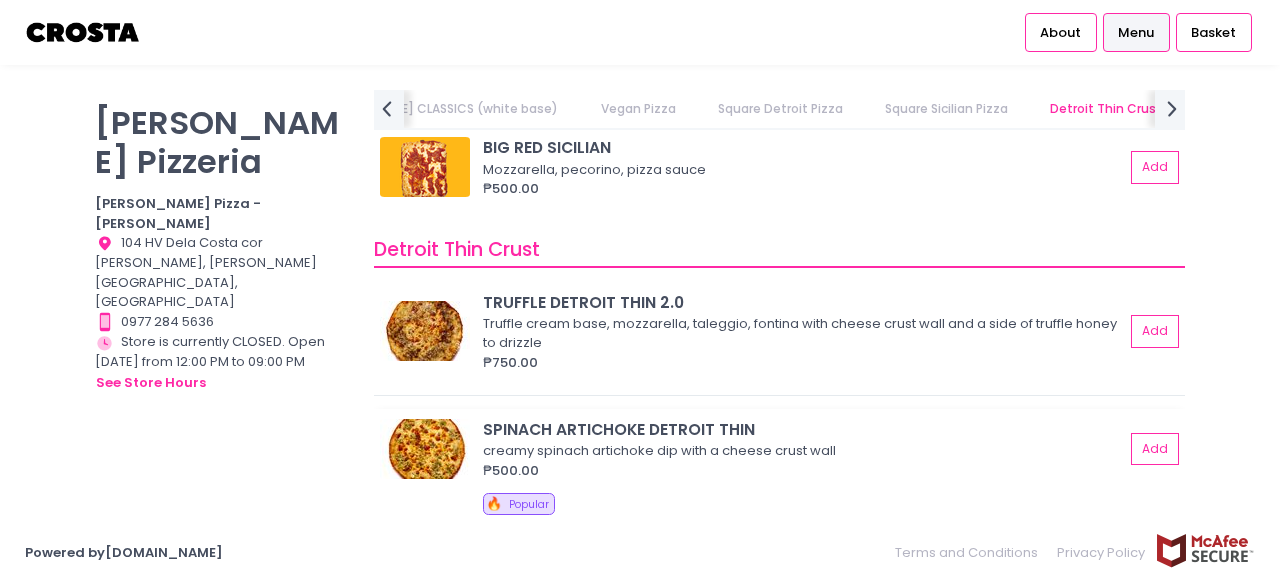 click on "SPINACH ARTICHOKE DETROIT THIN" at bounding box center (803, 429) 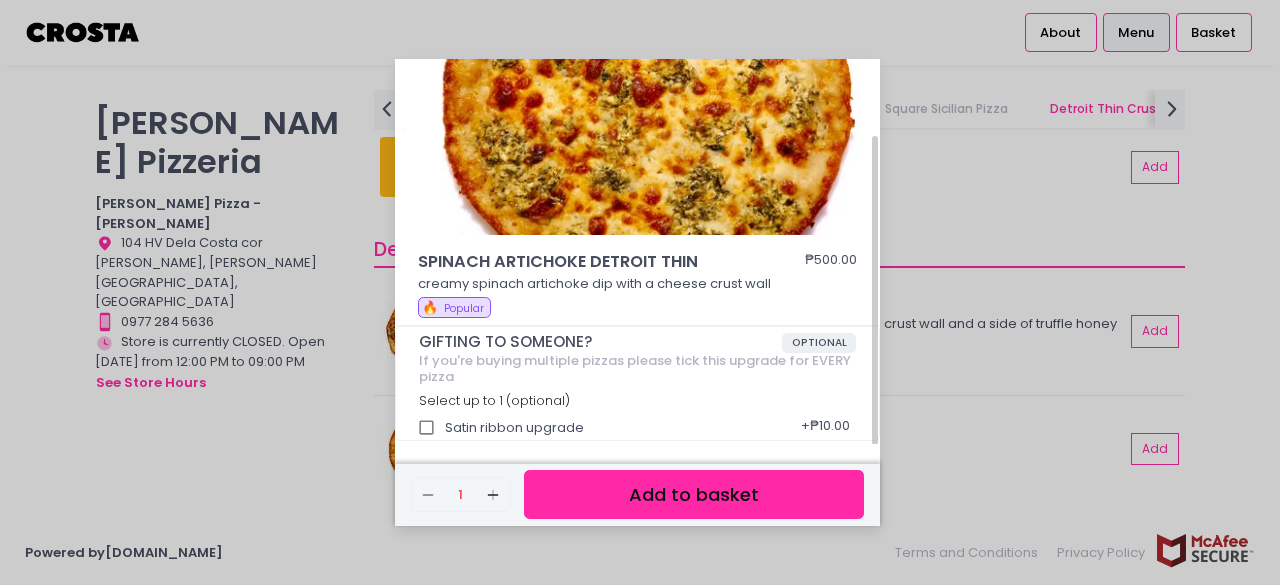 scroll, scrollTop: 0, scrollLeft: 0, axis: both 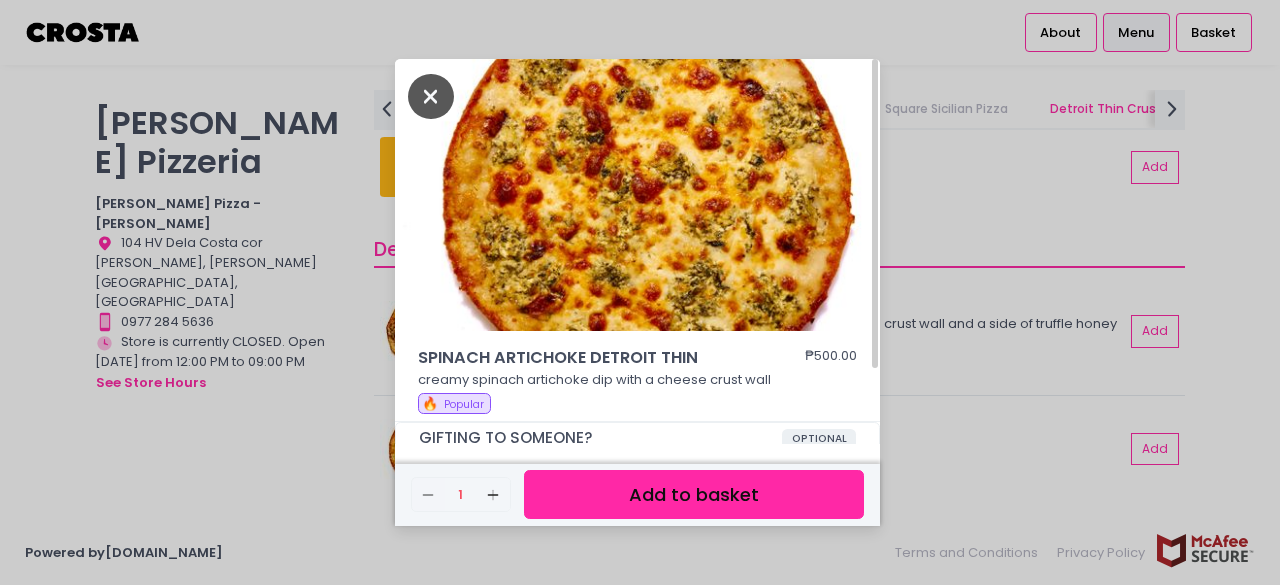 click at bounding box center (431, 96) 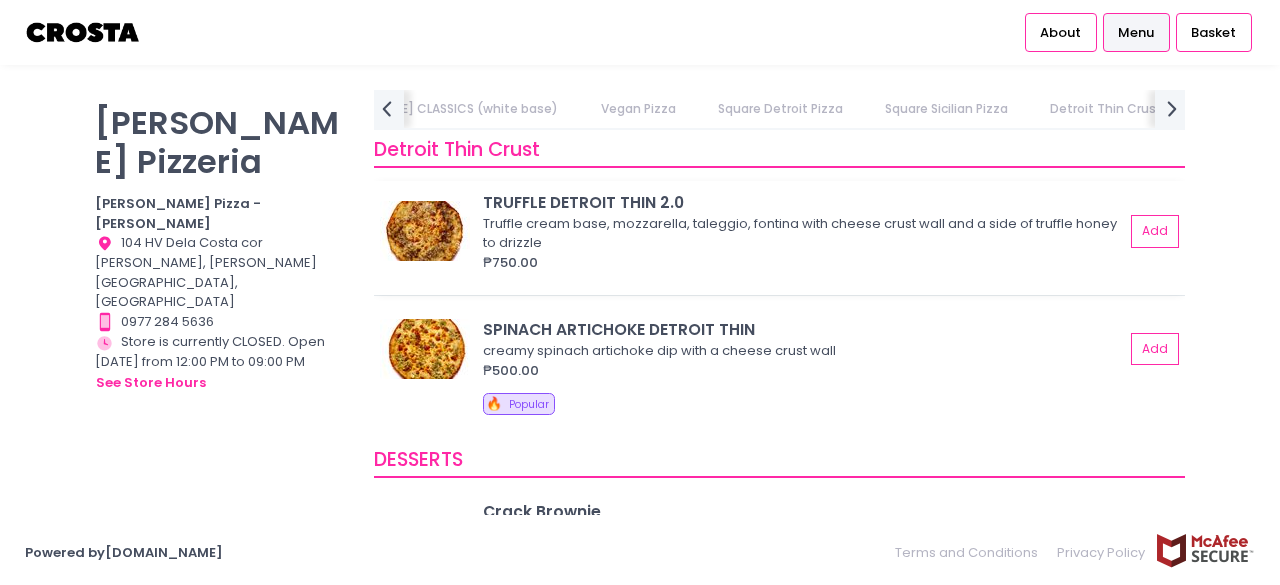 scroll, scrollTop: 3600, scrollLeft: 0, axis: vertical 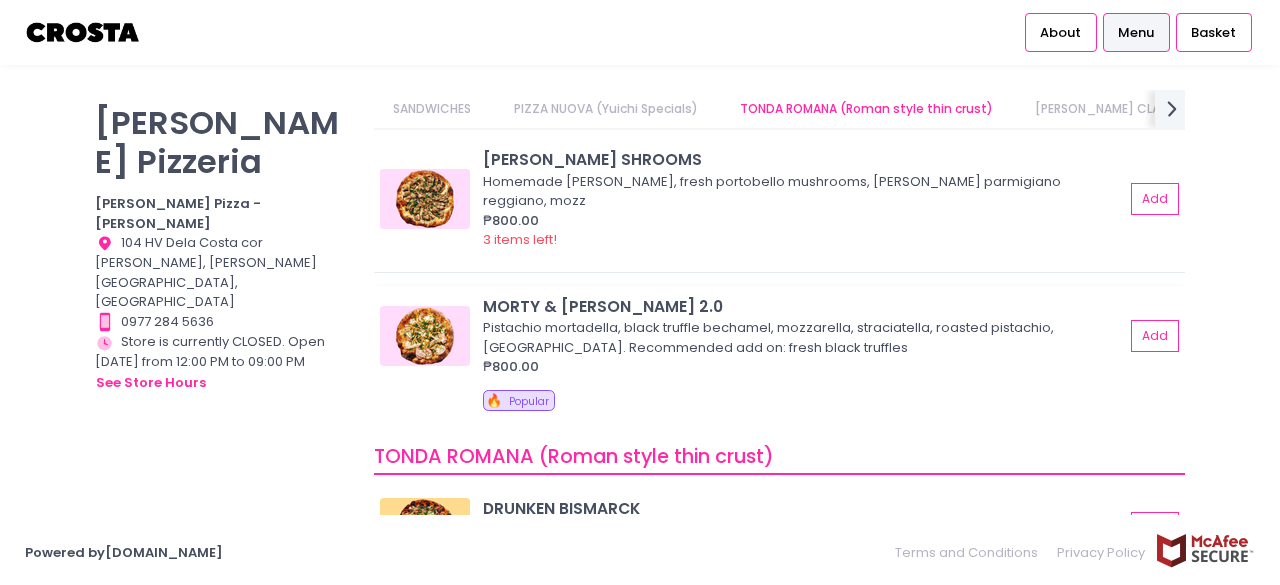 click on "MORTY & ELLA 2.0" at bounding box center (803, 306) 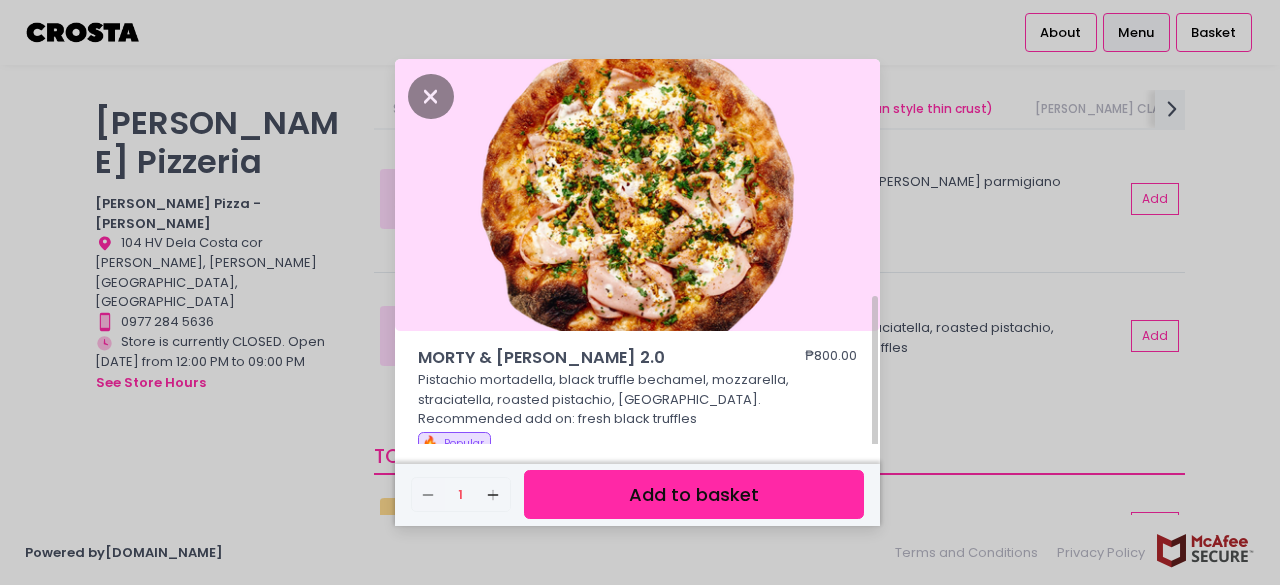scroll, scrollTop: 136, scrollLeft: 0, axis: vertical 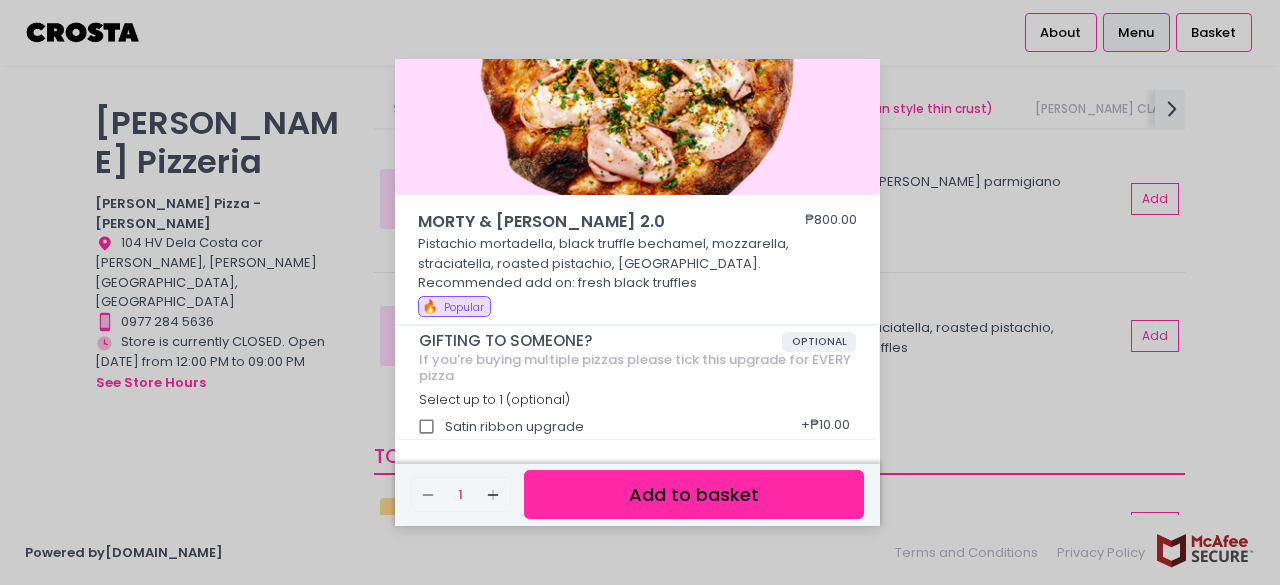 click on "Add to basket" at bounding box center [694, 494] 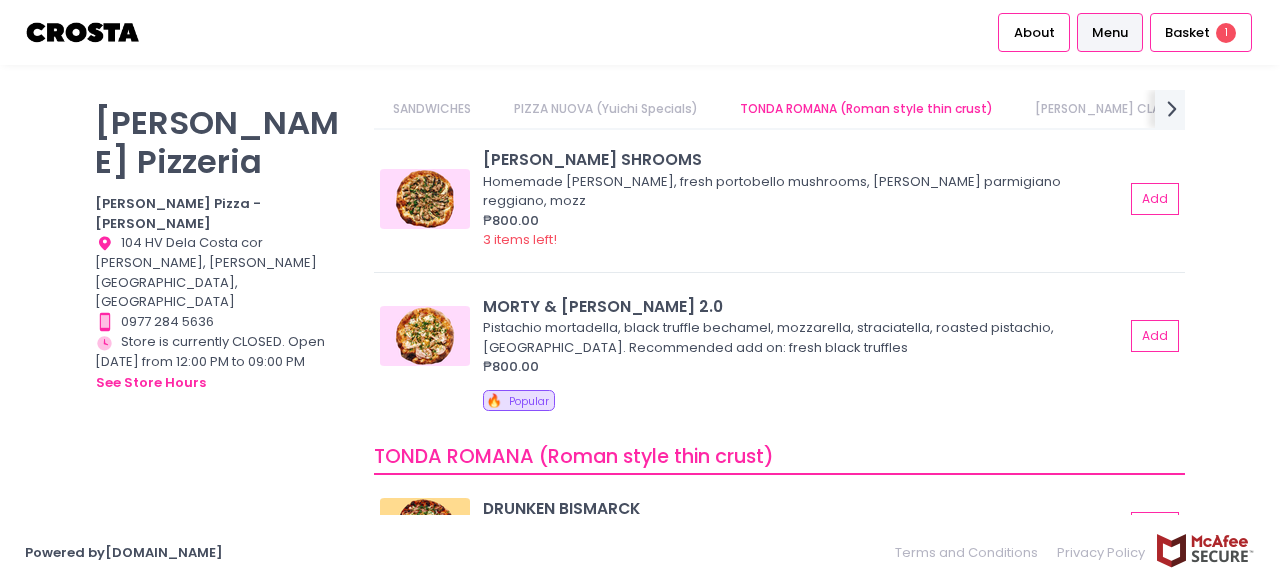 scroll, scrollTop: 136, scrollLeft: 0, axis: vertical 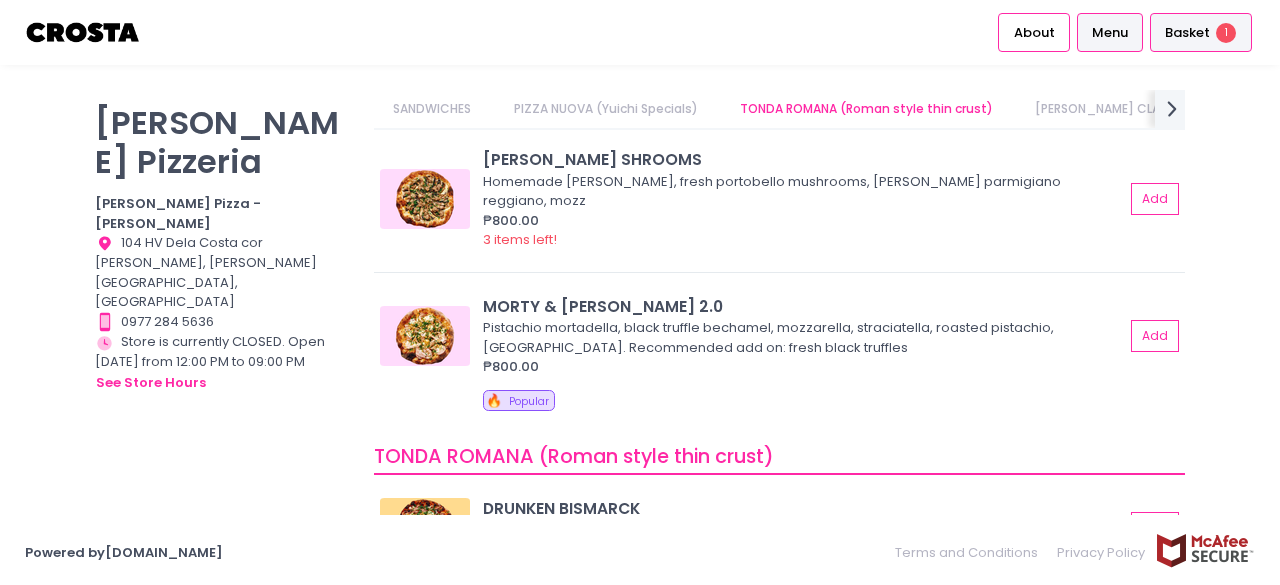 click on "Basket" at bounding box center (1187, 33) 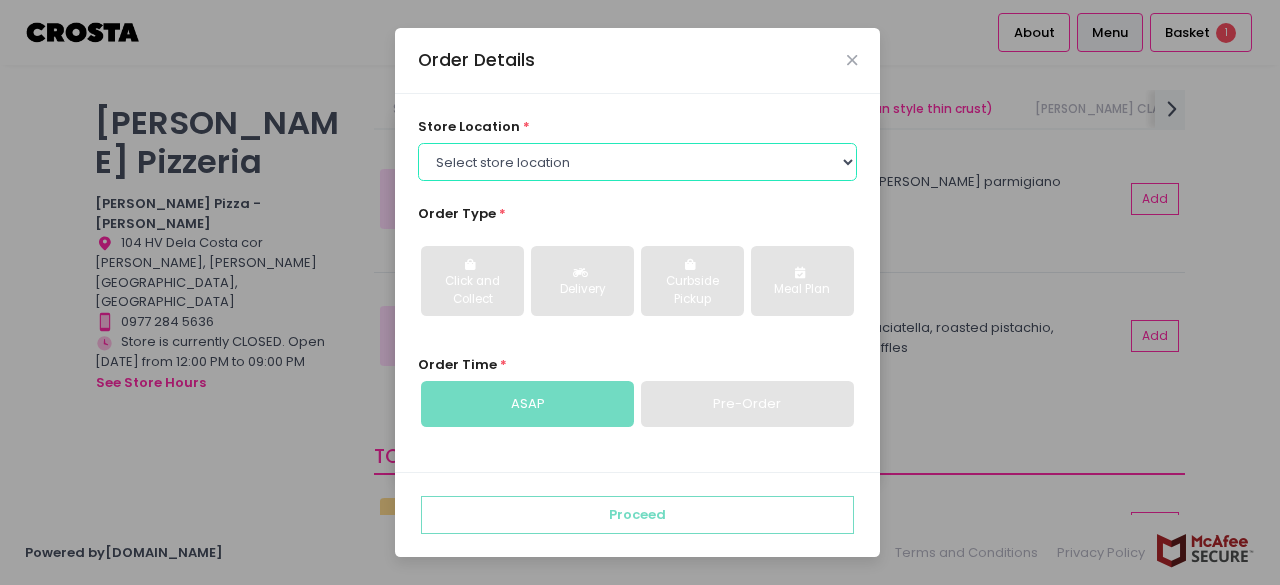 click on "Select store location Crosta Pizza - Salcedo  Crosta Pizza - San Juan" at bounding box center [638, 162] 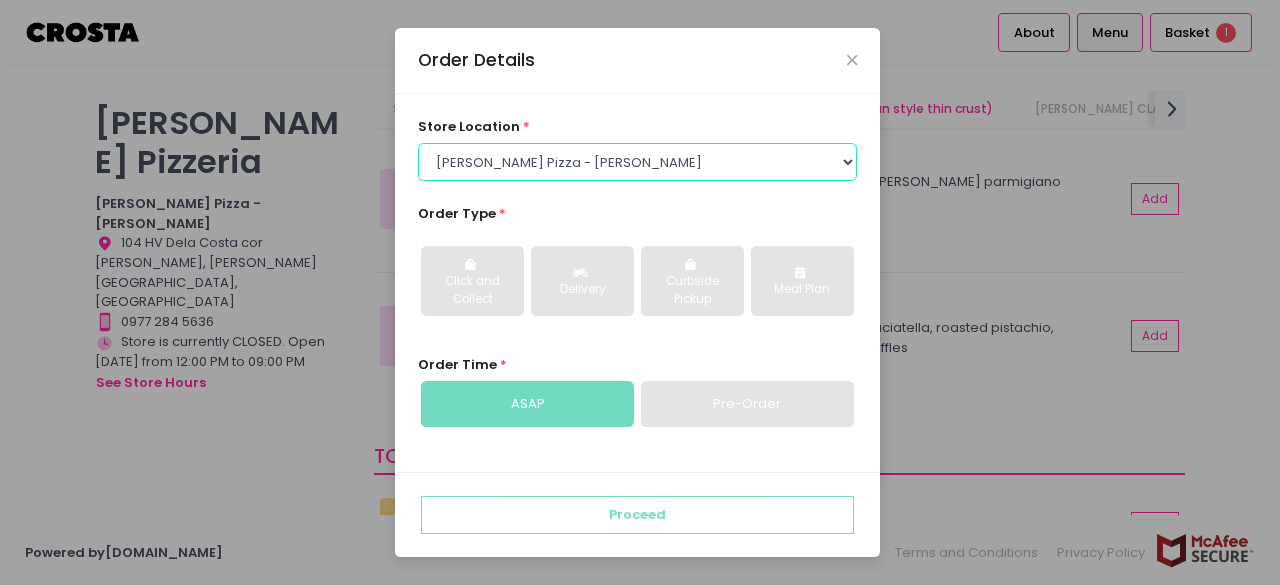 click on "Select store location Crosta Pizza - Salcedo  Crosta Pizza - San Juan" at bounding box center (638, 162) 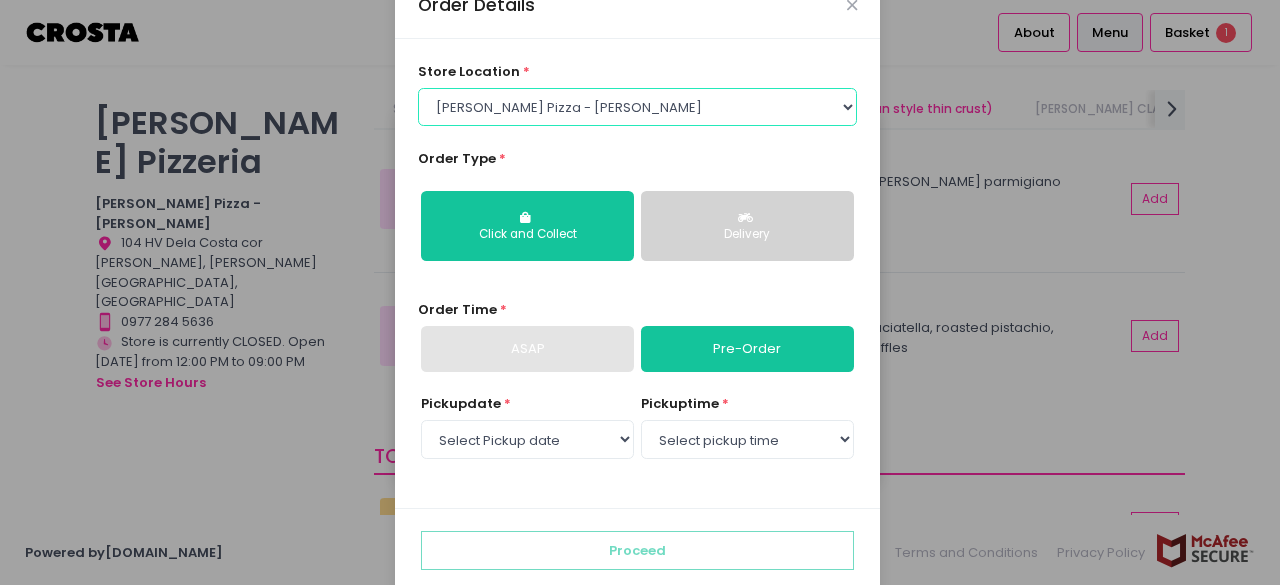 scroll, scrollTop: 78, scrollLeft: 0, axis: vertical 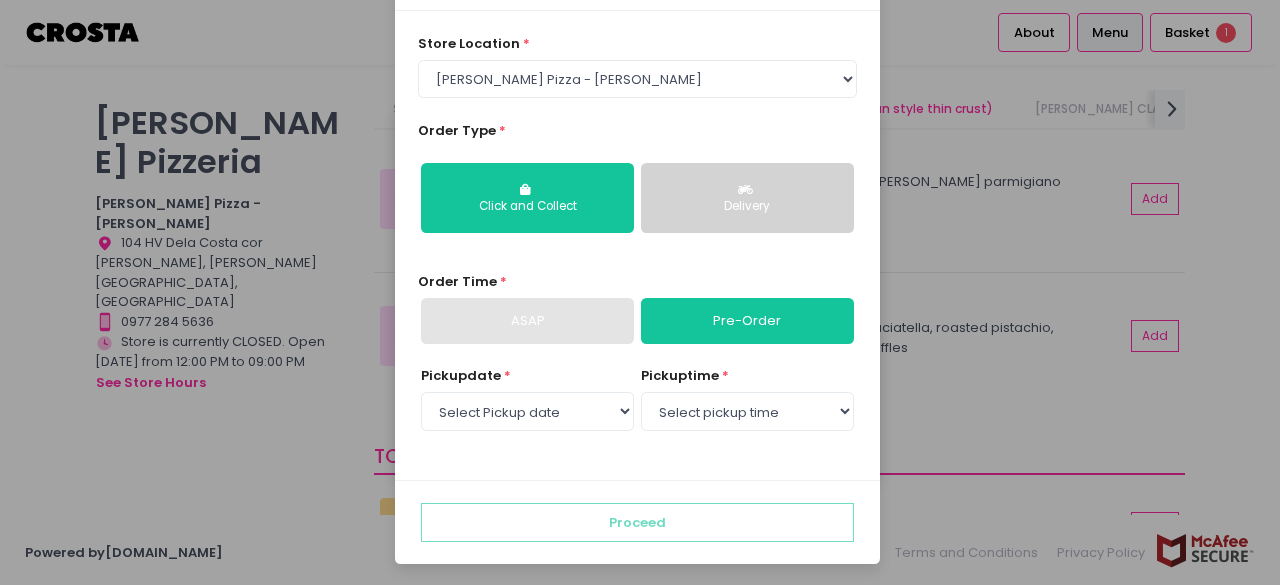 click on "ASAP" at bounding box center [527, 321] 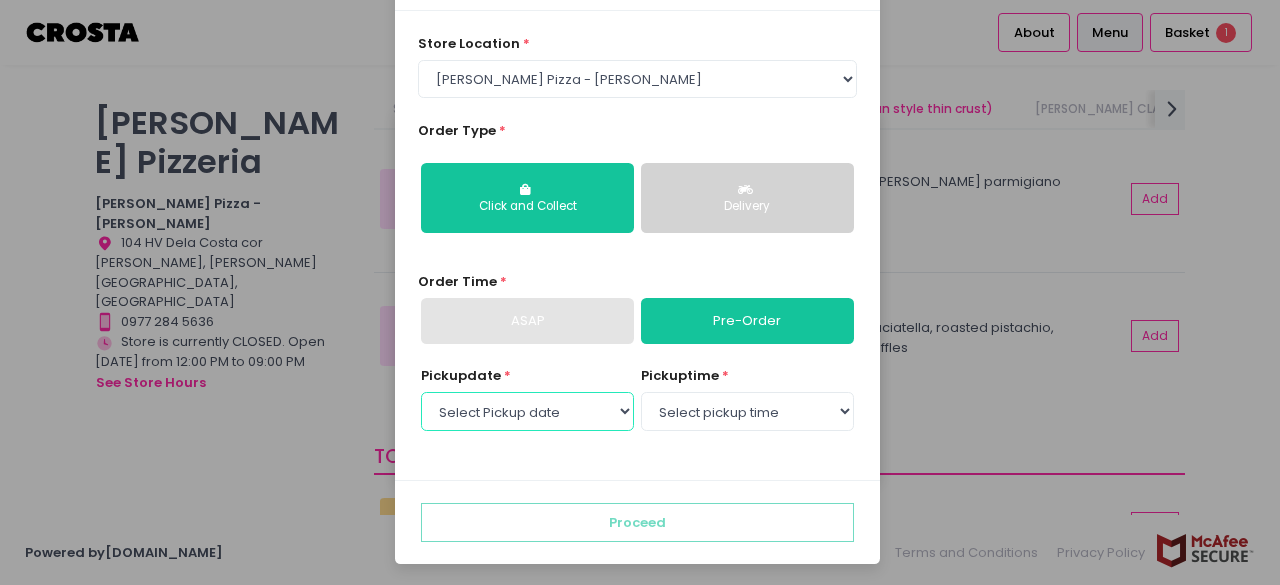 click on "Select Pickup date Thursday, Jul 10th Friday, Jul 11th Saturday, Jul 12th" at bounding box center (527, 411) 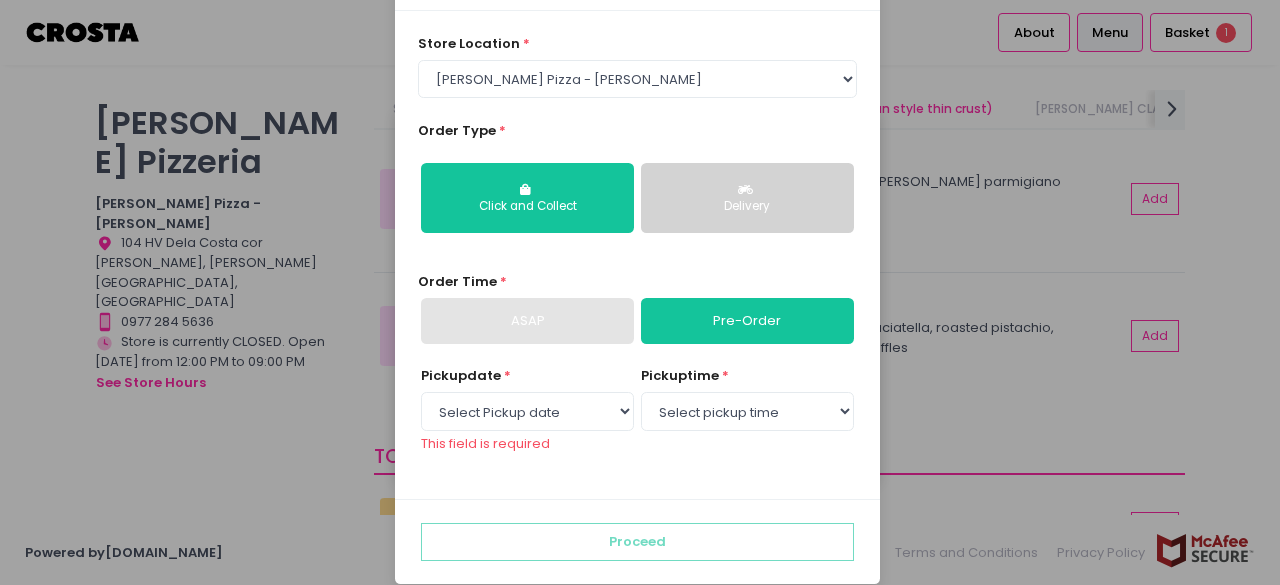 click on "Delivery" at bounding box center (747, 207) 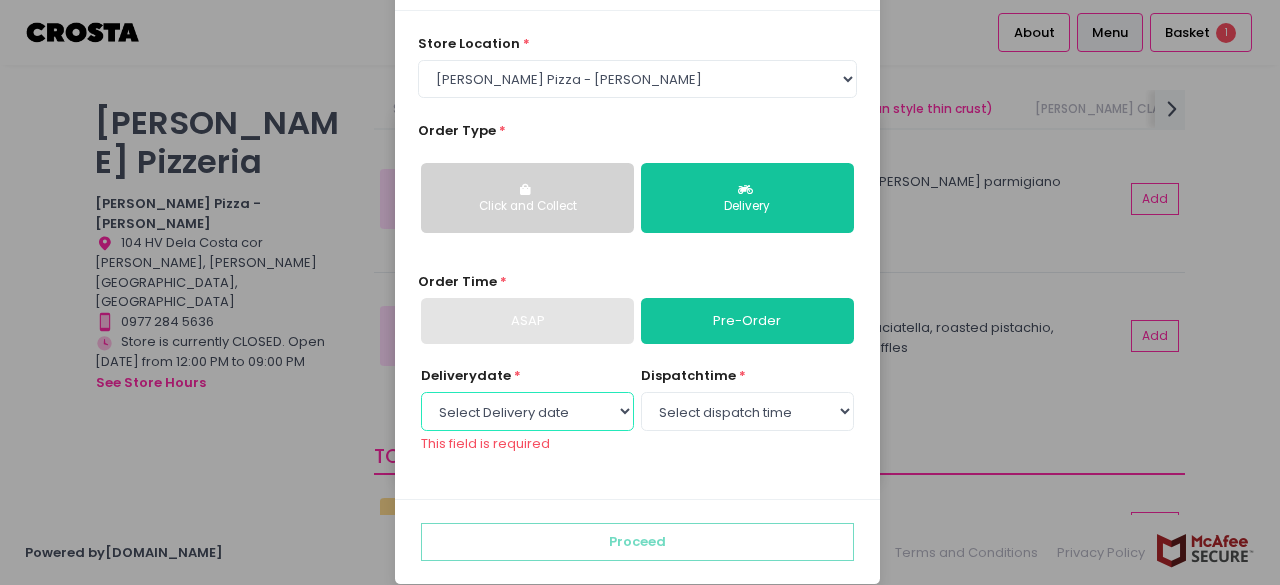 click on "Select Delivery date Thursday, Jul 10th Friday, Jul 11th Saturday, Jul 12th" at bounding box center (527, 411) 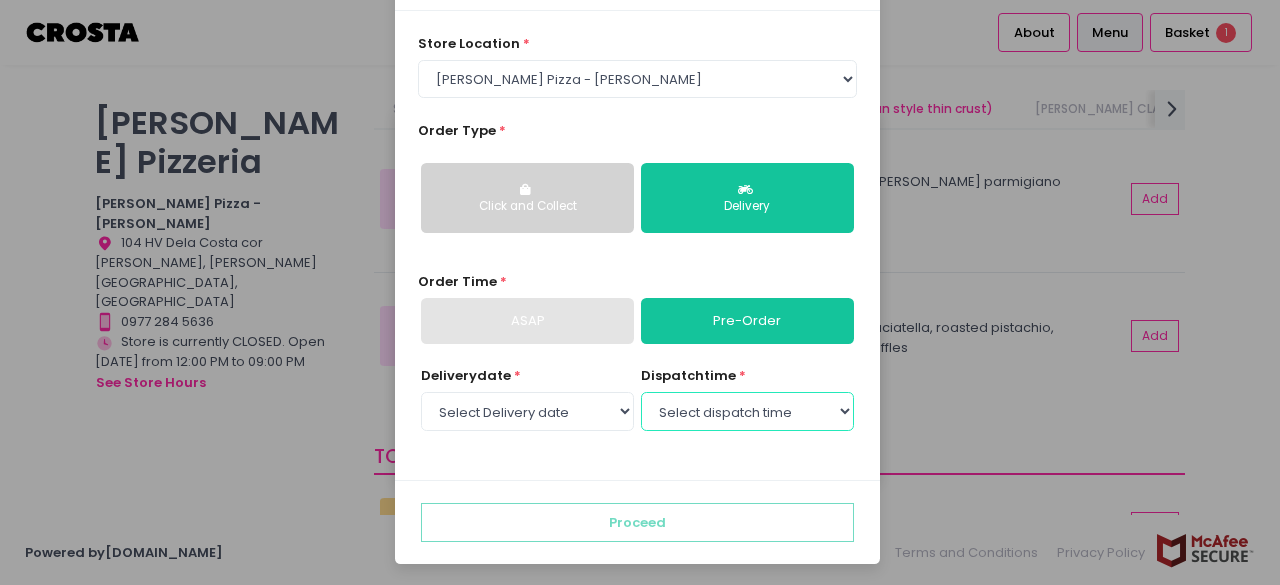 click on "Select dispatch time 12:00 PM - 12:30 PM 12:30 PM - 01:00 PM 01:00 PM - 01:30 PM 01:30 PM - 02:00 PM 02:00 PM - 02:30 PM 02:30 PM - 03:00 PM 03:00 PM - 03:30 PM 03:30 PM - 04:00 PM 04:00 PM - 04:30 PM 04:30 PM - 05:00 PM 05:00 PM - 05:30 PM 05:30 PM - 06:00 PM 06:00 PM - 06:30 PM 06:30 PM - 07:00 PM 07:00 PM - 07:30 PM 07:30 PM - 08:00 PM 08:00 PM - 08:30 PM 08:30 PM - 09:00 PM" at bounding box center [747, 411] 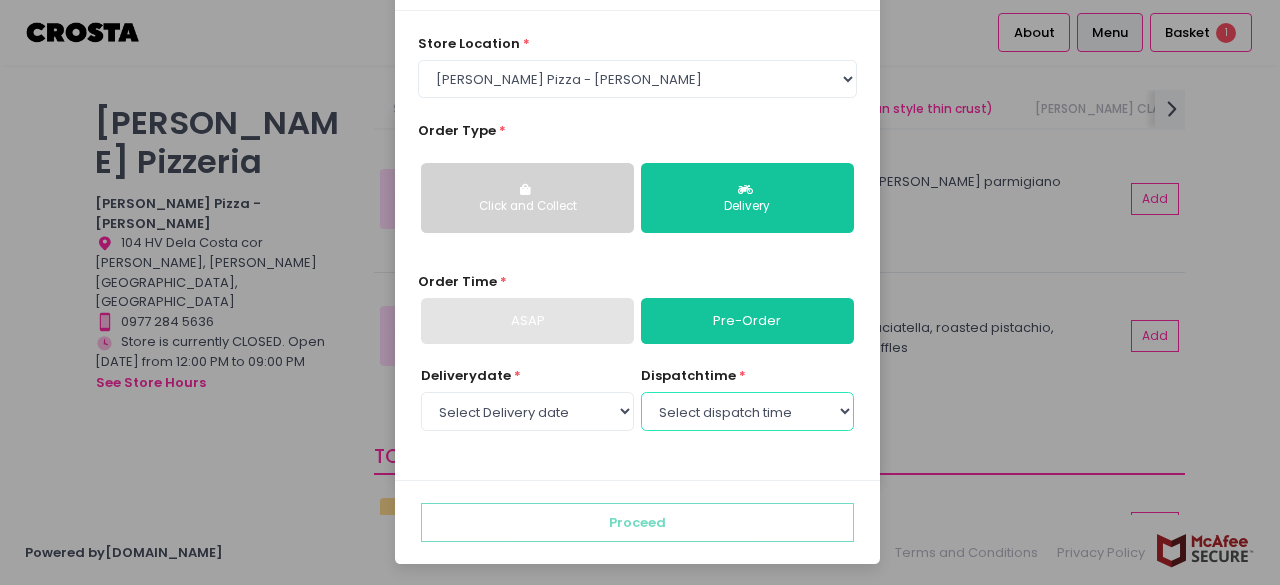 select on "12:00" 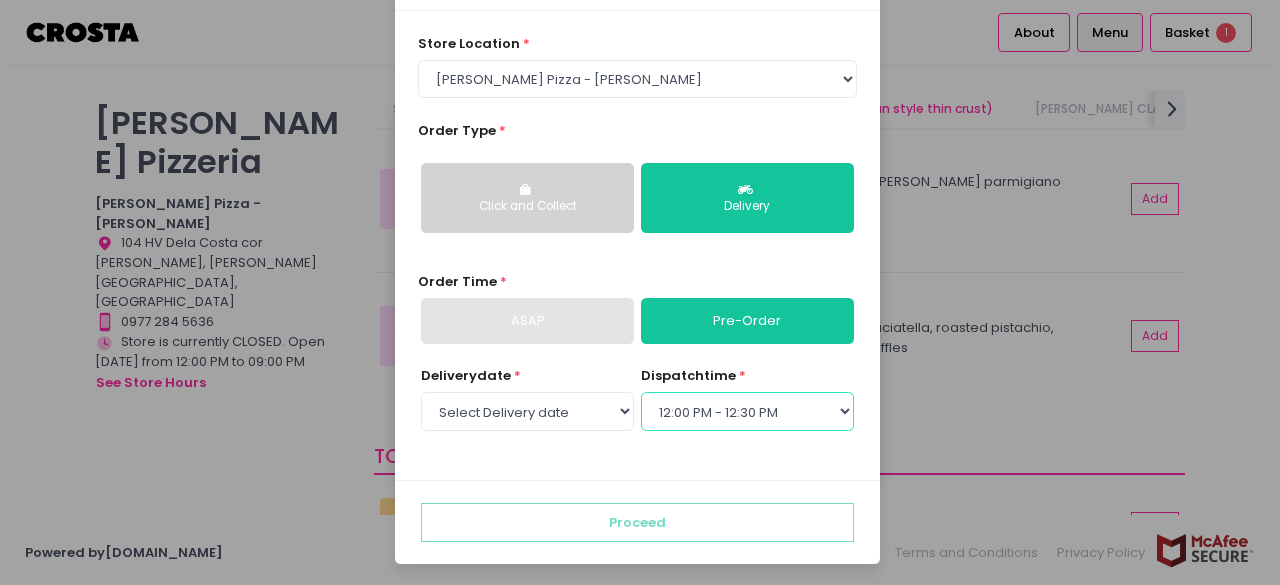 click on "Select dispatch time 12:00 PM - 12:30 PM 12:30 PM - 01:00 PM 01:00 PM - 01:30 PM 01:30 PM - 02:00 PM 02:00 PM - 02:30 PM 02:30 PM - 03:00 PM 03:00 PM - 03:30 PM 03:30 PM - 04:00 PM 04:00 PM - 04:30 PM 04:30 PM - 05:00 PM 05:00 PM - 05:30 PM 05:30 PM - 06:00 PM 06:00 PM - 06:30 PM 06:30 PM - 07:00 PM 07:00 PM - 07:30 PM 07:30 PM - 08:00 PM 08:00 PM - 08:30 PM 08:30 PM - 09:00 PM" at bounding box center (747, 411) 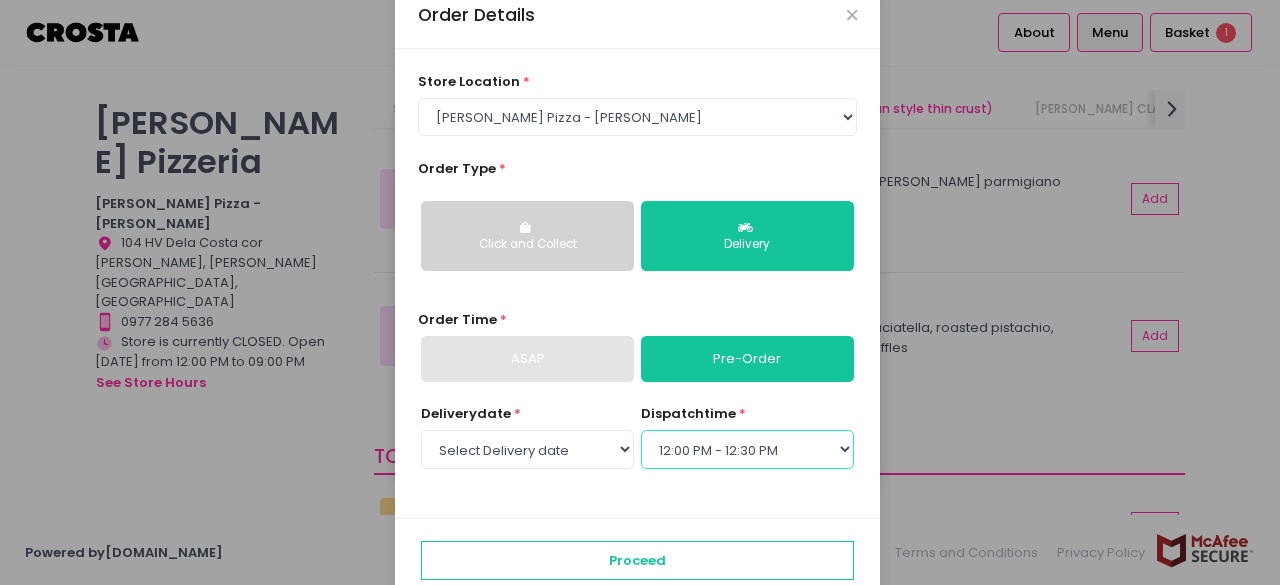 scroll, scrollTop: 78, scrollLeft: 0, axis: vertical 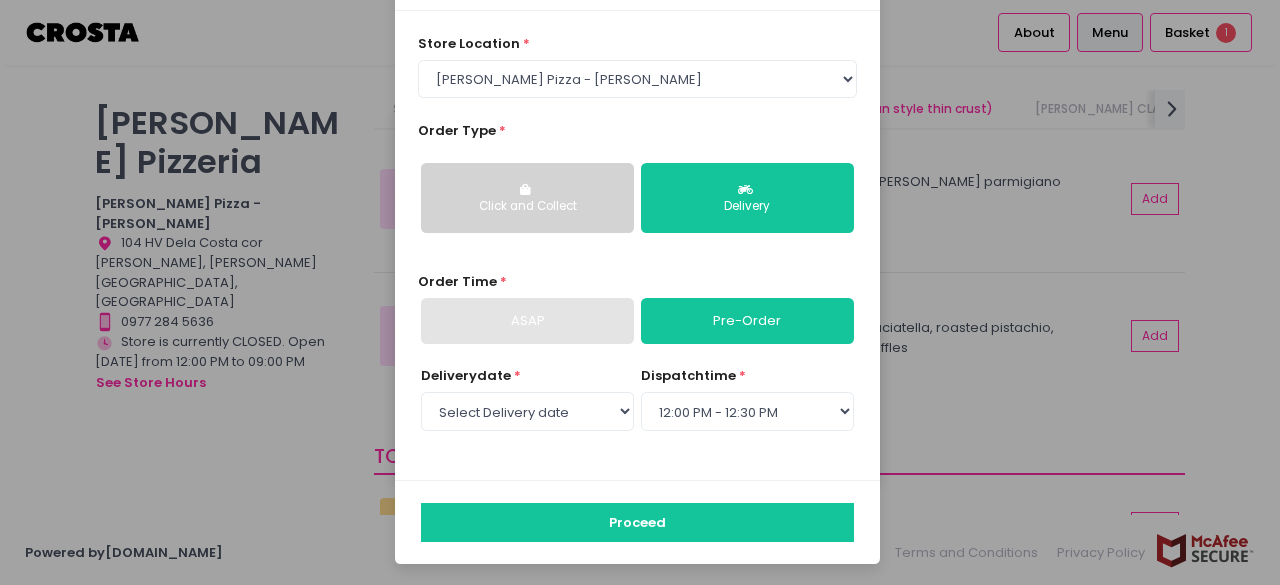 click on "Proceed" at bounding box center (637, 522) 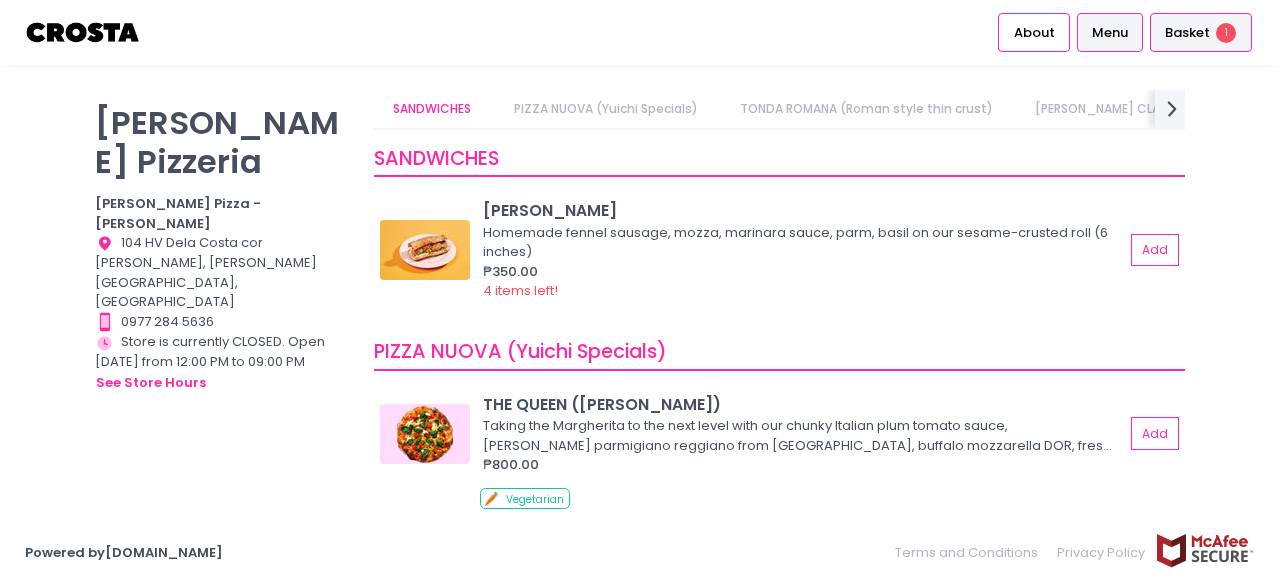 click on "Basket" at bounding box center (1187, 33) 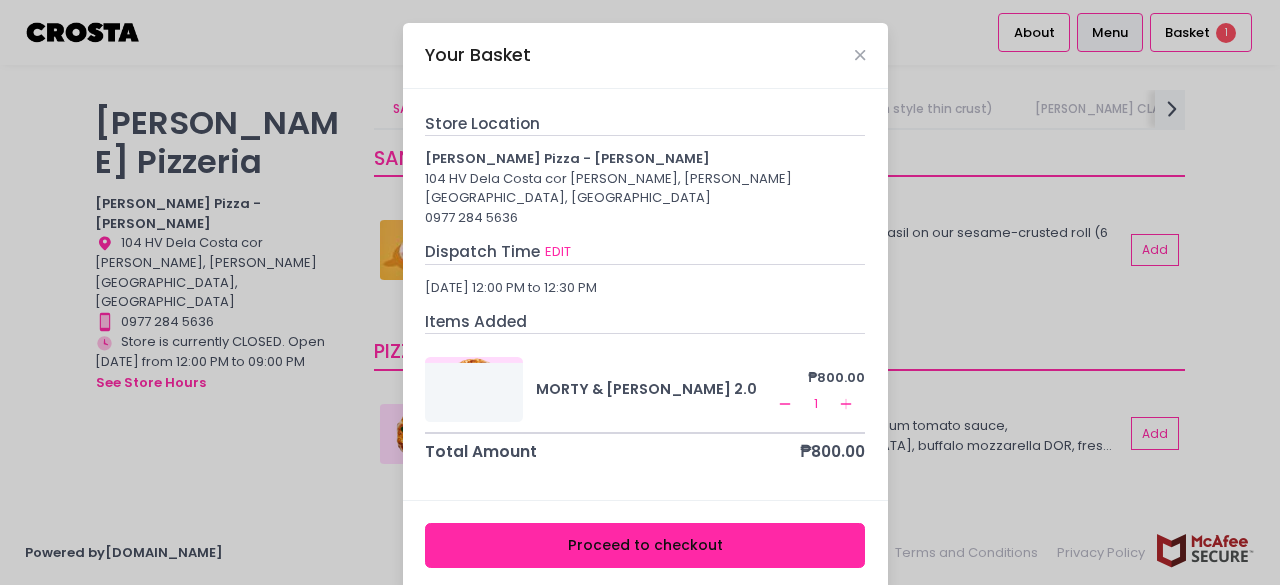scroll, scrollTop: 6, scrollLeft: 0, axis: vertical 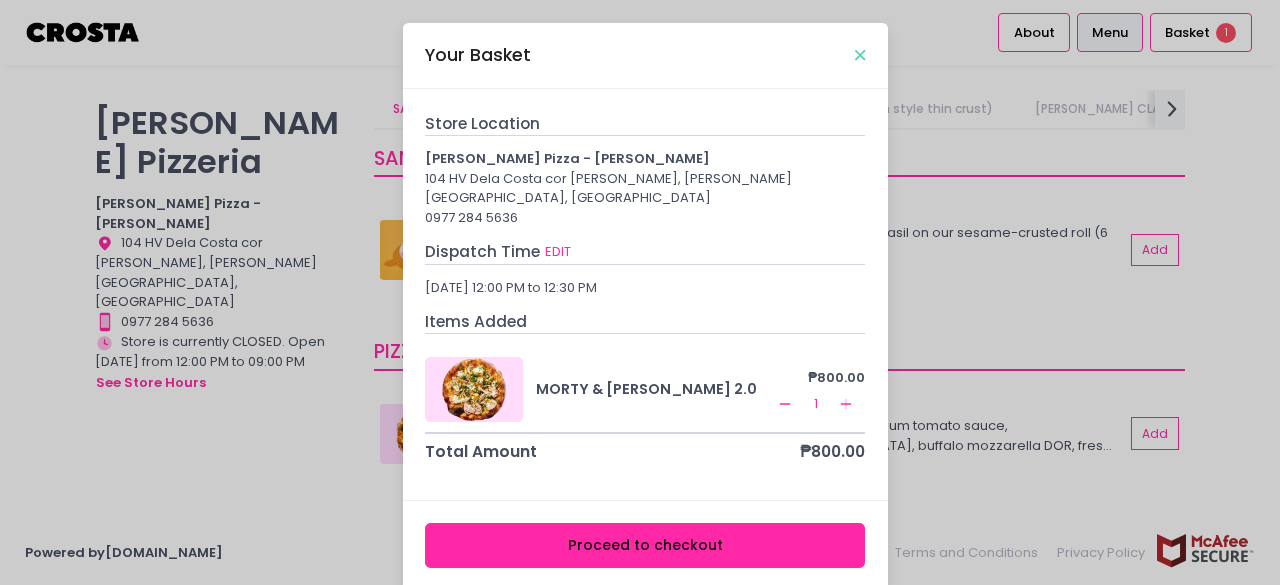 click at bounding box center [860, 55] 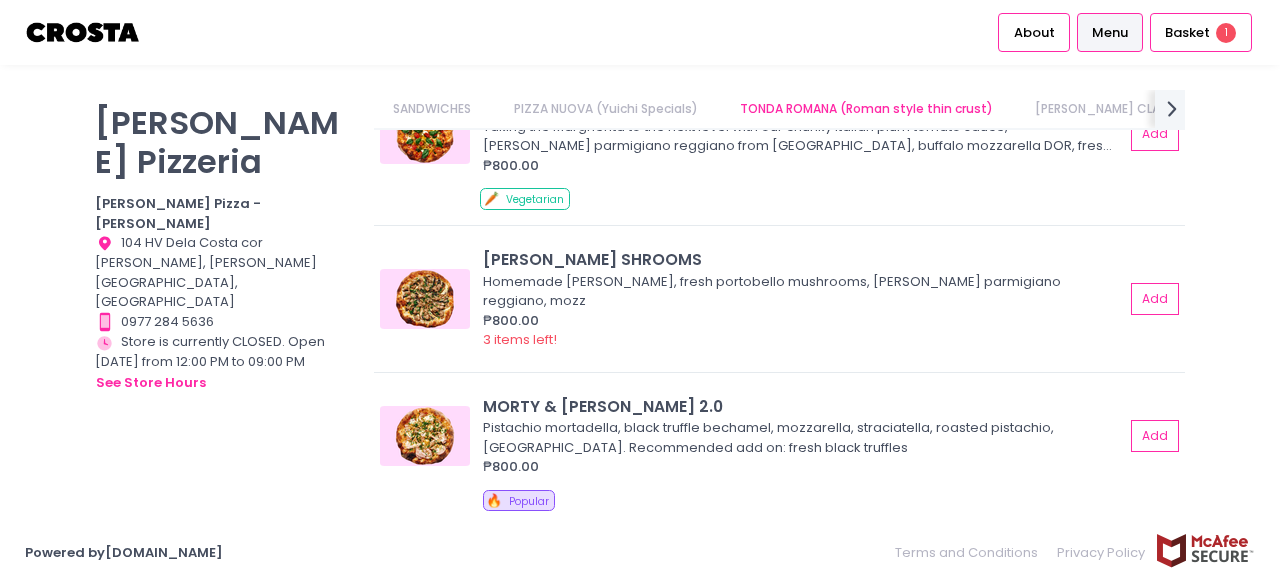 scroll, scrollTop: 900, scrollLeft: 0, axis: vertical 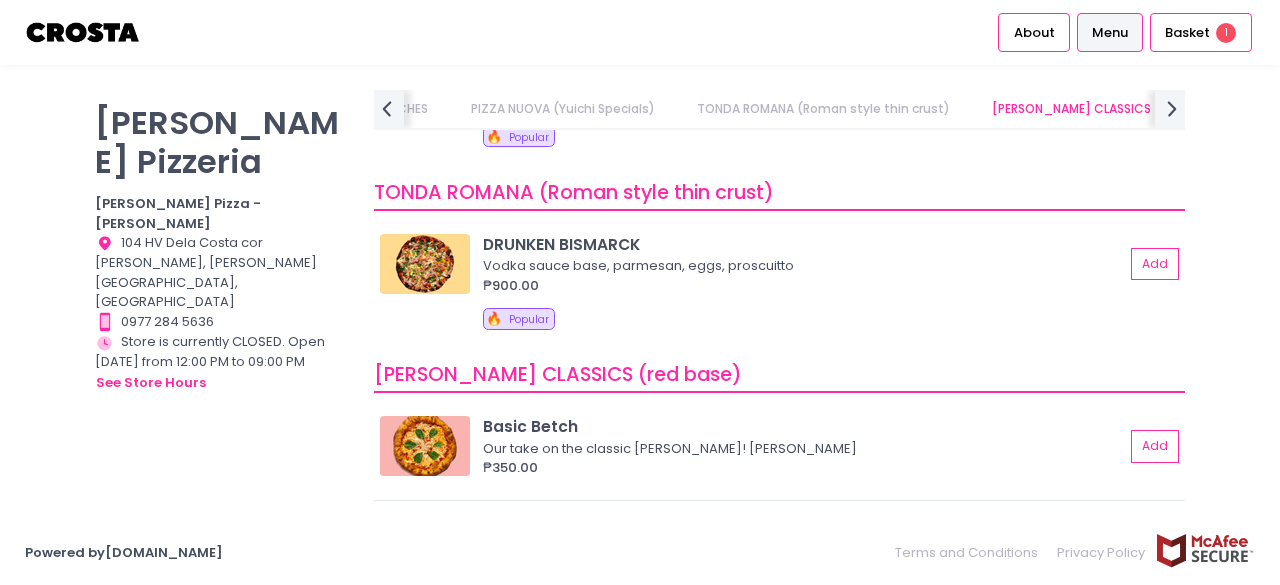 click at bounding box center [425, 264] 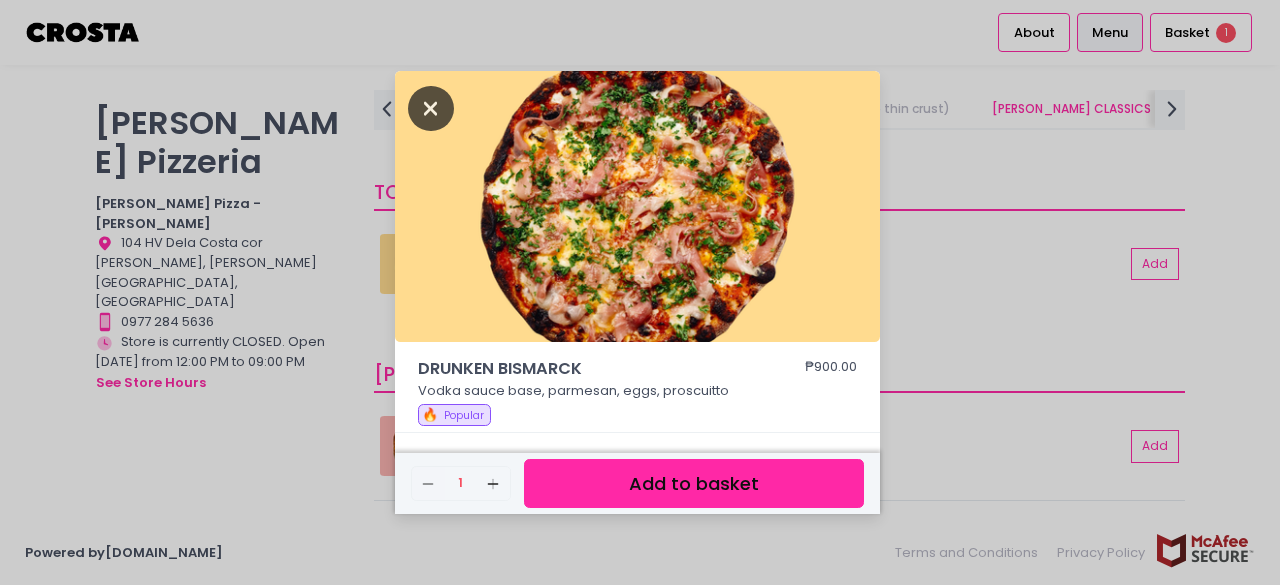 click at bounding box center (431, 108) 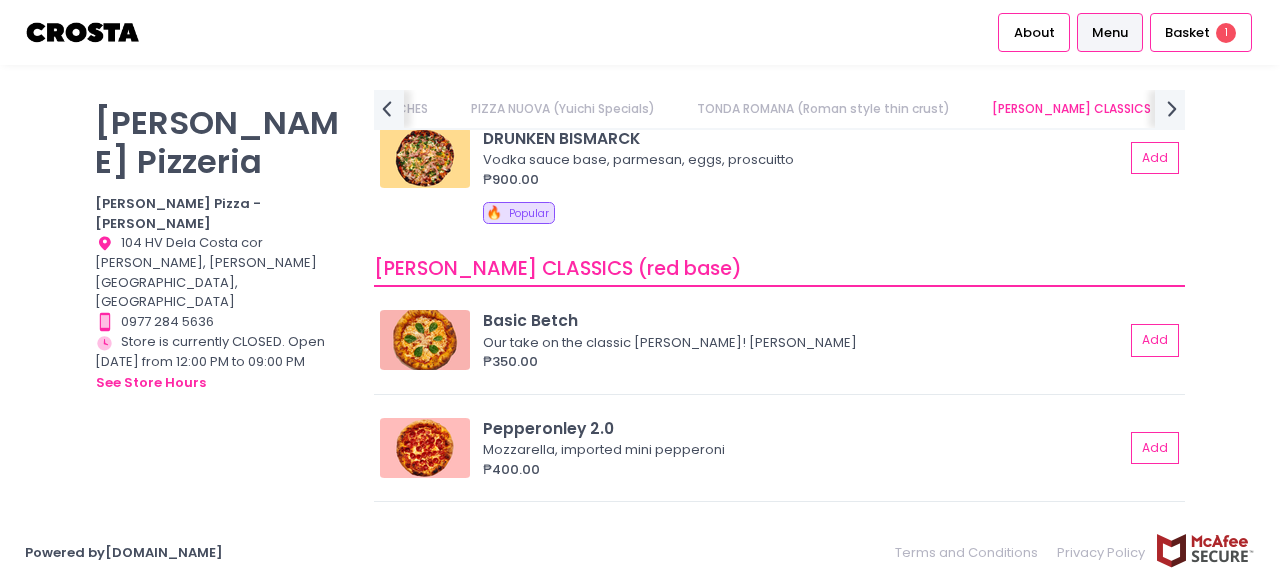 scroll, scrollTop: 964, scrollLeft: 0, axis: vertical 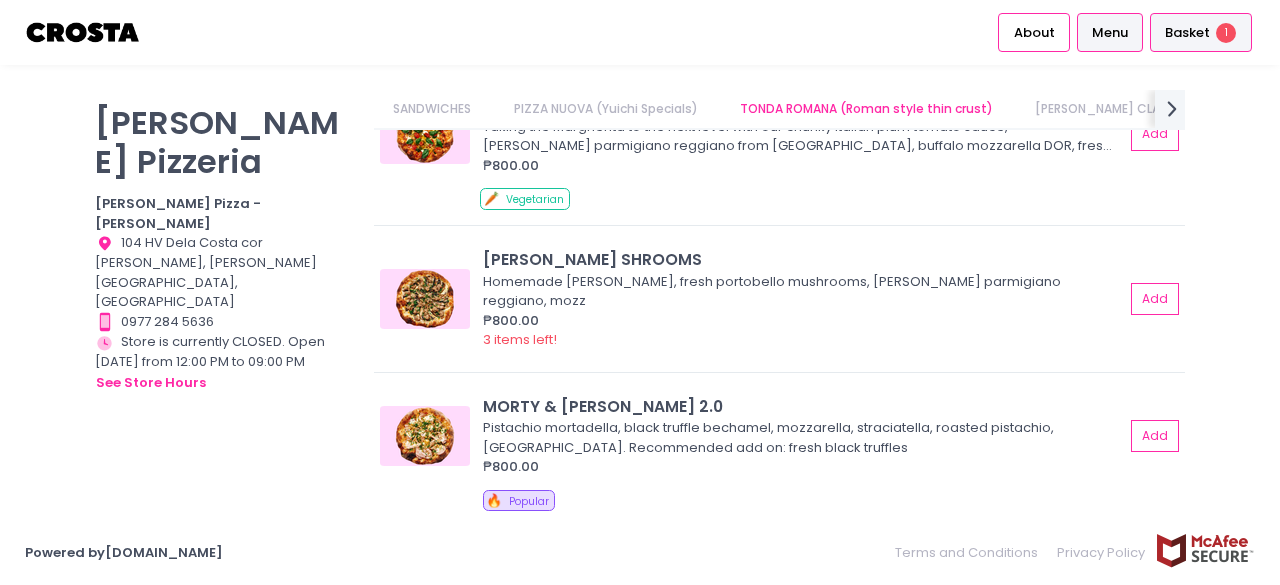 click on "Basket 1" at bounding box center [1201, 32] 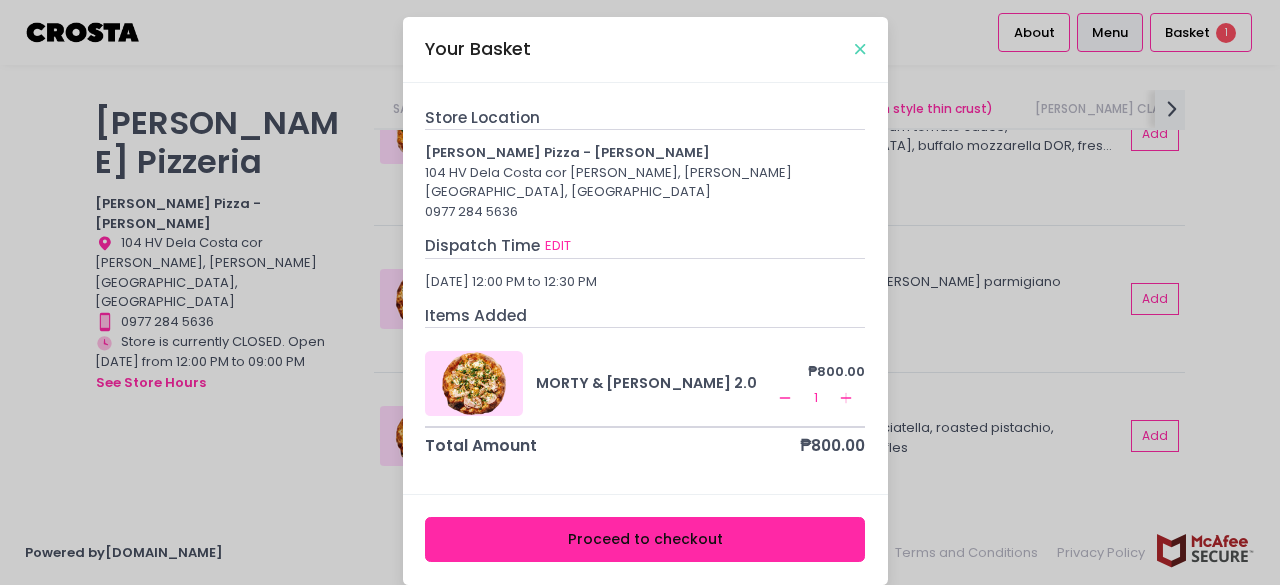 click at bounding box center [860, 49] 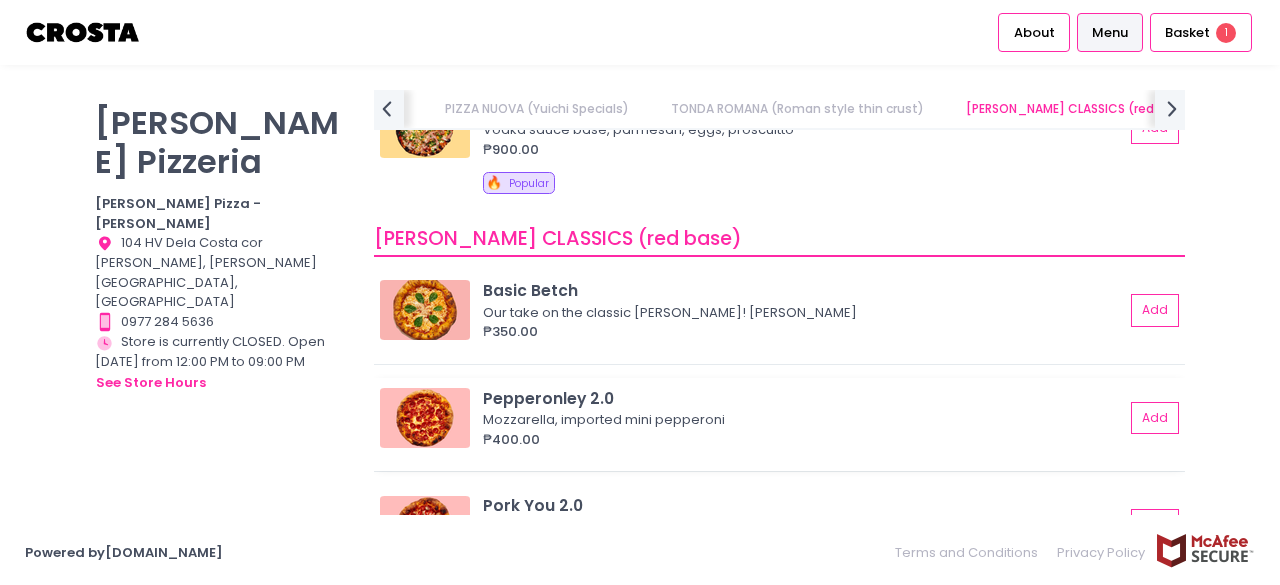 scroll, scrollTop: 1078, scrollLeft: 0, axis: vertical 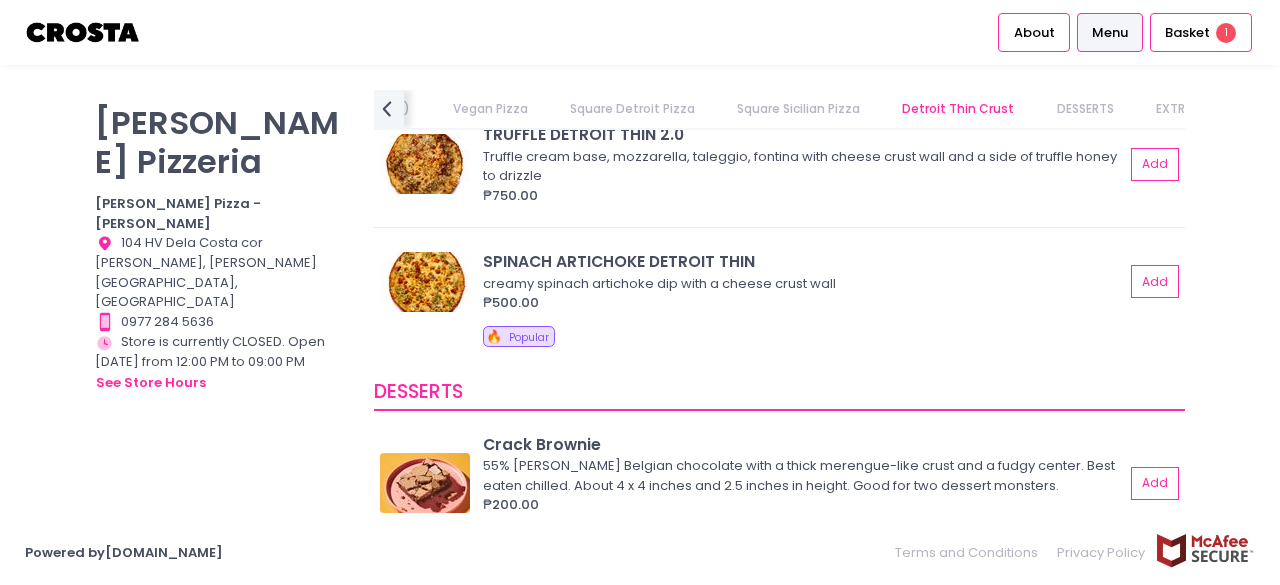 click on "Menu" at bounding box center [1110, 33] 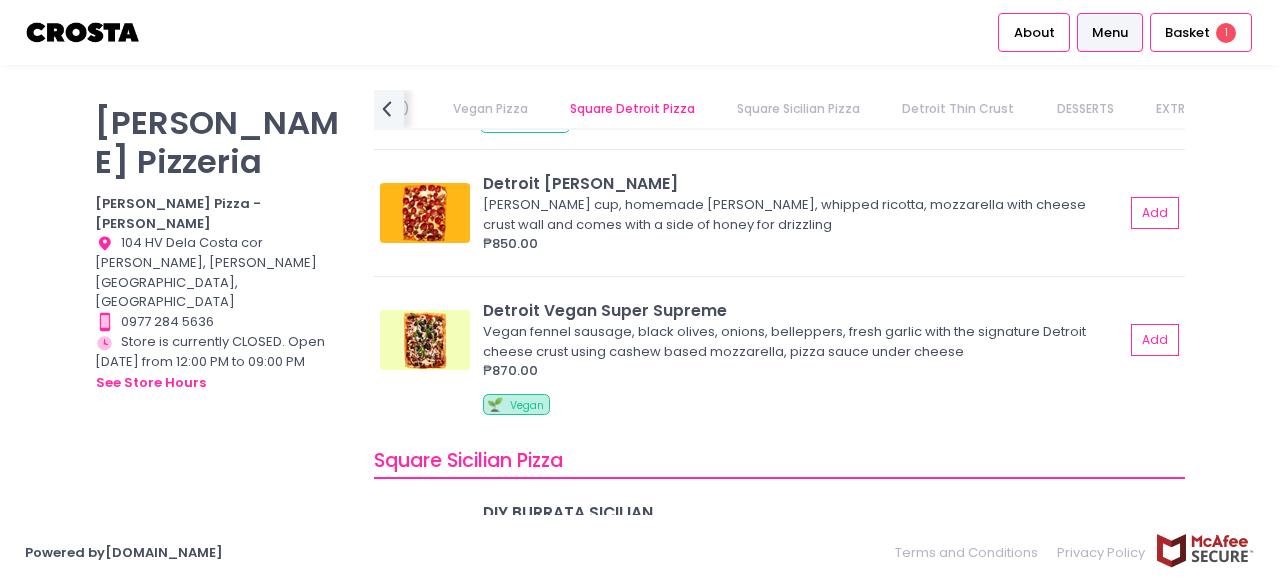scroll, scrollTop: 2088, scrollLeft: 0, axis: vertical 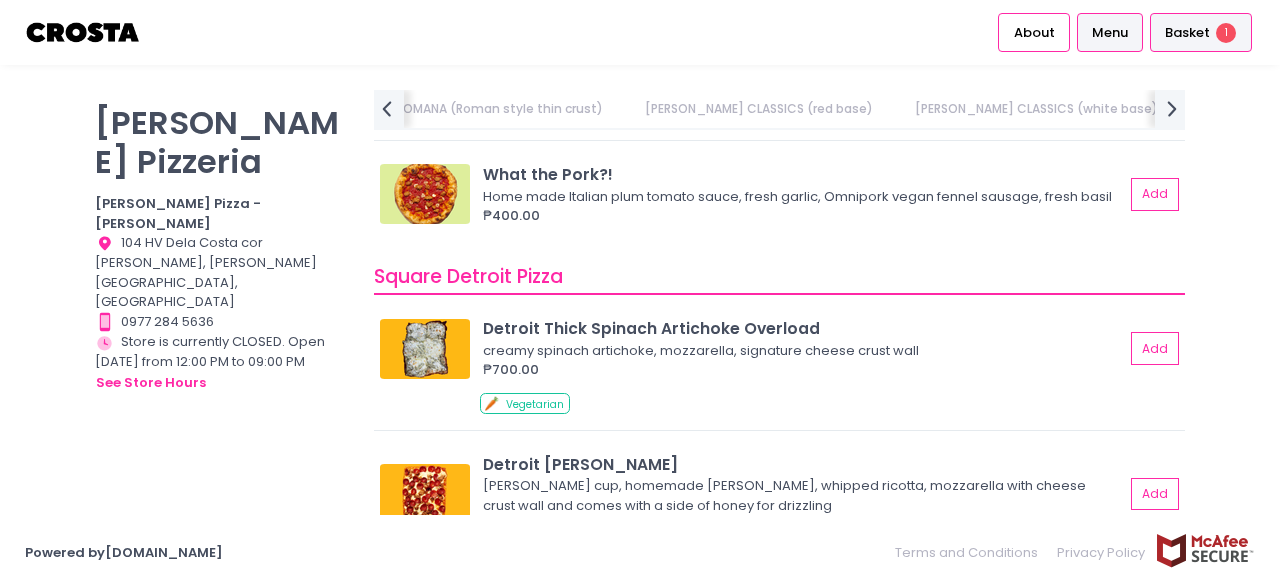 click on "1" at bounding box center [1226, 33] 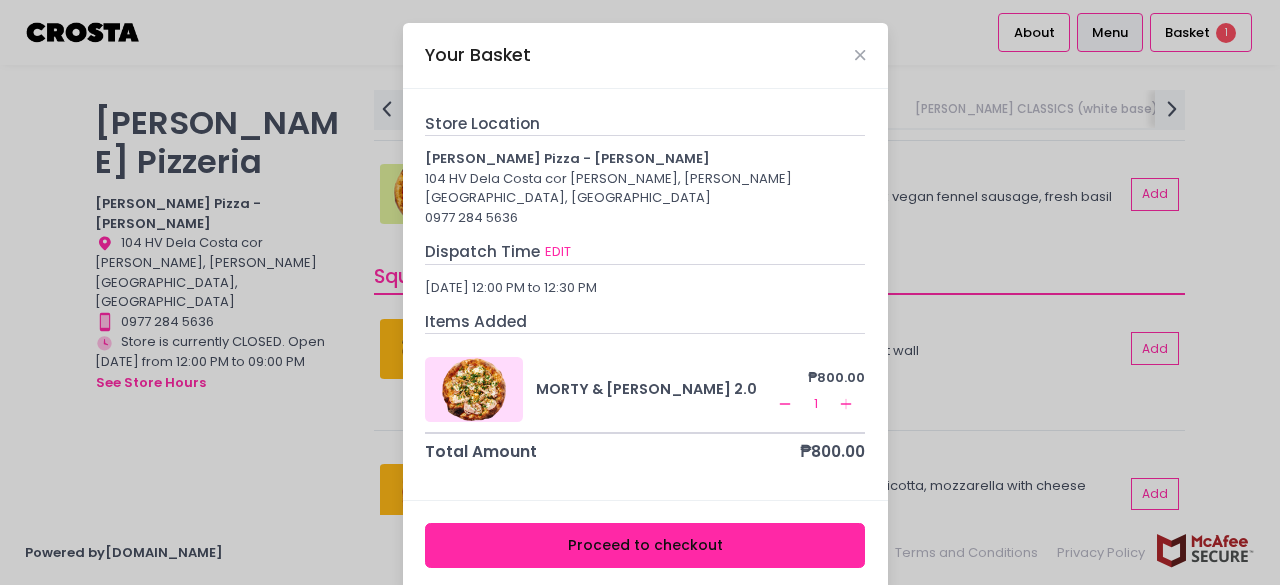 click on "Proceed to checkout" at bounding box center [645, 545] 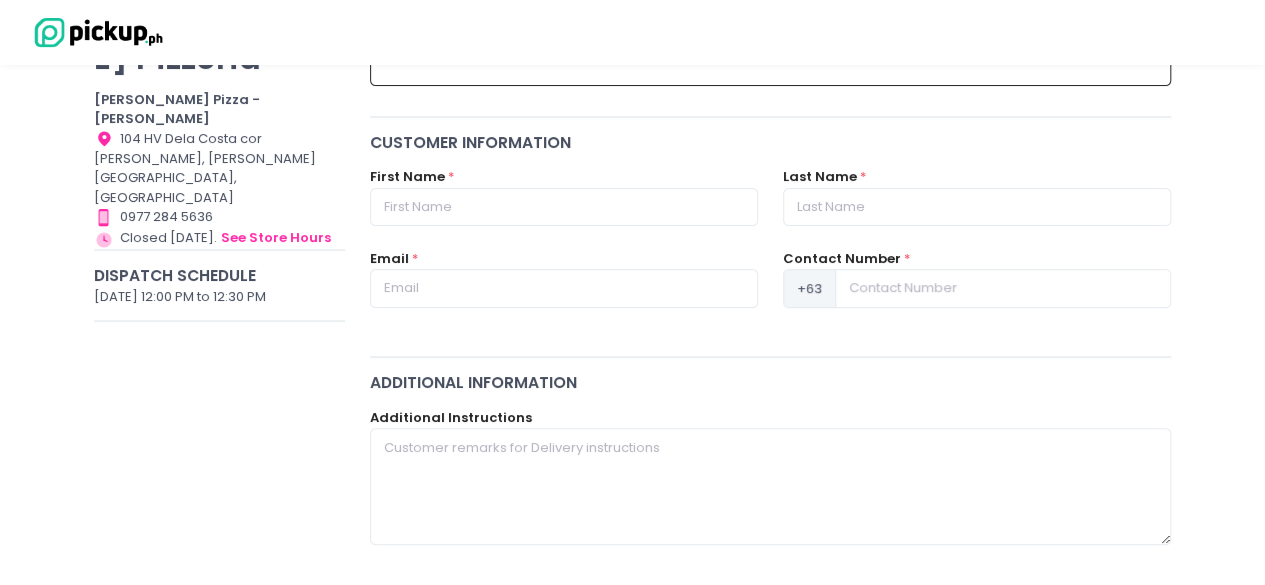 scroll, scrollTop: 100, scrollLeft: 0, axis: vertical 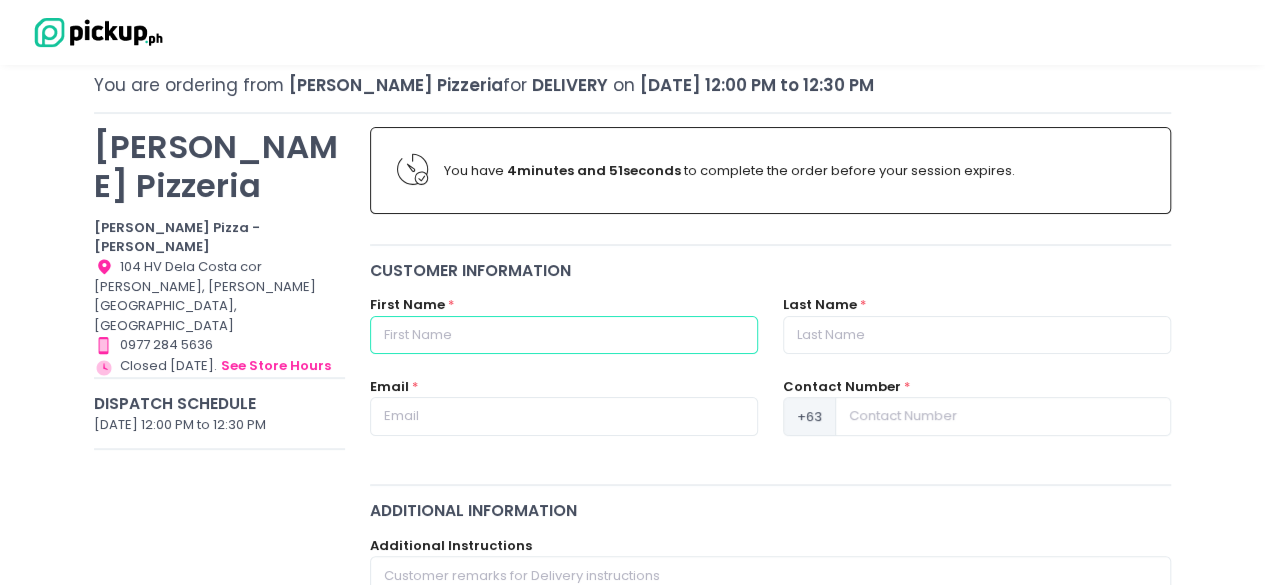 click at bounding box center [564, 335] 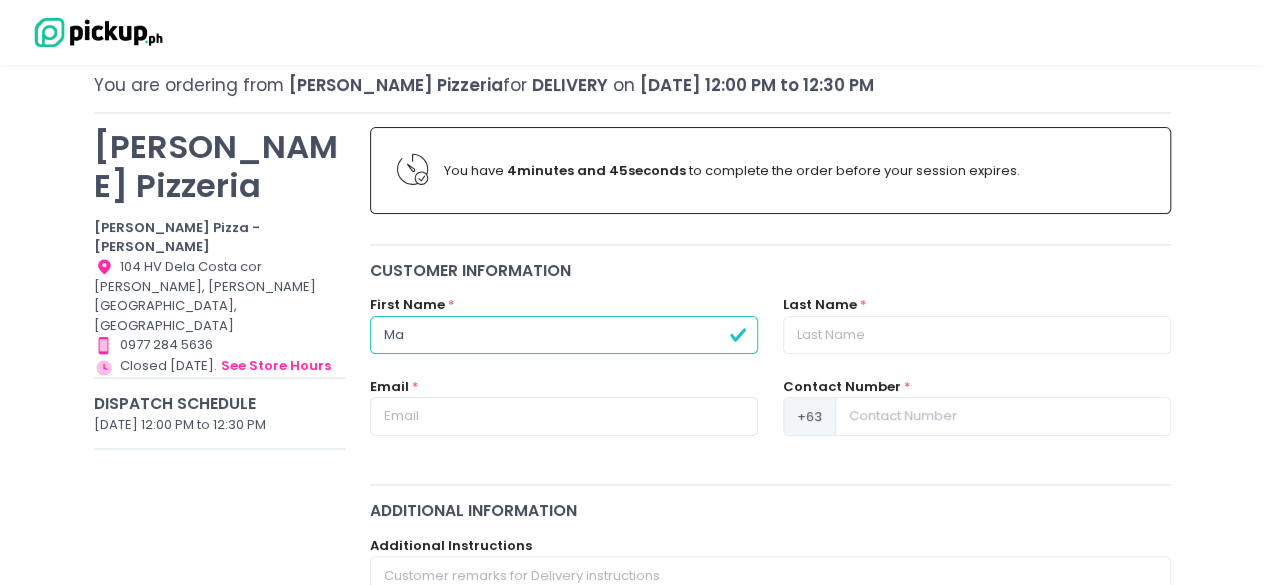 type on "M" 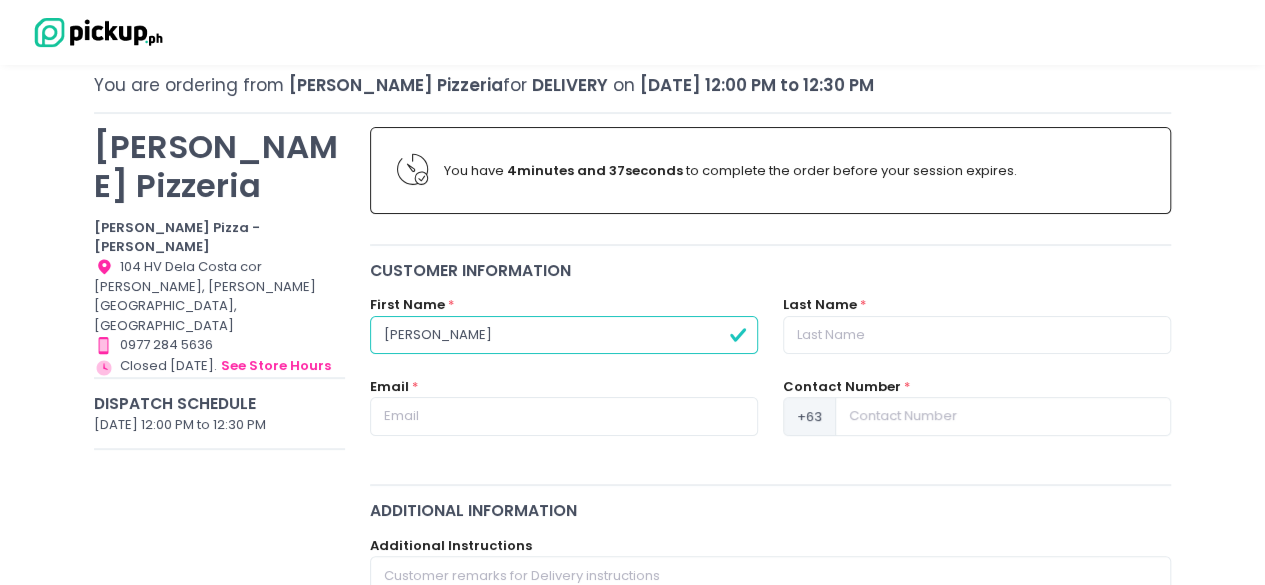 type on "Maria Rosario" 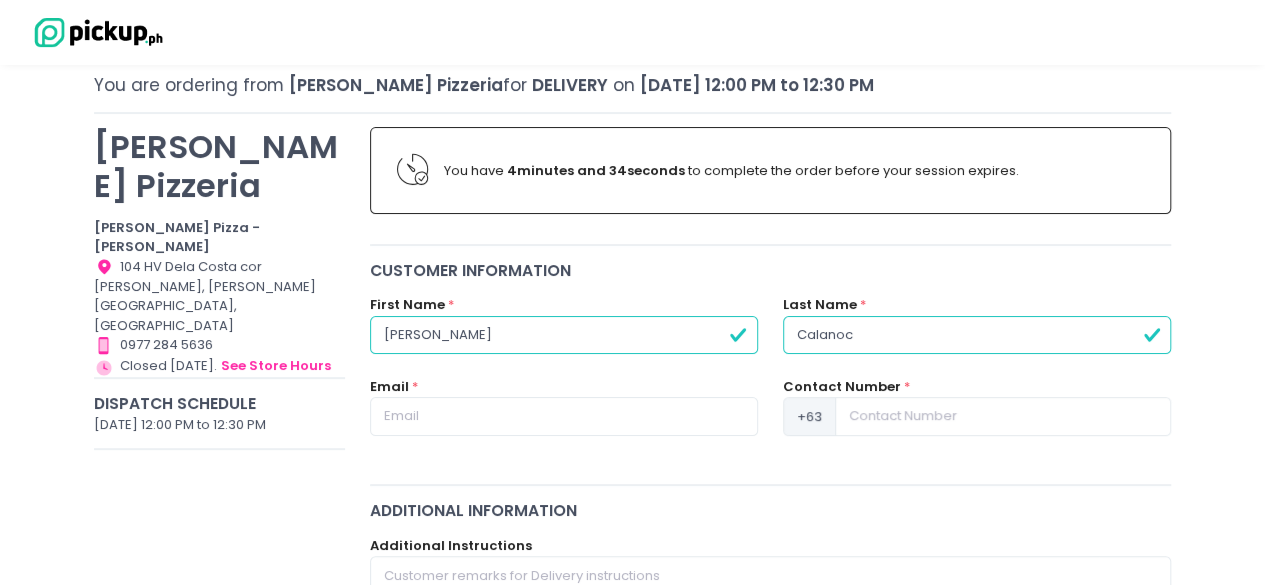 type on "Calanoc" 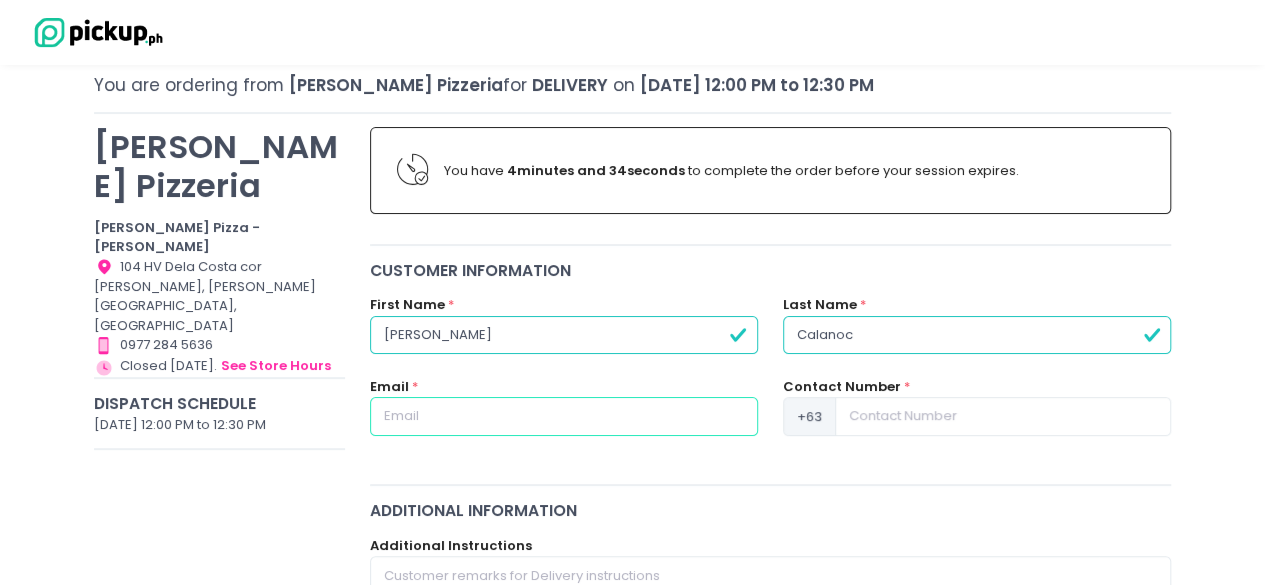 click at bounding box center [564, 416] 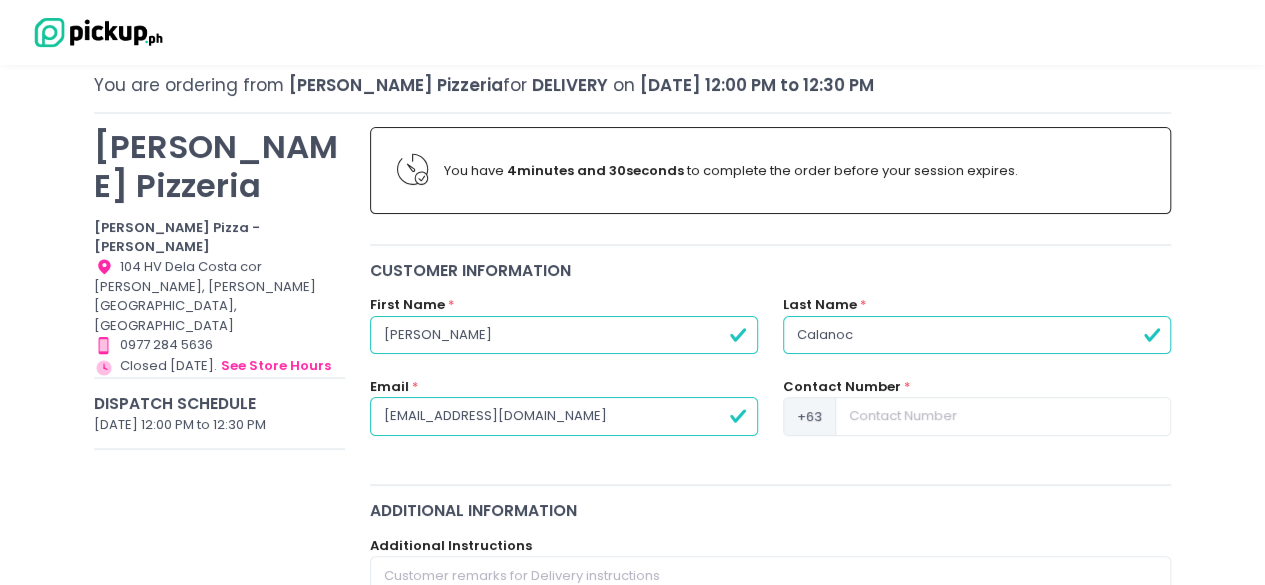 type on "cpcalanoc@gmail.com" 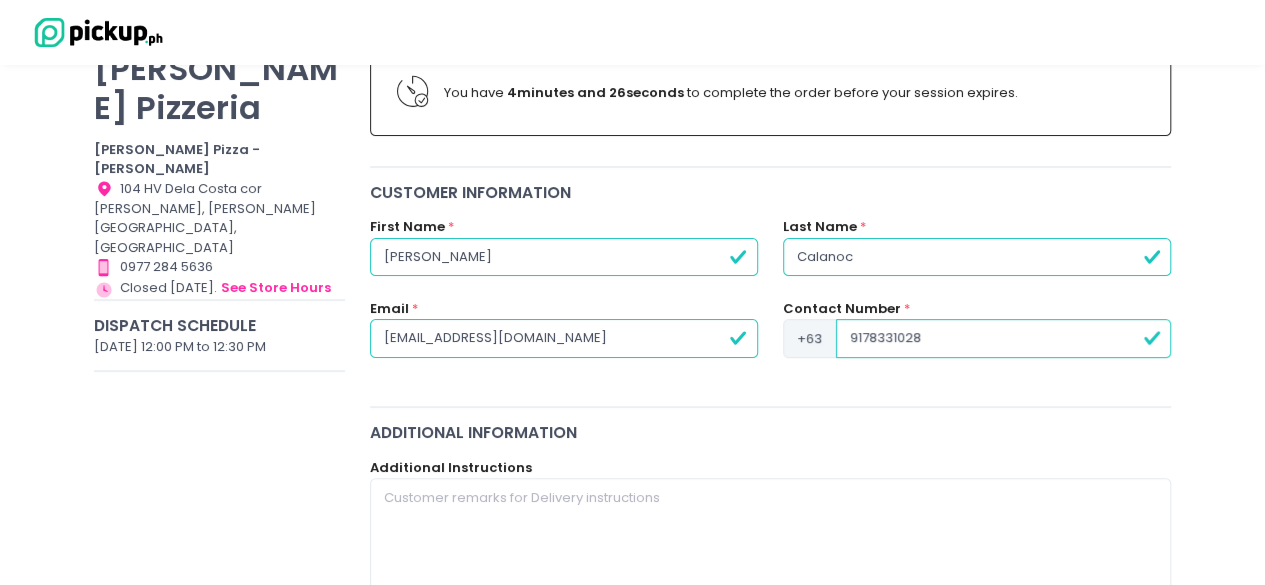 scroll, scrollTop: 300, scrollLeft: 0, axis: vertical 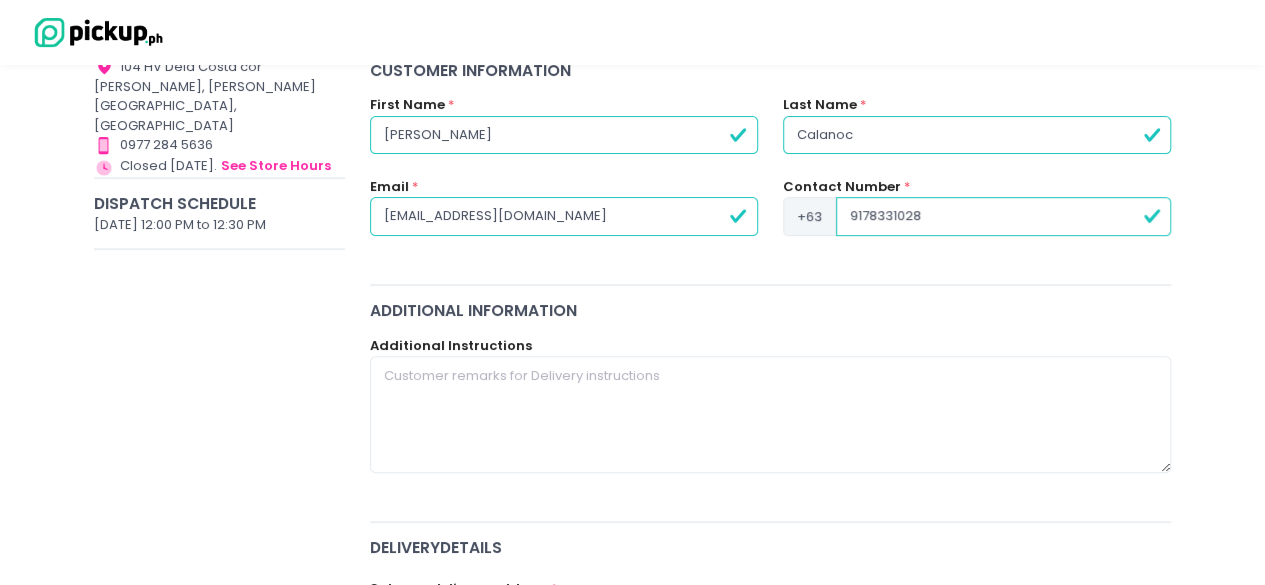 type on "9178331028" 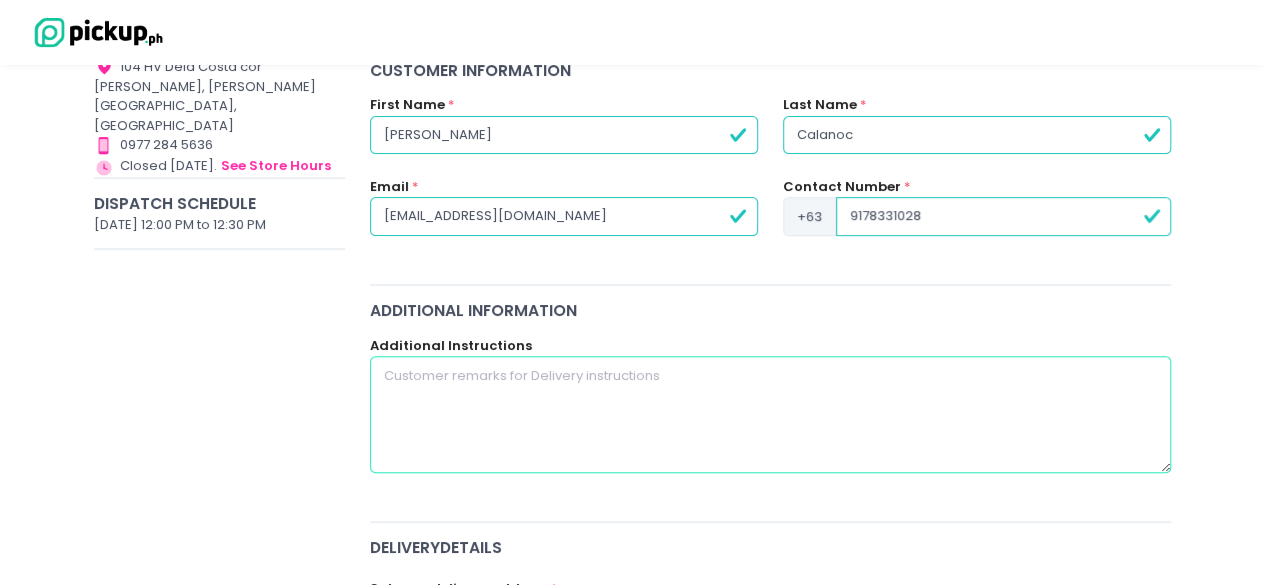 click at bounding box center [771, 414] 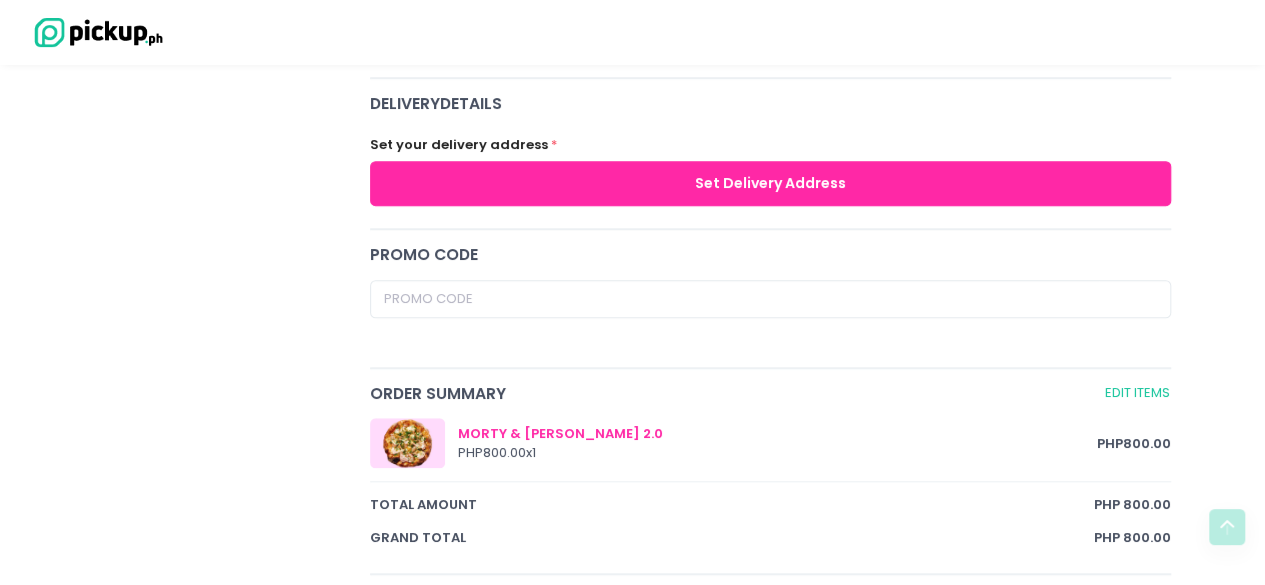 scroll, scrollTop: 600, scrollLeft: 0, axis: vertical 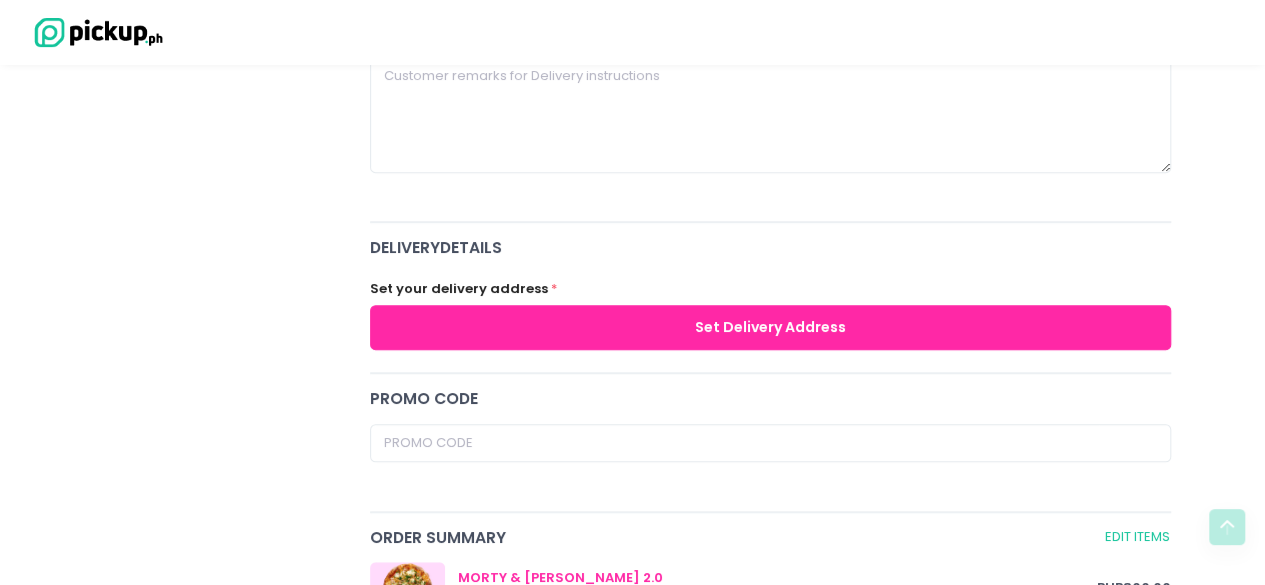 click on "Set Delivery Address" at bounding box center [771, 327] 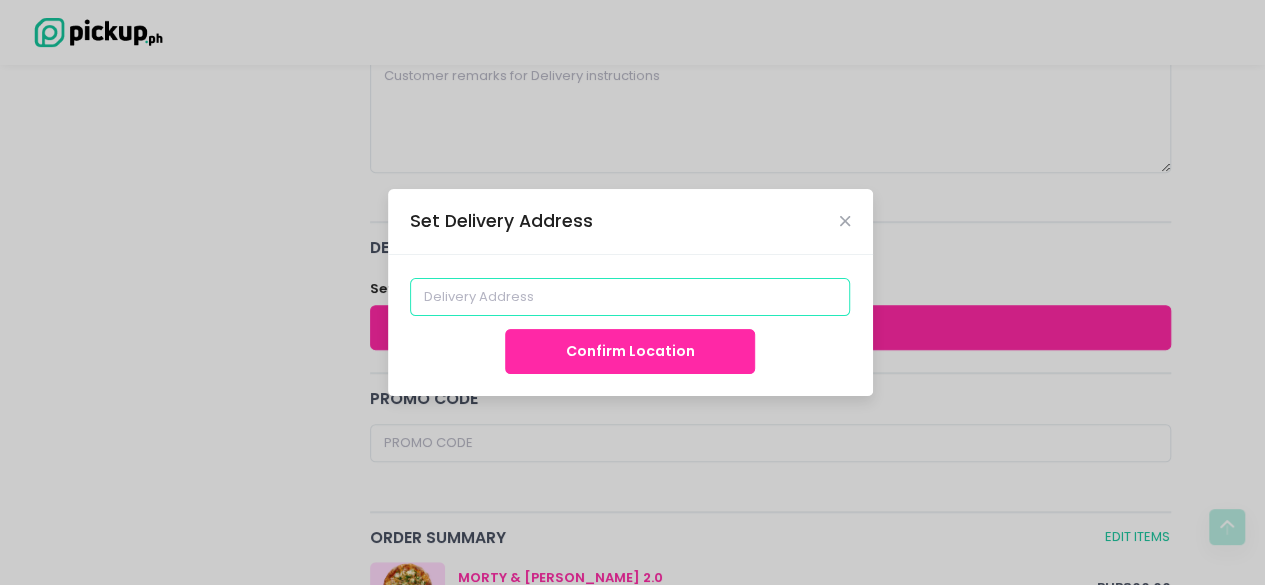 click at bounding box center [630, 297] 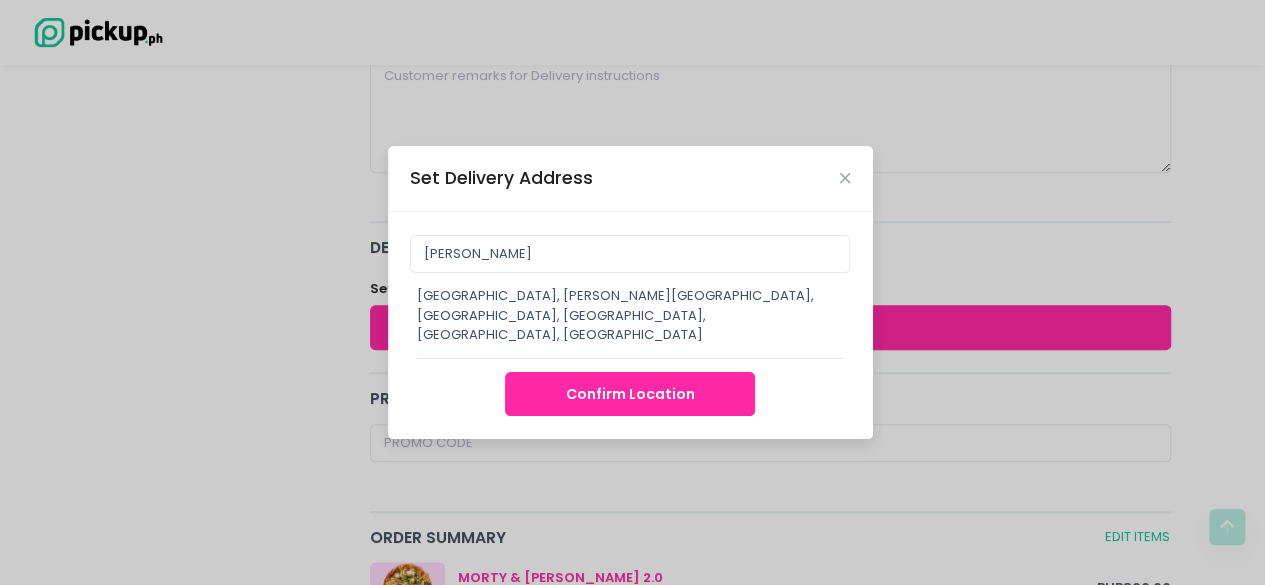 type on "Ateneo de Manila University, Salcedo Campus, Salcedo, Makati City, Metro Manila, Philippines" 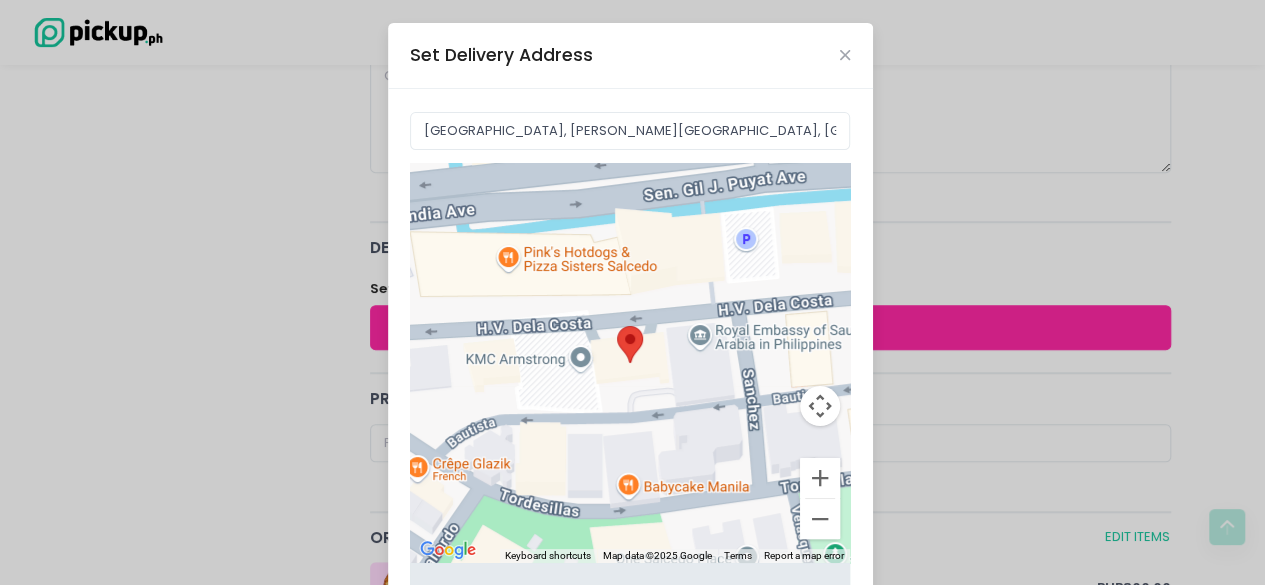 scroll, scrollTop: 182, scrollLeft: 0, axis: vertical 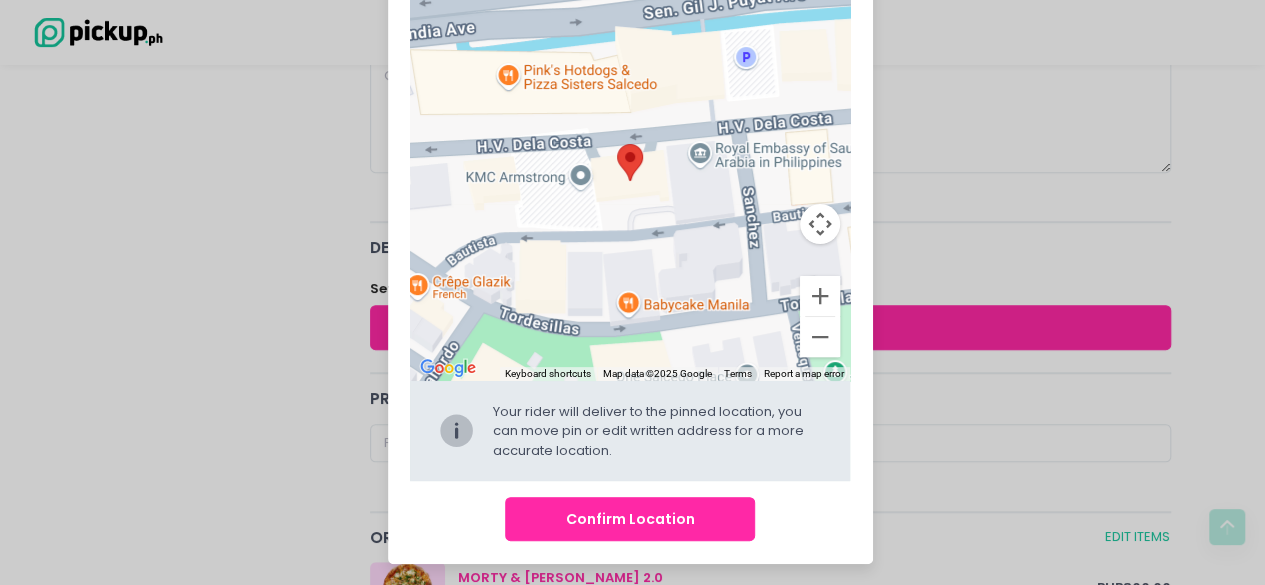 click on "Confirm Location" at bounding box center [630, 519] 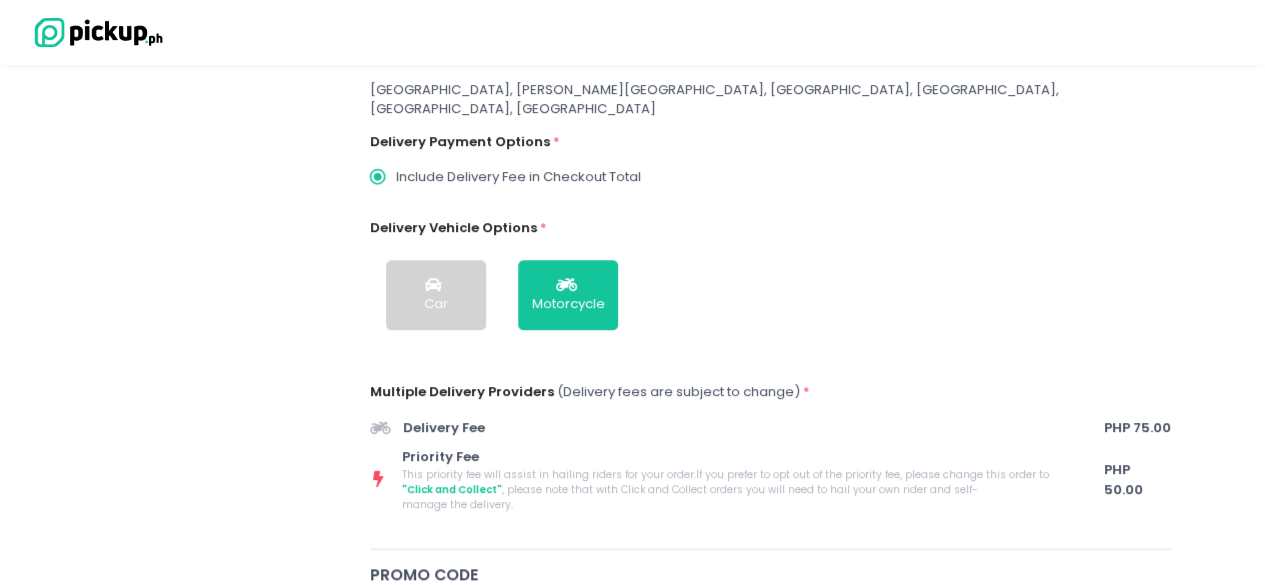scroll, scrollTop: 556, scrollLeft: 0, axis: vertical 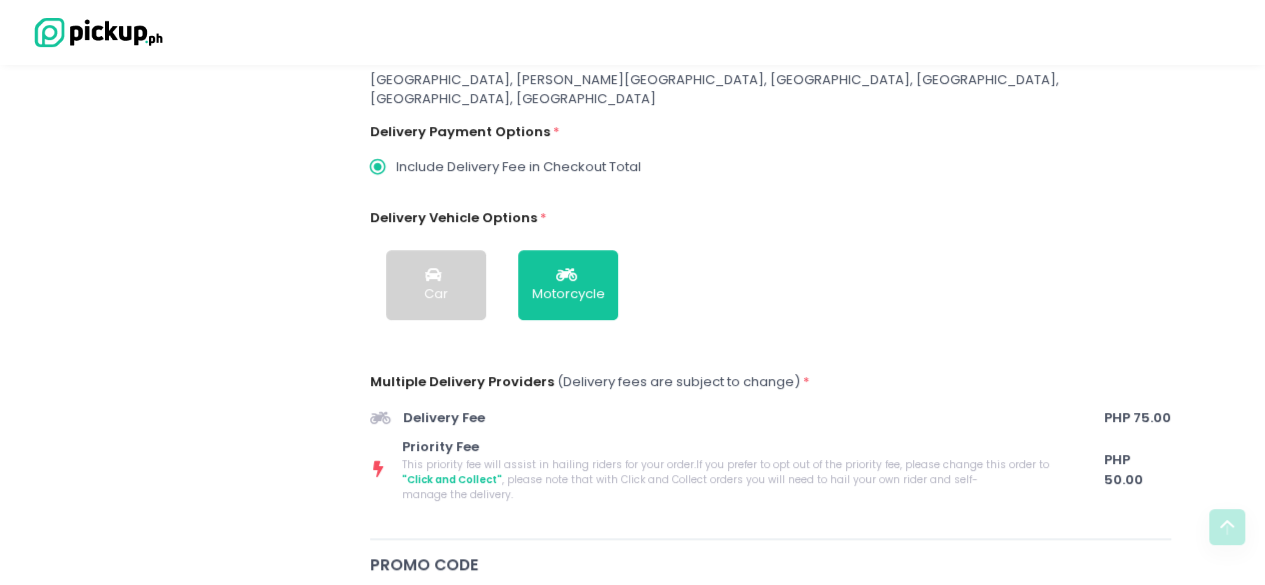 click on "Car" at bounding box center [436, 285] 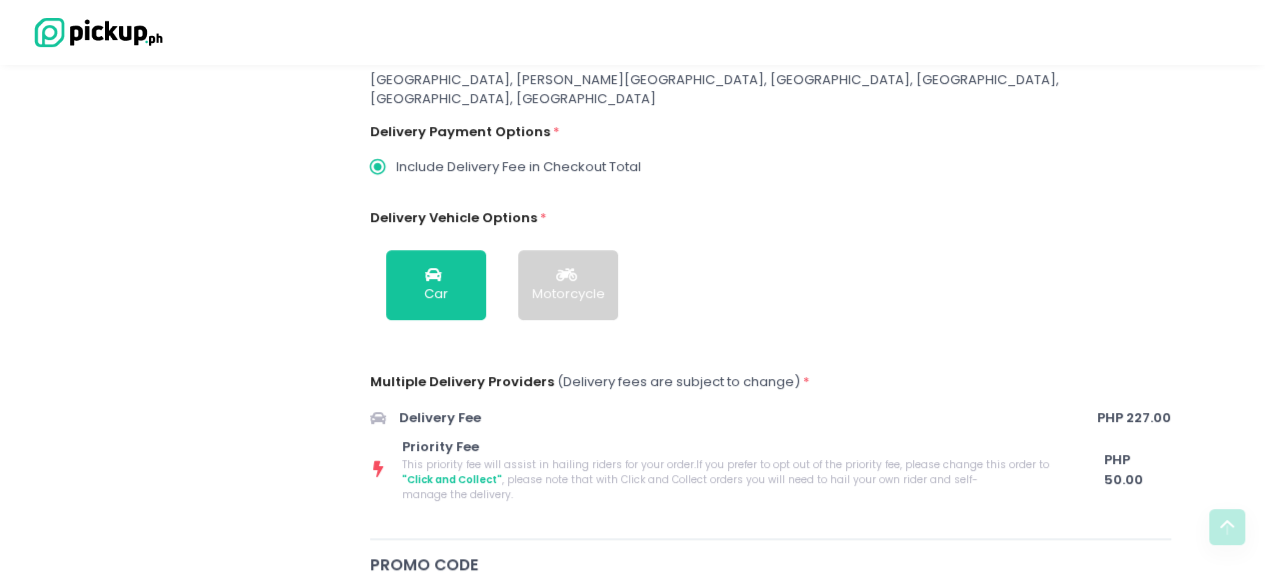 click on "Motorcycle" at bounding box center (568, 294) 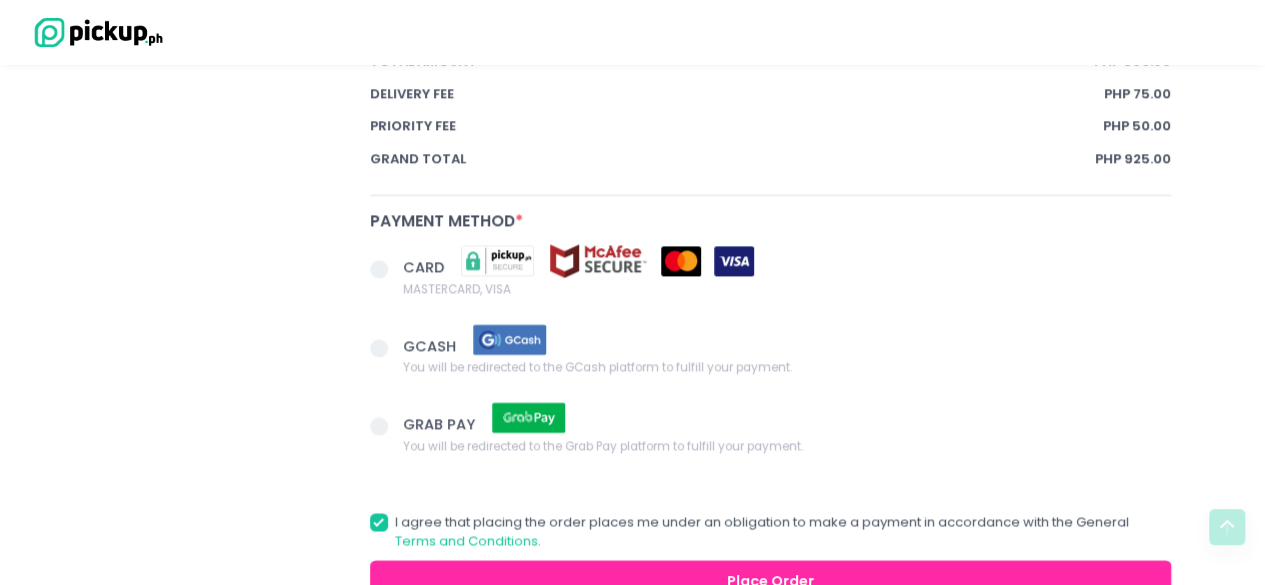 scroll, scrollTop: 1408, scrollLeft: 0, axis: vertical 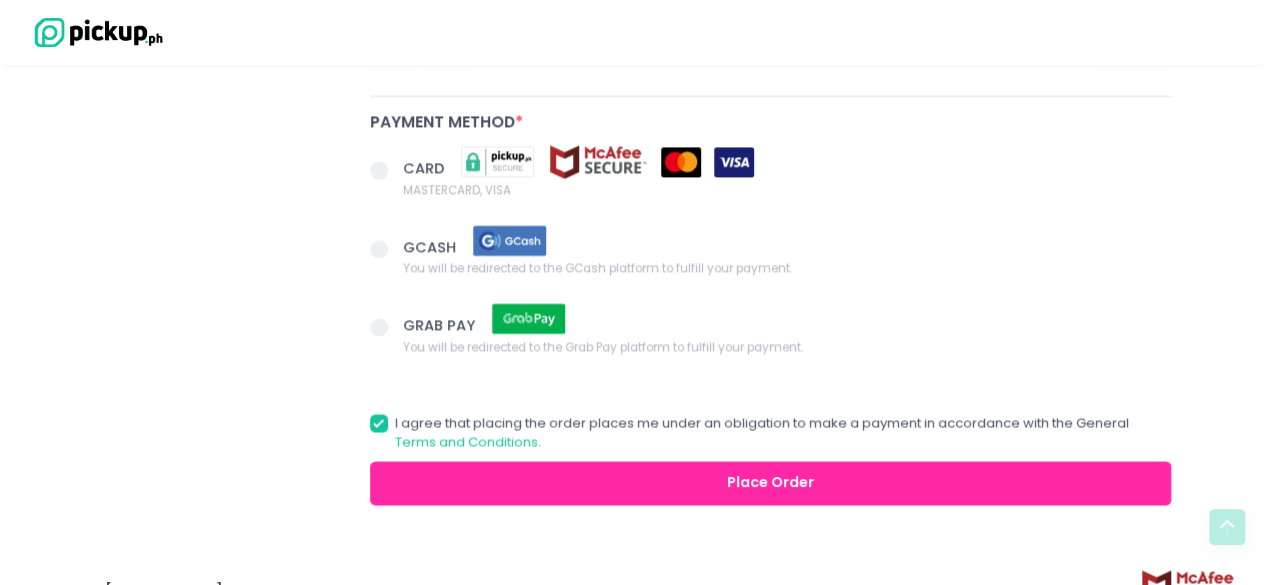 click on "GCASH" at bounding box center (481, 240) 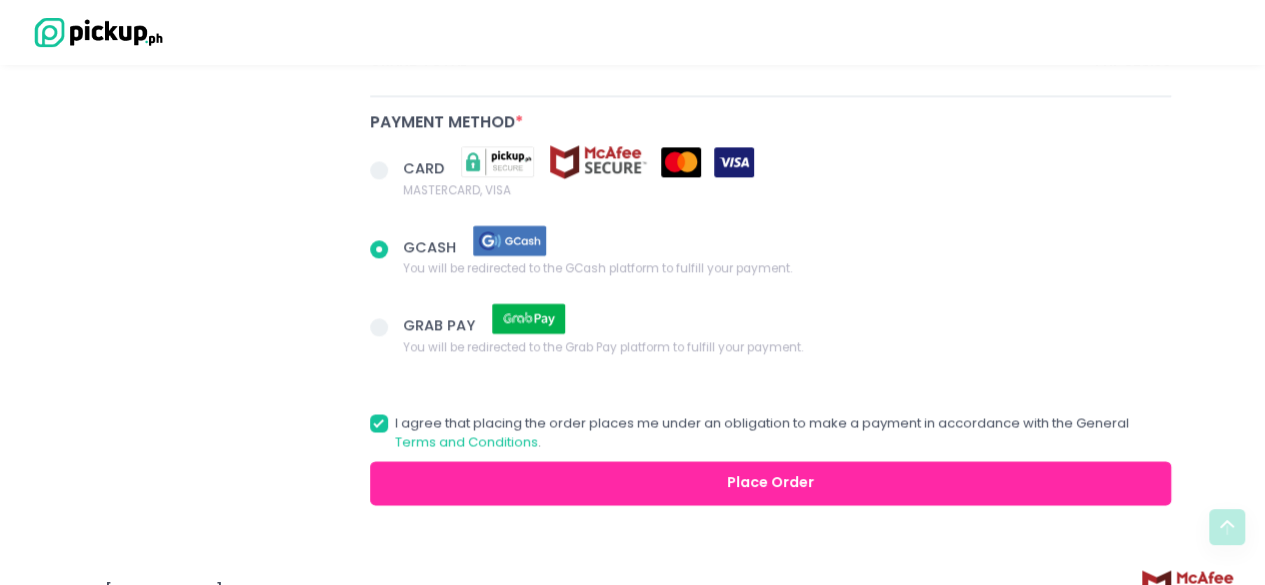 click at bounding box center (379, 249) 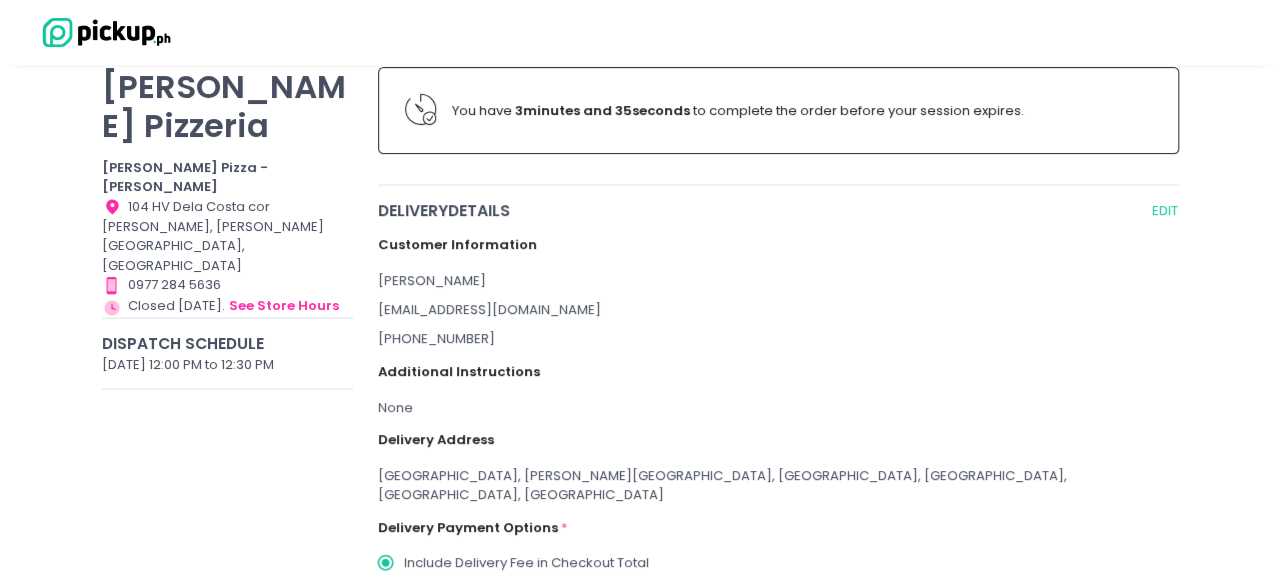 scroll, scrollTop: 0, scrollLeft: 0, axis: both 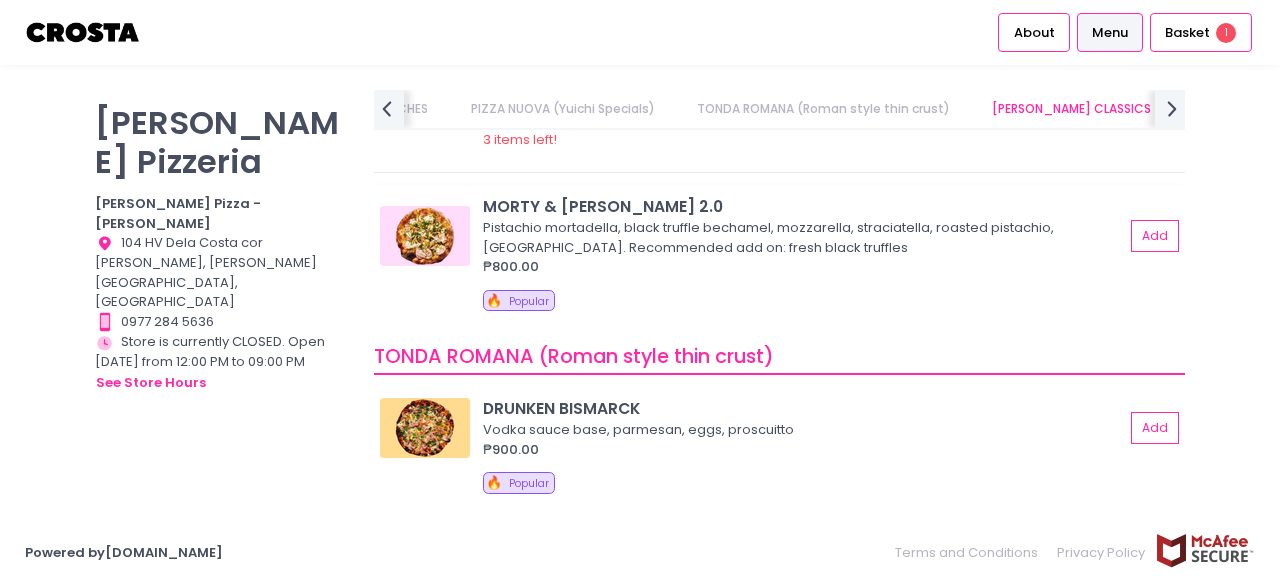 click on "Pistachio mortadella, black truffle bechamel, mozzarella, straciatella, roasted pistachio, parsley. Recommended add on: fresh black truffles" at bounding box center (800, 237) 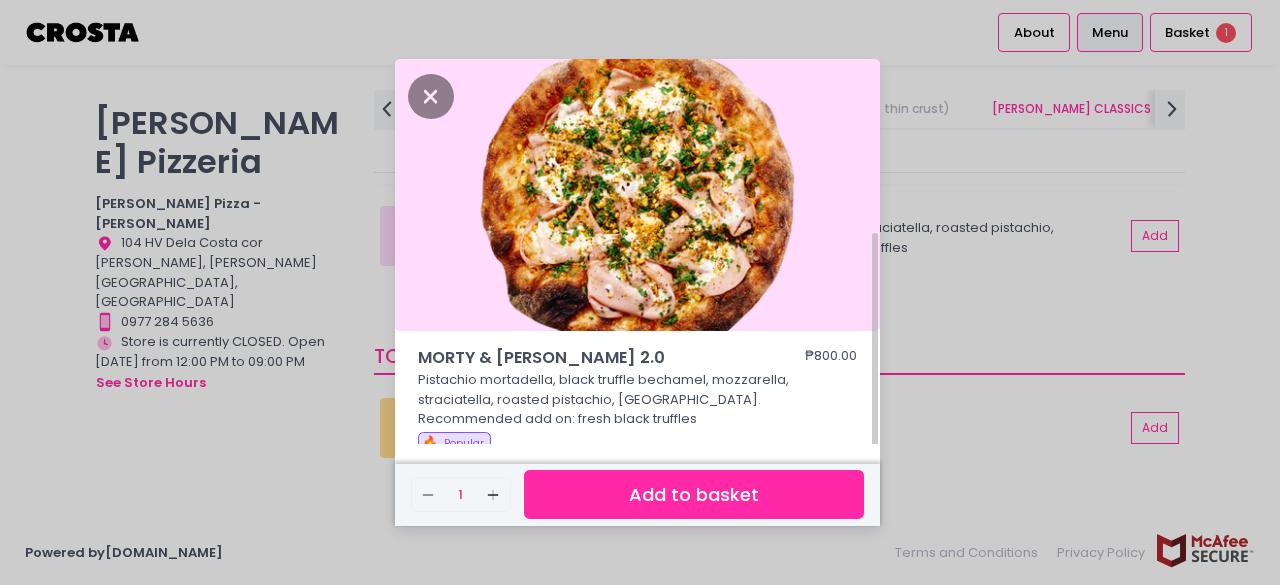 scroll, scrollTop: 136, scrollLeft: 0, axis: vertical 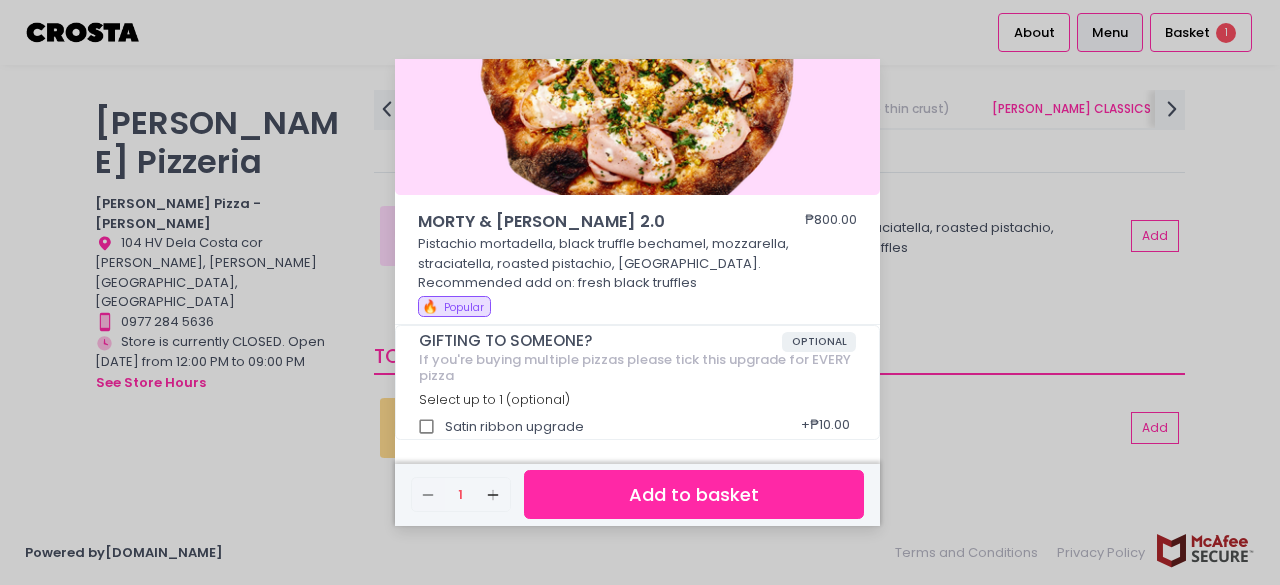 click on "MORTY & ELLA 2.0   ₱800.00 Pistachio mortadella, black truffle bechamel, mozzarella, straciatella, roasted pistachio, parsley. Recommended add on: fresh black truffles  🔥 Popular GIFTING TO SOMEONE? OPTIONAL If you're buying multiple pizzas please tick this upgrade for EVERY pizza  Select up to    1 (optional) Satin ribbon upgrade    +  ₱10.00 Remove Created with Sketch. 1 Add Created with Sketch. Add to basket" at bounding box center (640, 292) 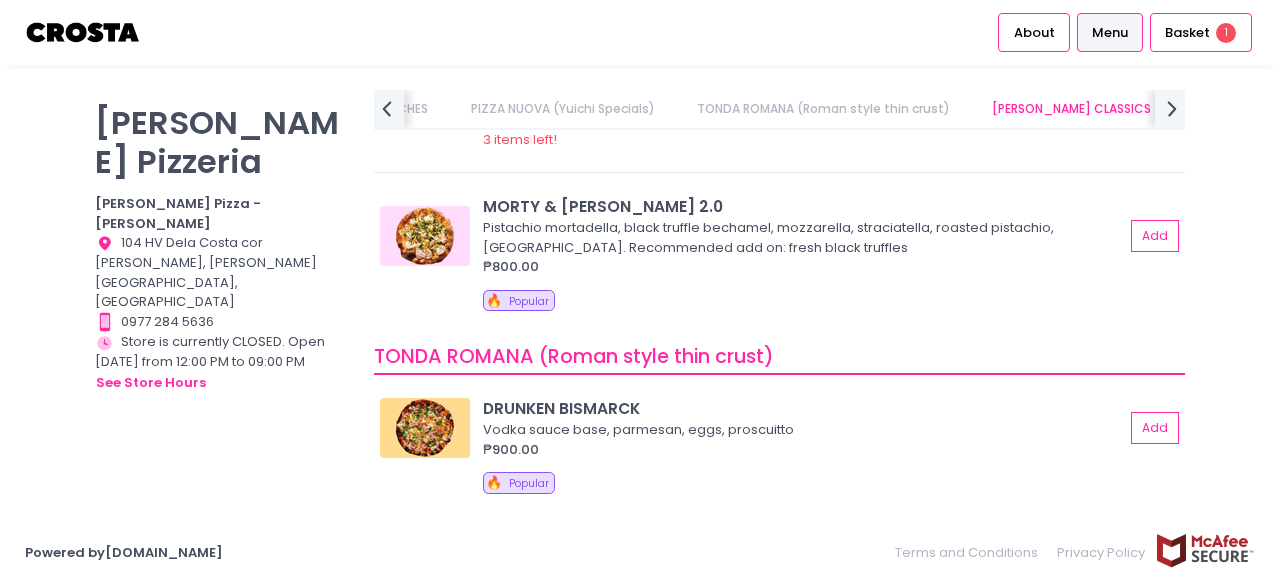 scroll, scrollTop: 136, scrollLeft: 0, axis: vertical 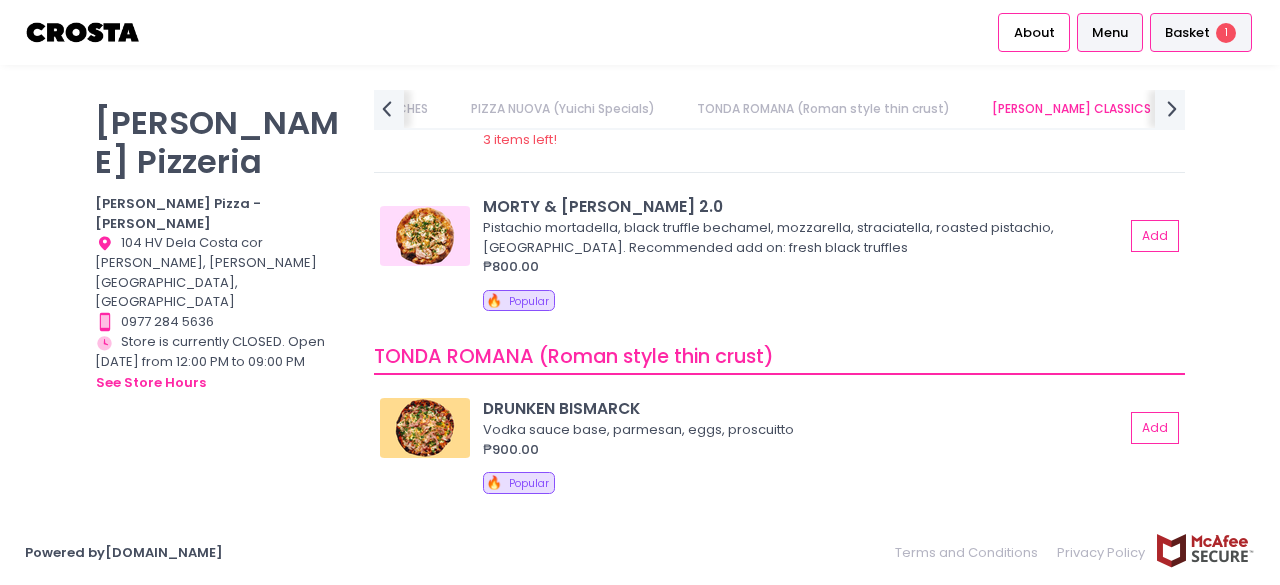 click on "Basket" at bounding box center [1187, 33] 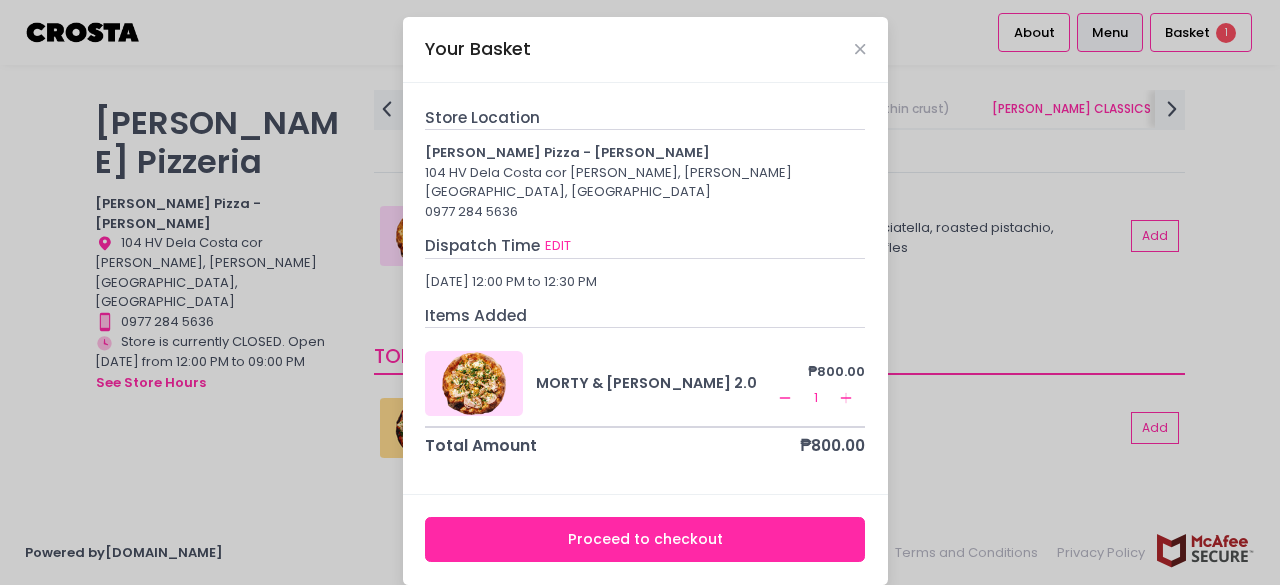 scroll, scrollTop: 0, scrollLeft: 0, axis: both 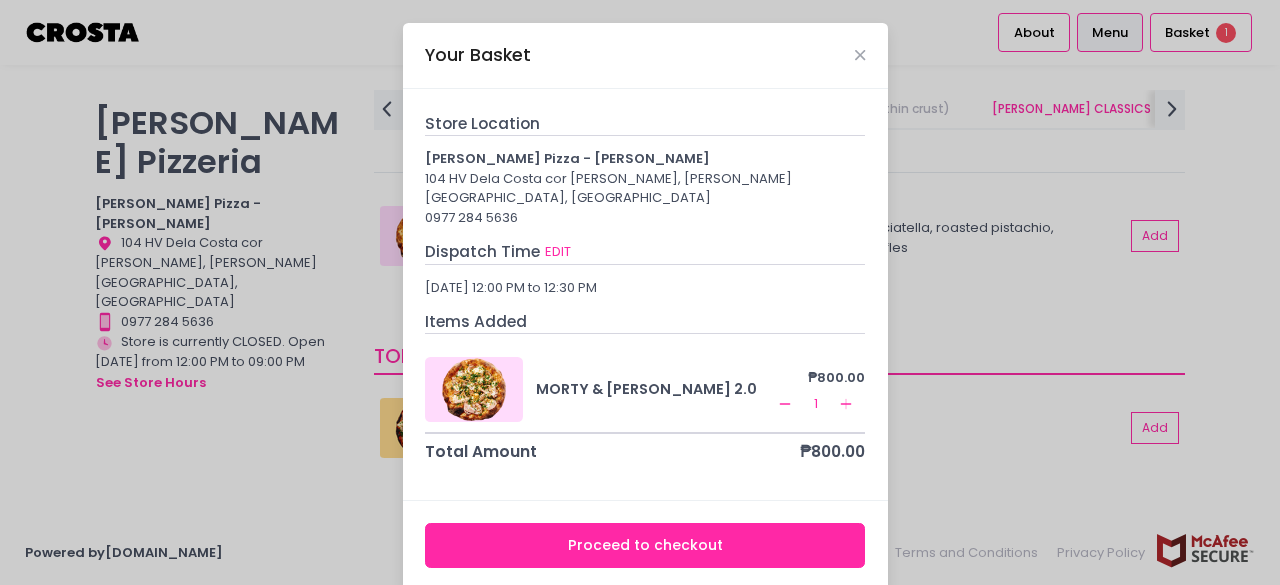 click on "Proceed to checkout" at bounding box center [645, 545] 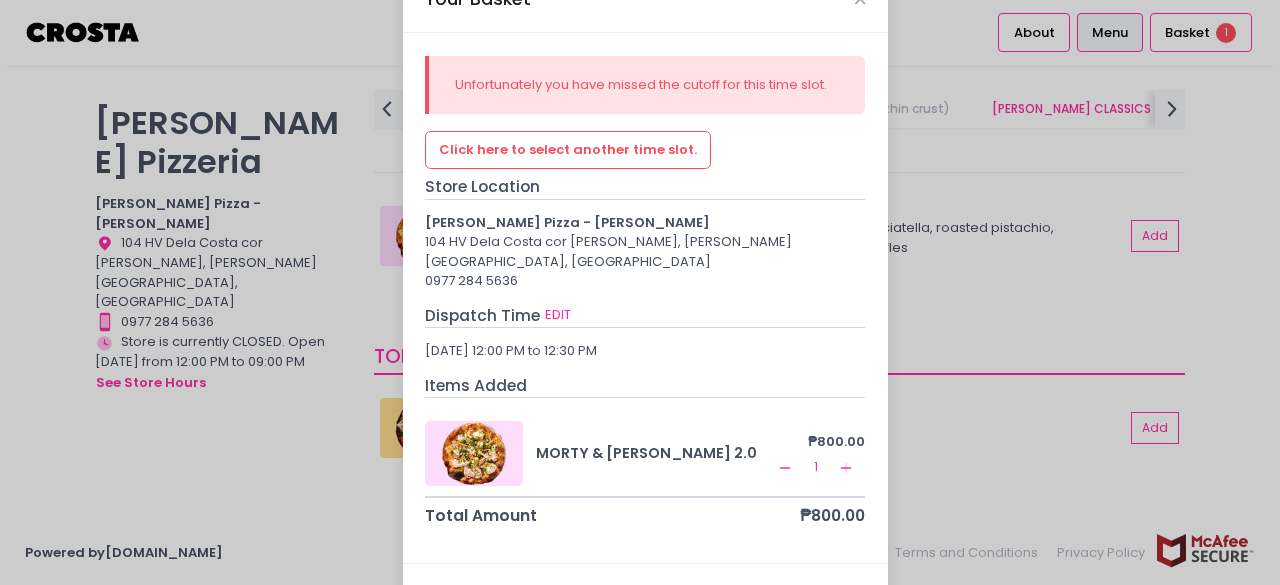 scroll, scrollTop: 0, scrollLeft: 0, axis: both 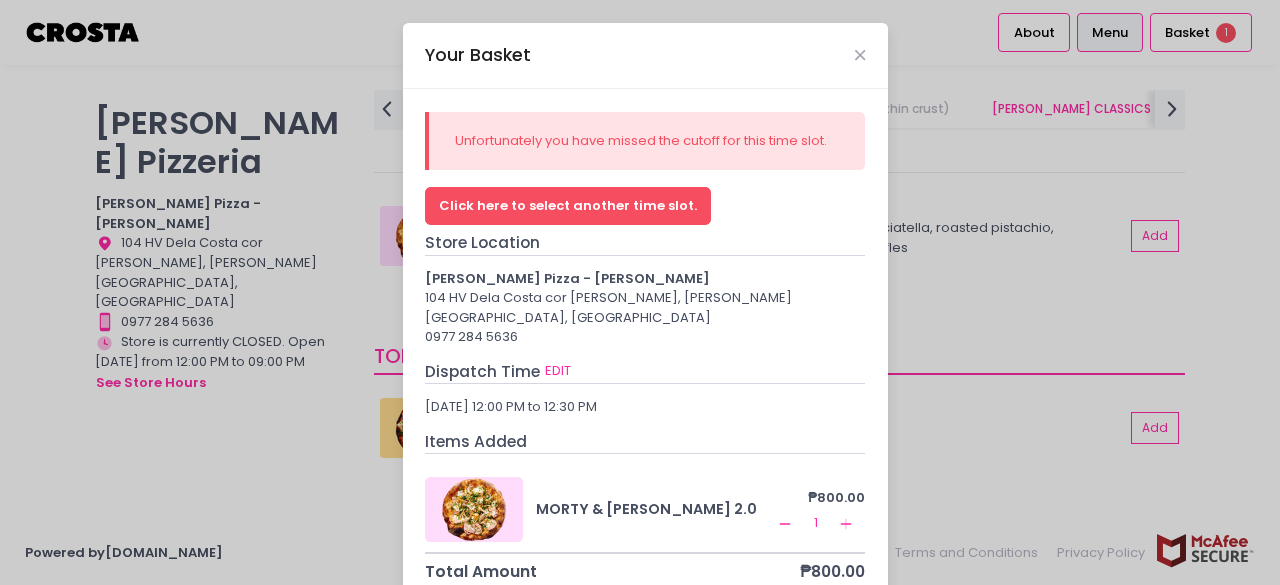 click on "Click here to select another time slot." at bounding box center [568, 206] 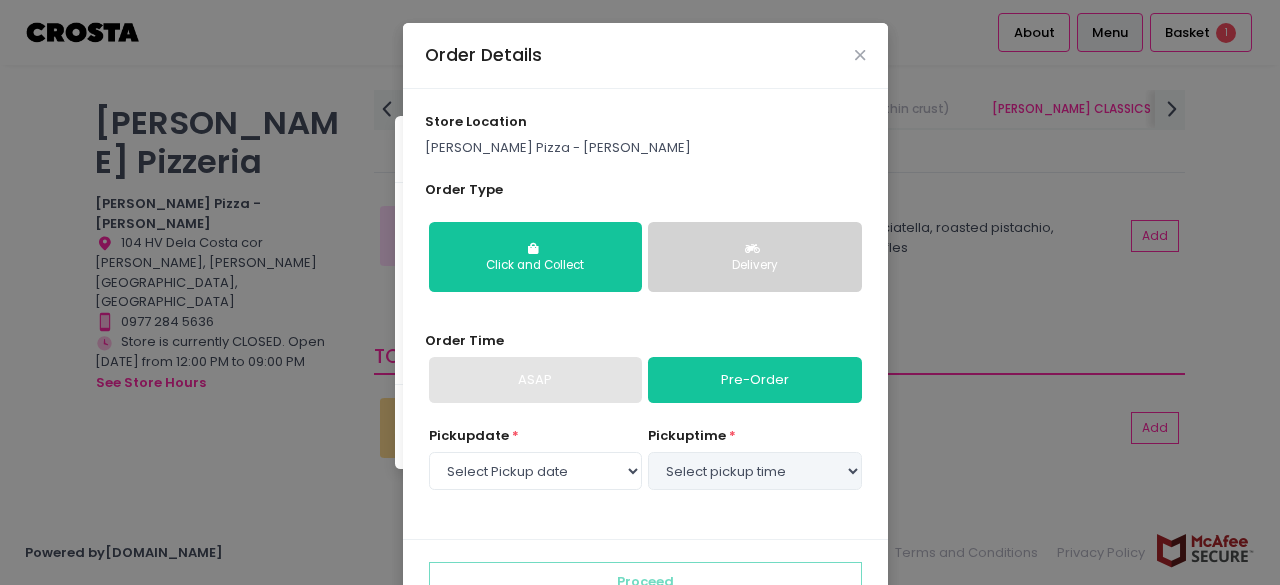 select on "2025-07-10" 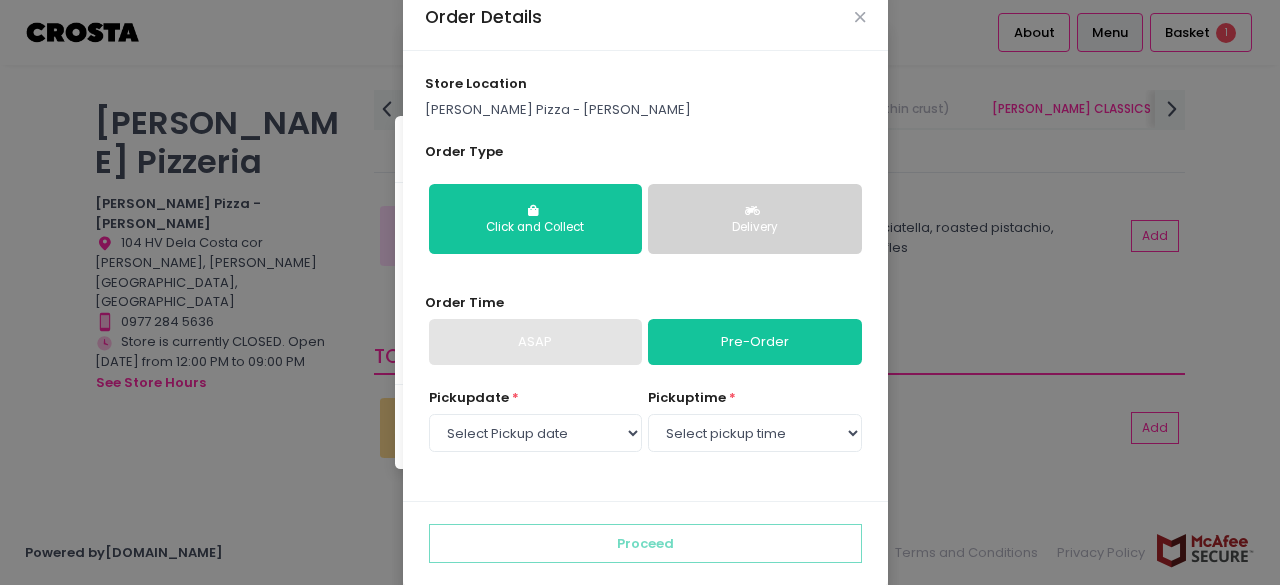 scroll, scrollTop: 60, scrollLeft: 0, axis: vertical 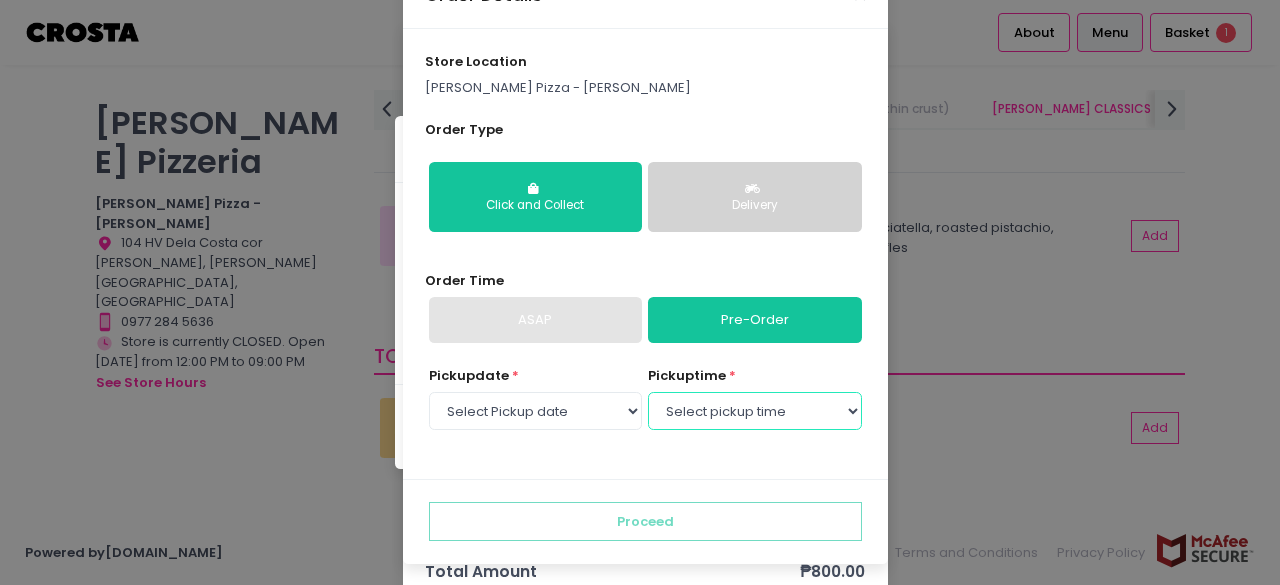 click on "Select pickup time 12:30 PM - 01:00 PM 01:00 PM - 01:30 PM 01:30 PM - 02:00 PM 02:00 PM - 02:30 PM 02:30 PM - 03:00 PM 03:00 PM - 03:30 PM 03:30 PM - 04:00 PM 04:00 PM - 04:30 PM 04:30 PM - 05:00 PM 05:00 PM - 05:30 PM 05:30 PM - 06:00 PM 06:00 PM - 06:30 PM 06:30 PM - 07:00 PM 07:00 PM - 07:30 PM 07:30 PM - 08:00 PM 08:00 PM - 08:30 PM 08:30 PM - 09:00 PM" at bounding box center (754, 411) 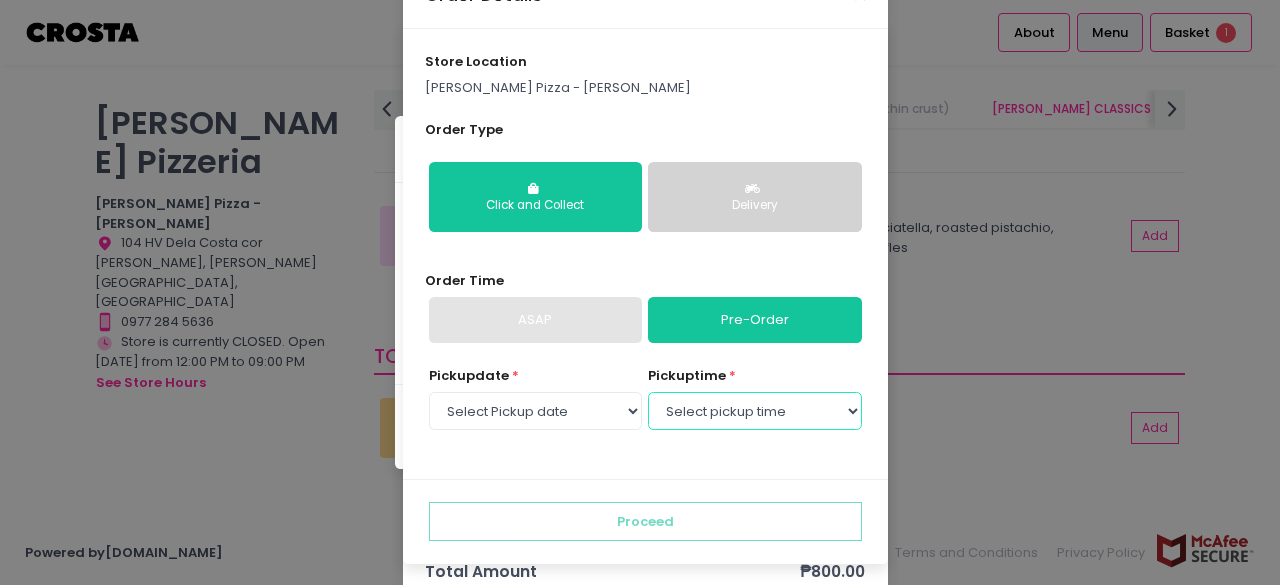 select on "12:30" 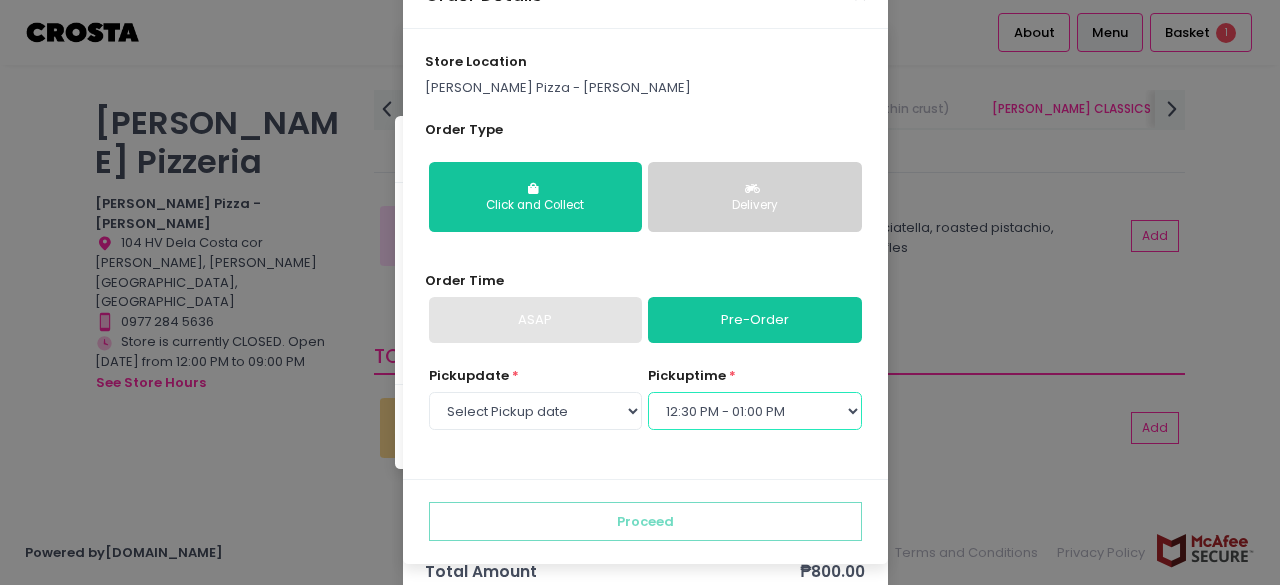 click on "Select pickup time 12:30 PM - 01:00 PM 01:00 PM - 01:30 PM 01:30 PM - 02:00 PM 02:00 PM - 02:30 PM 02:30 PM - 03:00 PM 03:00 PM - 03:30 PM 03:30 PM - 04:00 PM 04:00 PM - 04:30 PM 04:30 PM - 05:00 PM 05:00 PM - 05:30 PM 05:30 PM - 06:00 PM 06:00 PM - 06:30 PM 06:30 PM - 07:00 PM 07:00 PM - 07:30 PM 07:30 PM - 08:00 PM 08:00 PM - 08:30 PM 08:30 PM - 09:00 PM" at bounding box center [754, 411] 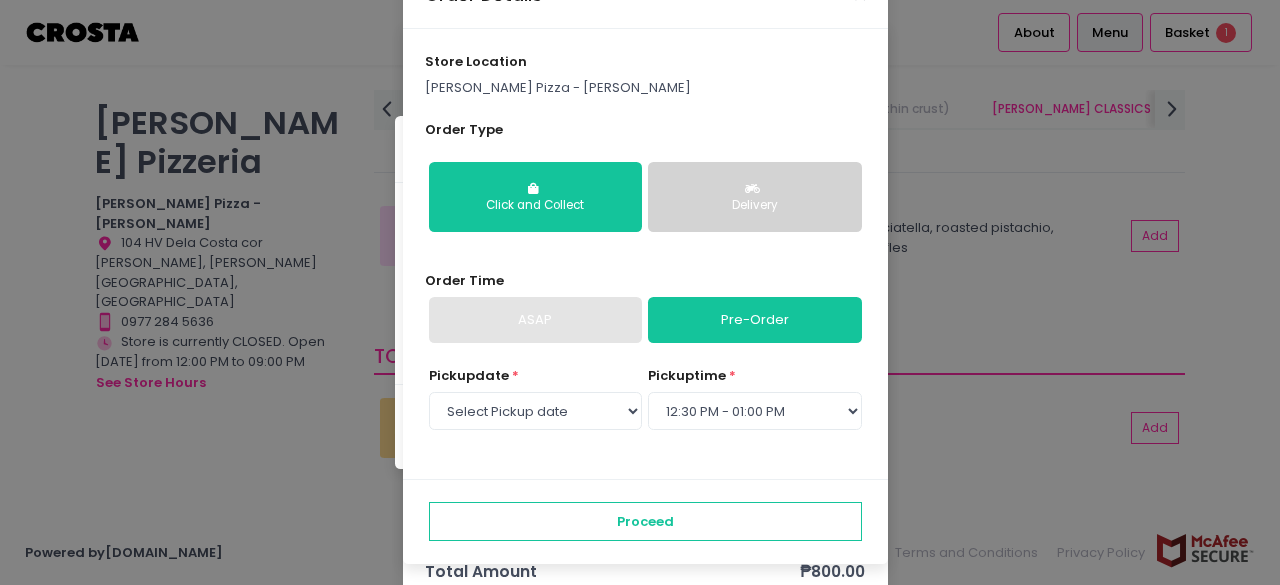 click on "Delivery" at bounding box center (754, 197) 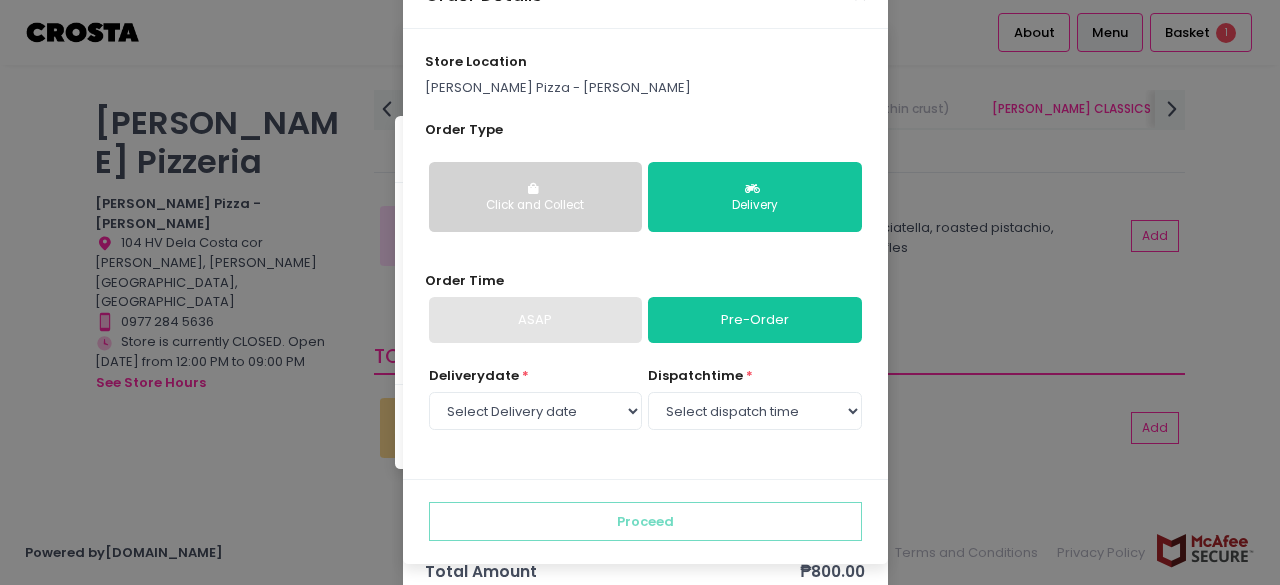click on "ASAP" at bounding box center (535, 320) 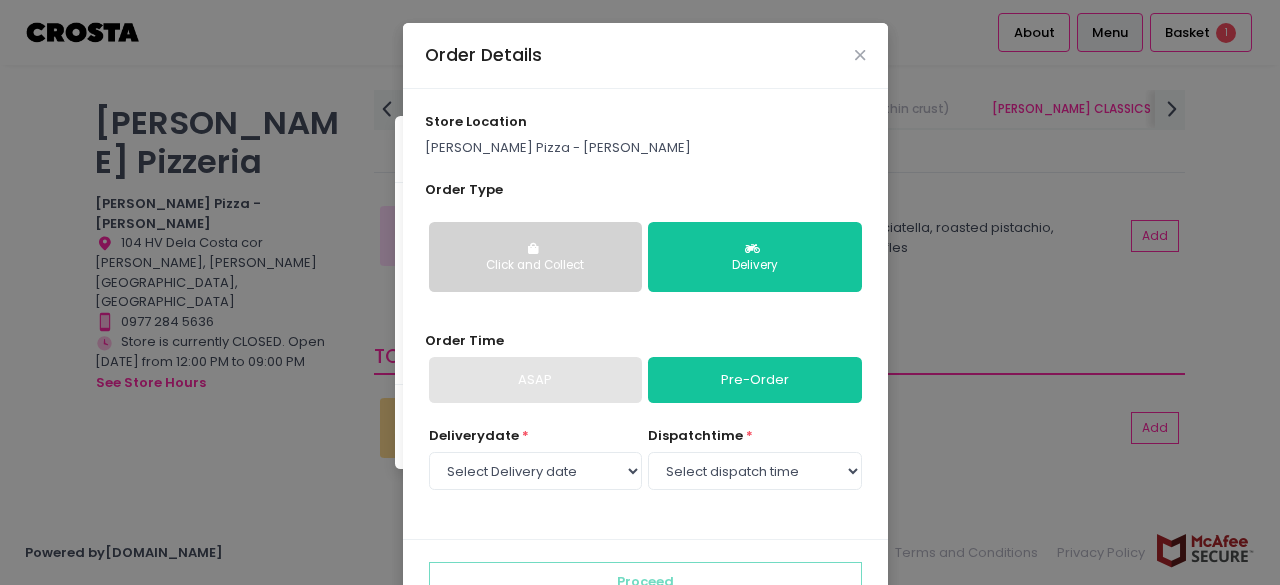 scroll, scrollTop: 60, scrollLeft: 0, axis: vertical 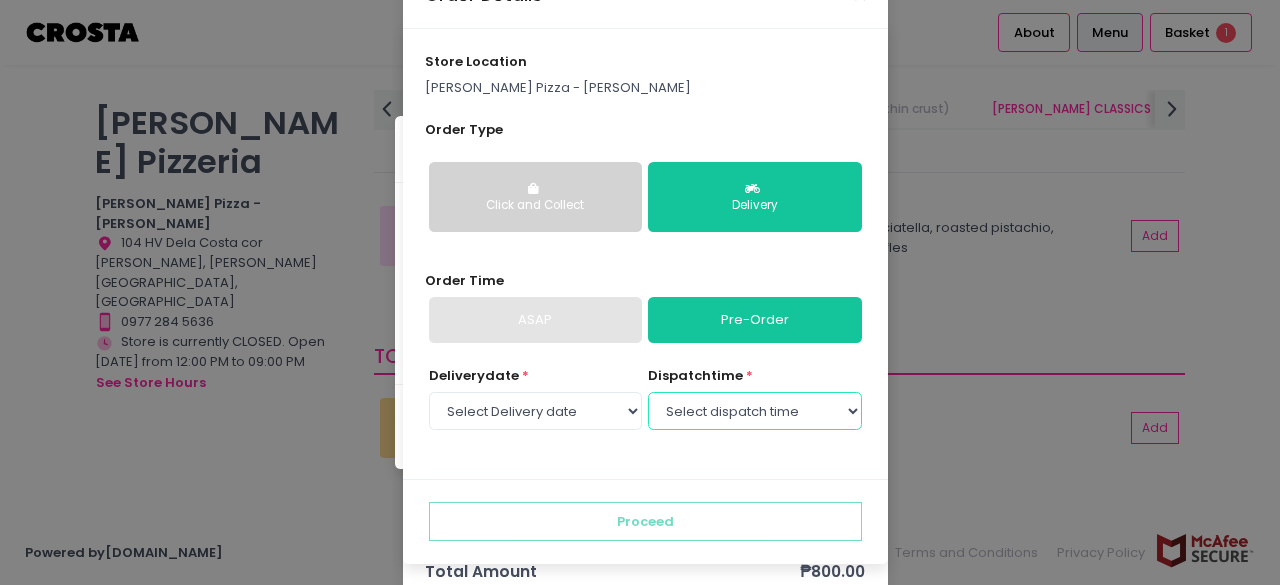 click on "Select dispatch time 12:30 PM - 01:00 PM 01:00 PM - 01:30 PM 01:30 PM - 02:00 PM 02:00 PM - 02:30 PM 02:30 PM - 03:00 PM 03:00 PM - 03:30 PM 03:30 PM - 04:00 PM 04:00 PM - 04:30 PM 04:30 PM - 05:00 PM 05:00 PM - 05:30 PM 05:30 PM - 06:00 PM 06:00 PM - 06:30 PM 06:30 PM - 07:00 PM 07:00 PM - 07:30 PM 07:30 PM - 08:00 PM 08:00 PM - 08:30 PM 08:30 PM - 09:00 PM" at bounding box center (754, 411) 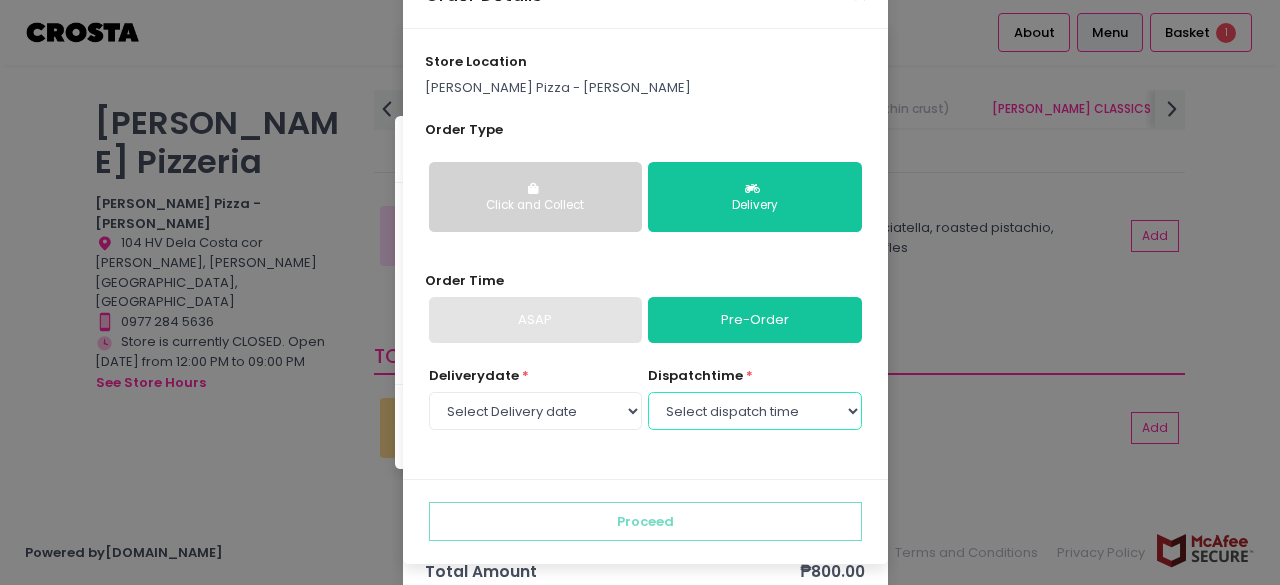 select on "12:30" 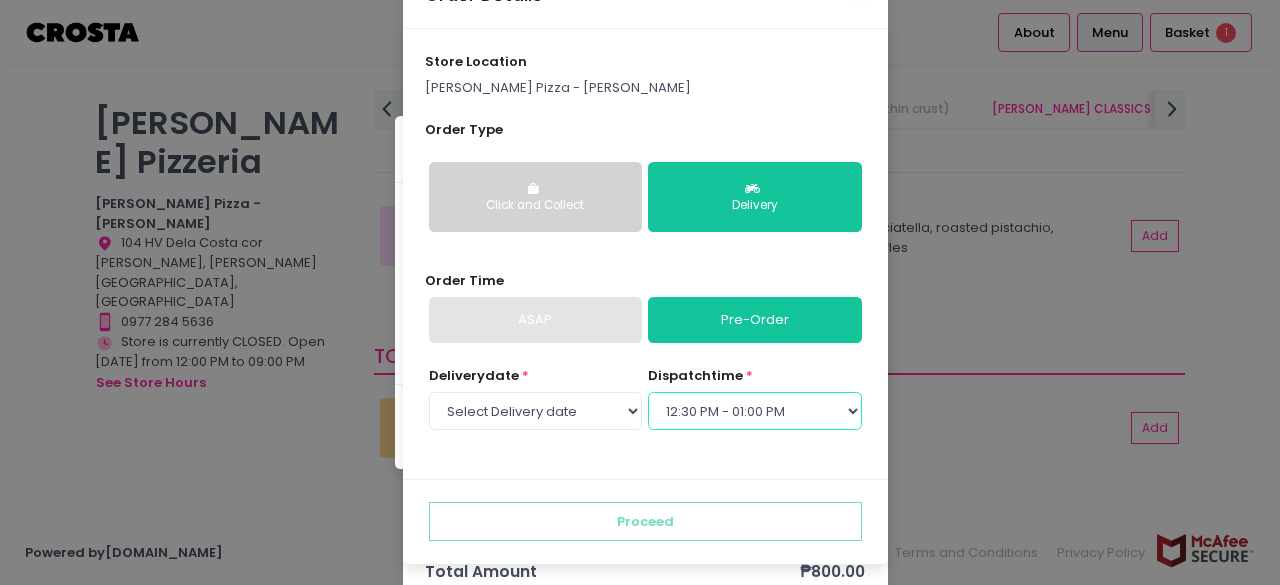 click on "Select dispatch time 12:30 PM - 01:00 PM 01:00 PM - 01:30 PM 01:30 PM - 02:00 PM 02:00 PM - 02:30 PM 02:30 PM - 03:00 PM 03:00 PM - 03:30 PM 03:30 PM - 04:00 PM 04:00 PM - 04:30 PM 04:30 PM - 05:00 PM 05:00 PM - 05:30 PM 05:30 PM - 06:00 PM 06:00 PM - 06:30 PM 06:30 PM - 07:00 PM 07:00 PM - 07:30 PM 07:30 PM - 08:00 PM 08:00 PM - 08:30 PM 08:30 PM - 09:00 PM" at bounding box center [754, 411] 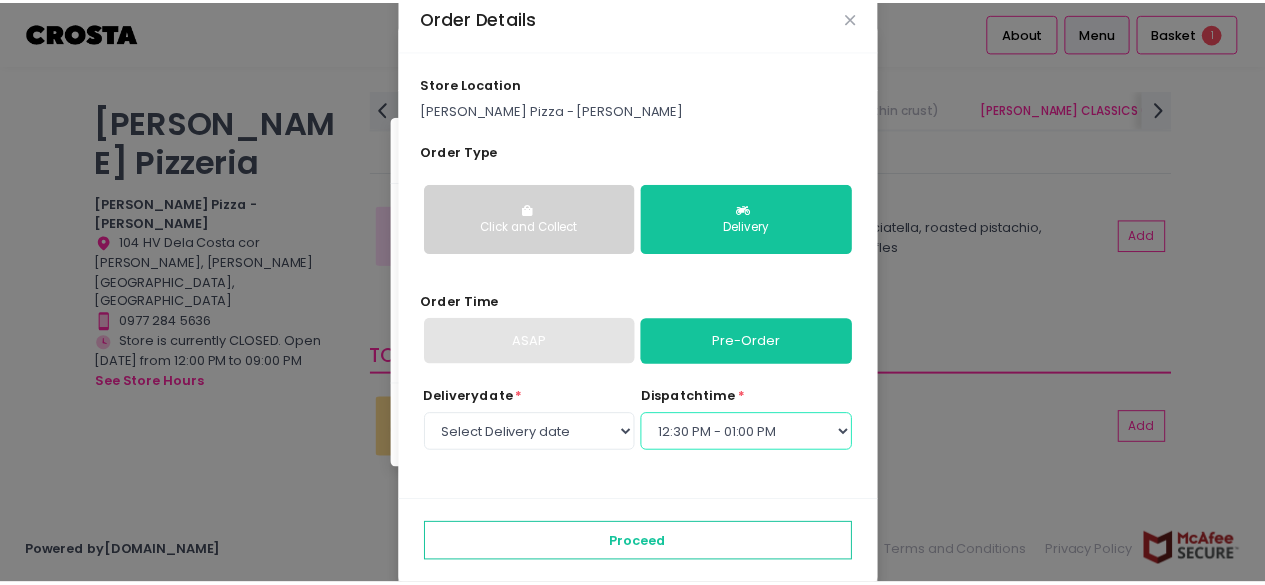 scroll, scrollTop: 60, scrollLeft: 0, axis: vertical 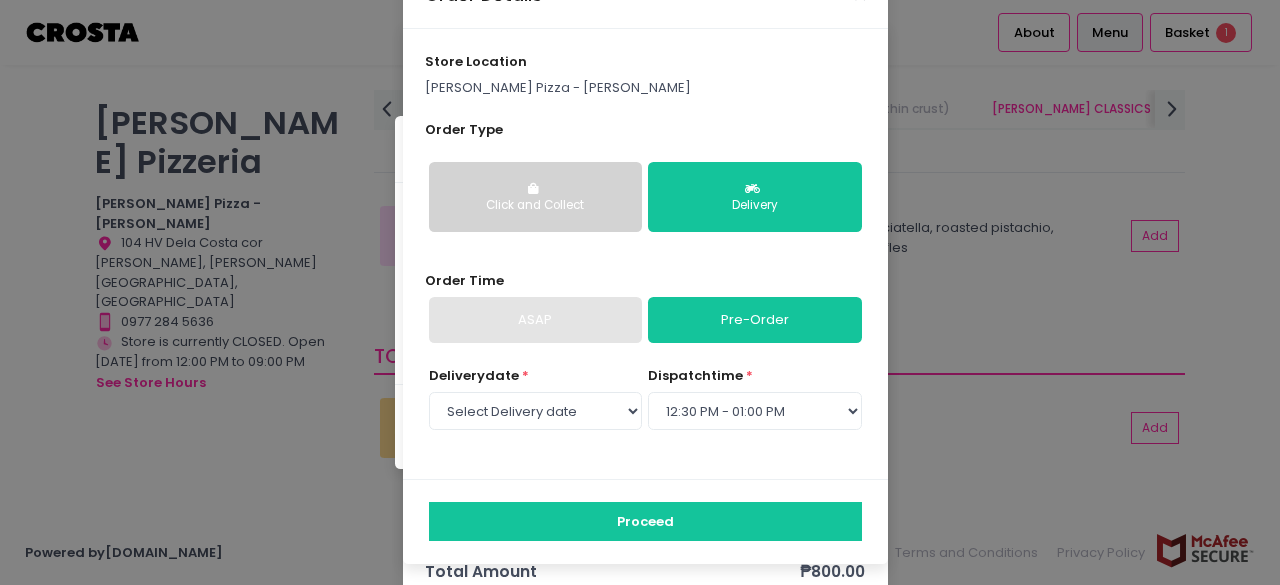 click on "Proceed" at bounding box center [645, 521] 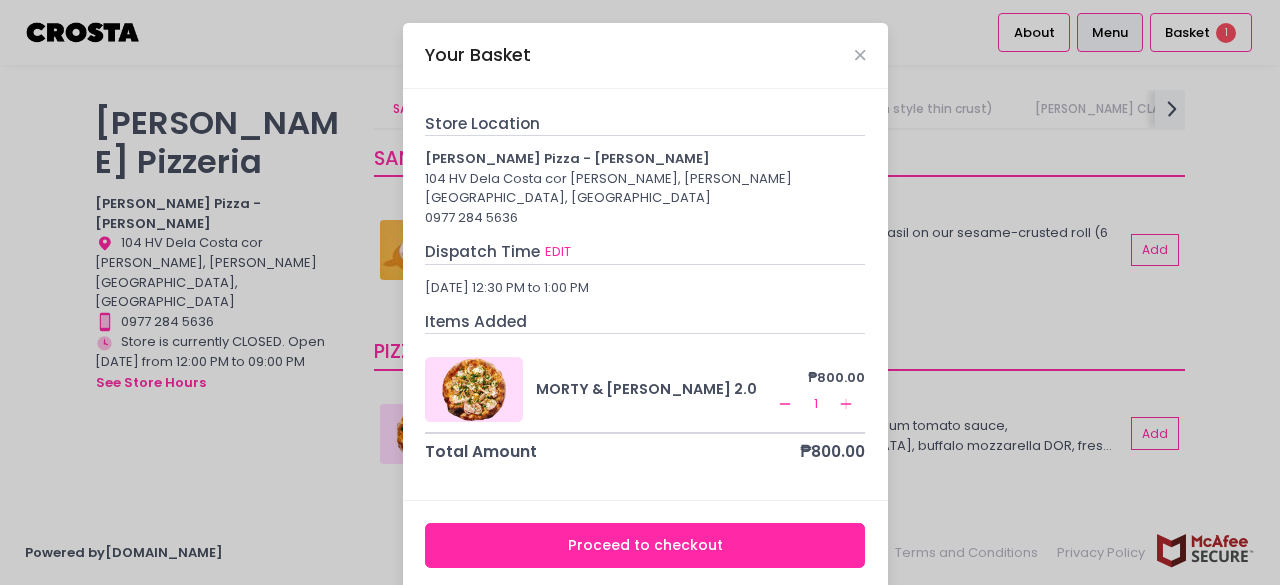 click on "Proceed to checkout" at bounding box center [645, 545] 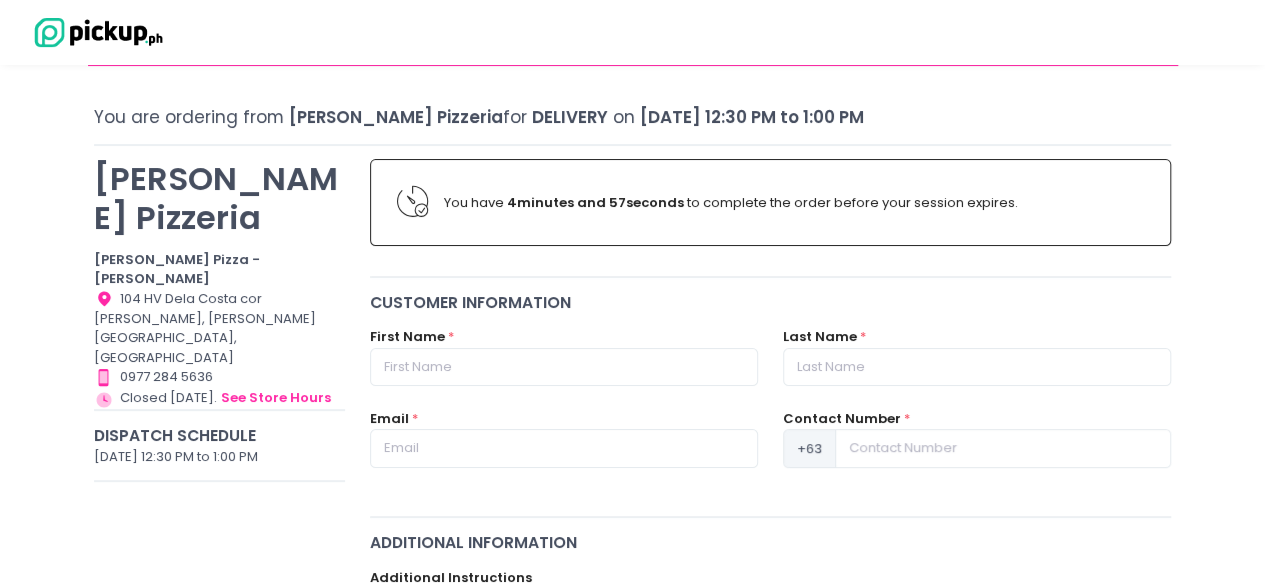 scroll, scrollTop: 100, scrollLeft: 0, axis: vertical 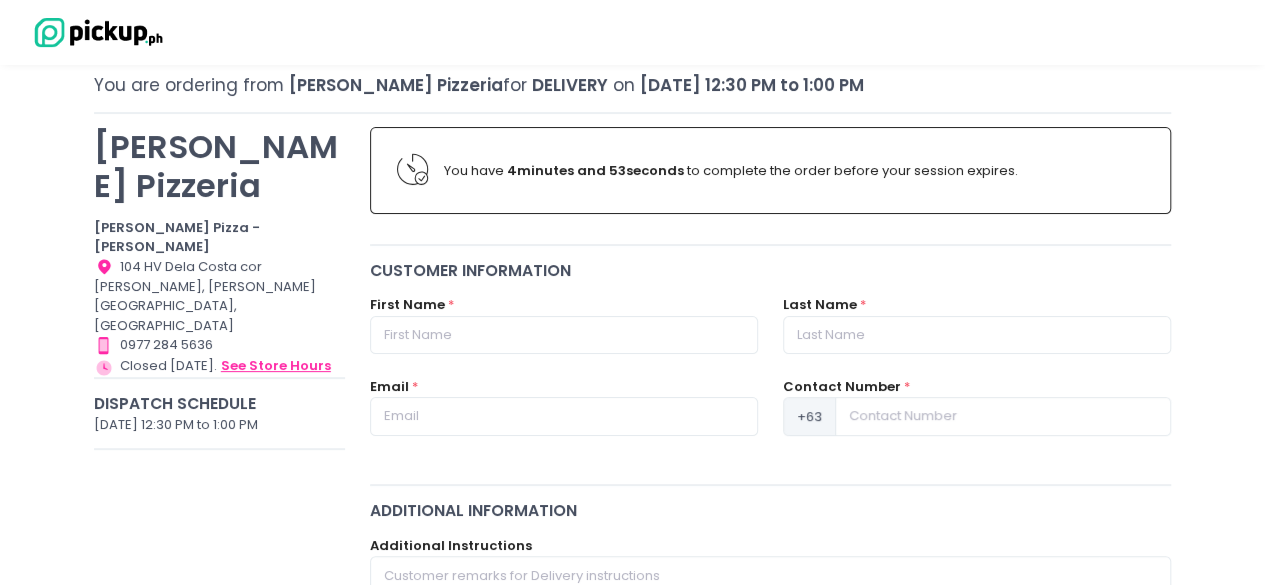 click on "see store hours" at bounding box center (276, 366) 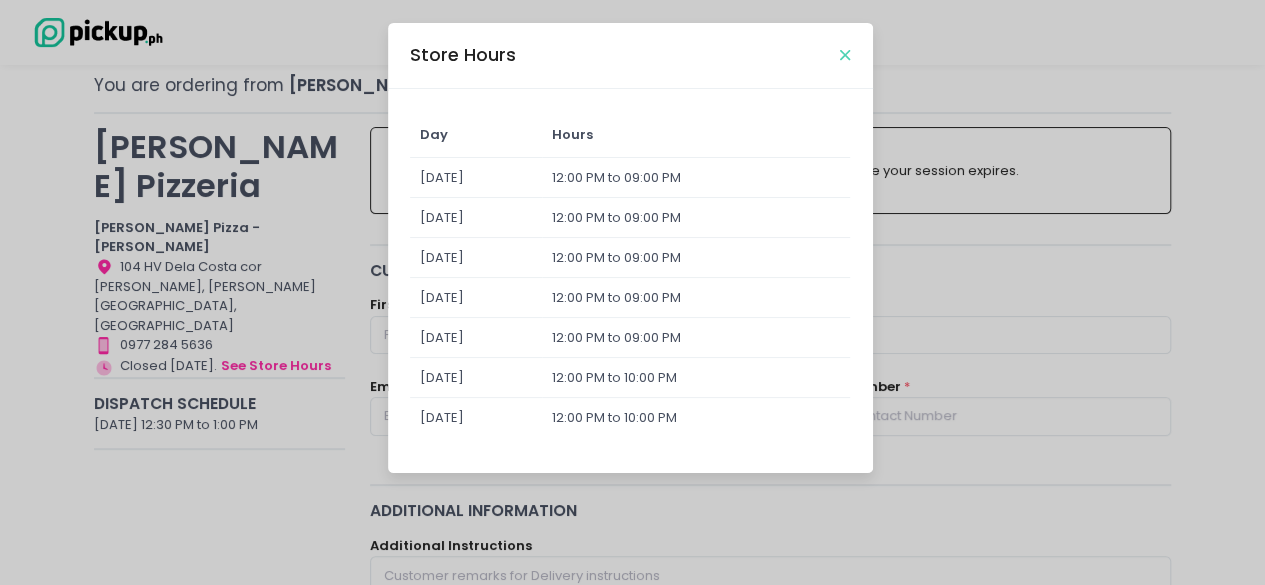 click at bounding box center (845, 55) 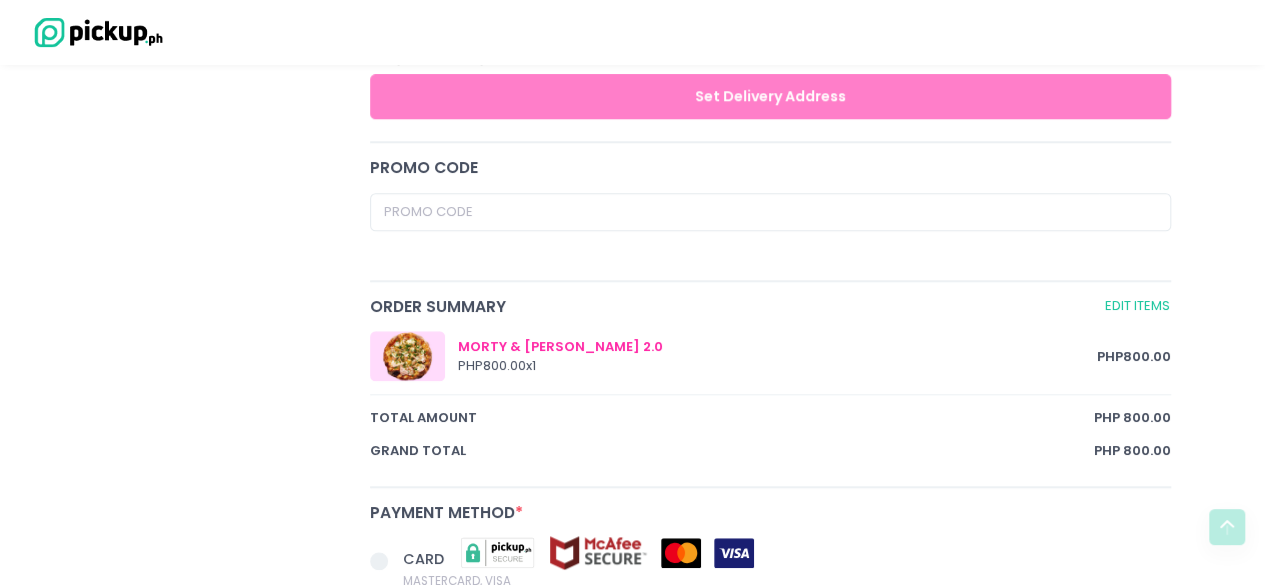 scroll, scrollTop: 1100, scrollLeft: 0, axis: vertical 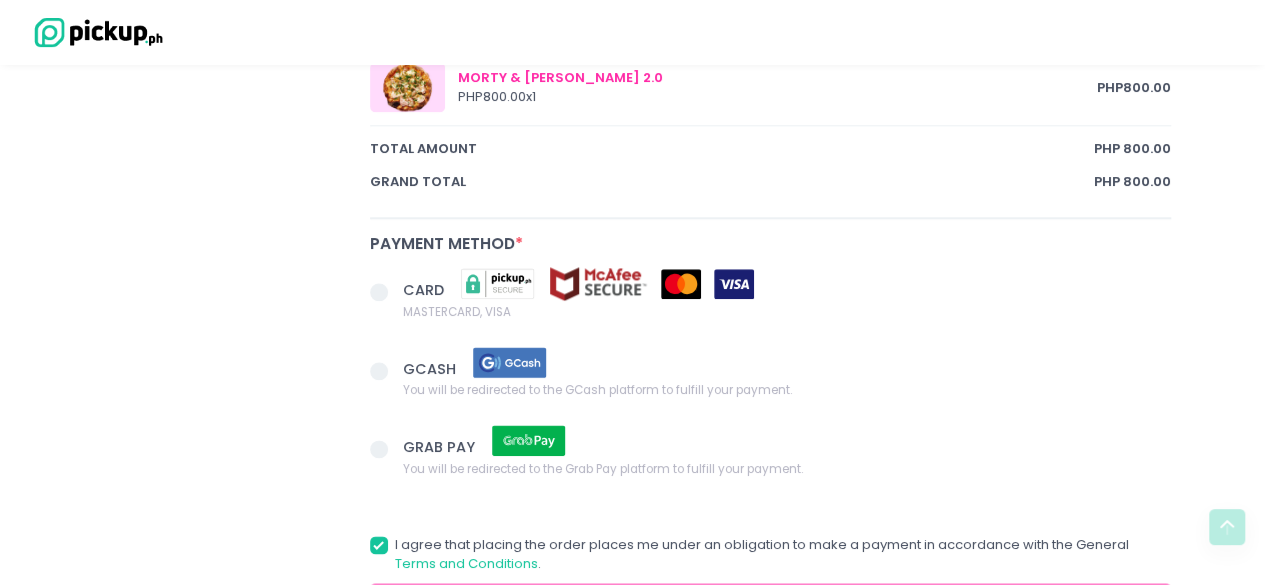 click at bounding box center (510, 362) 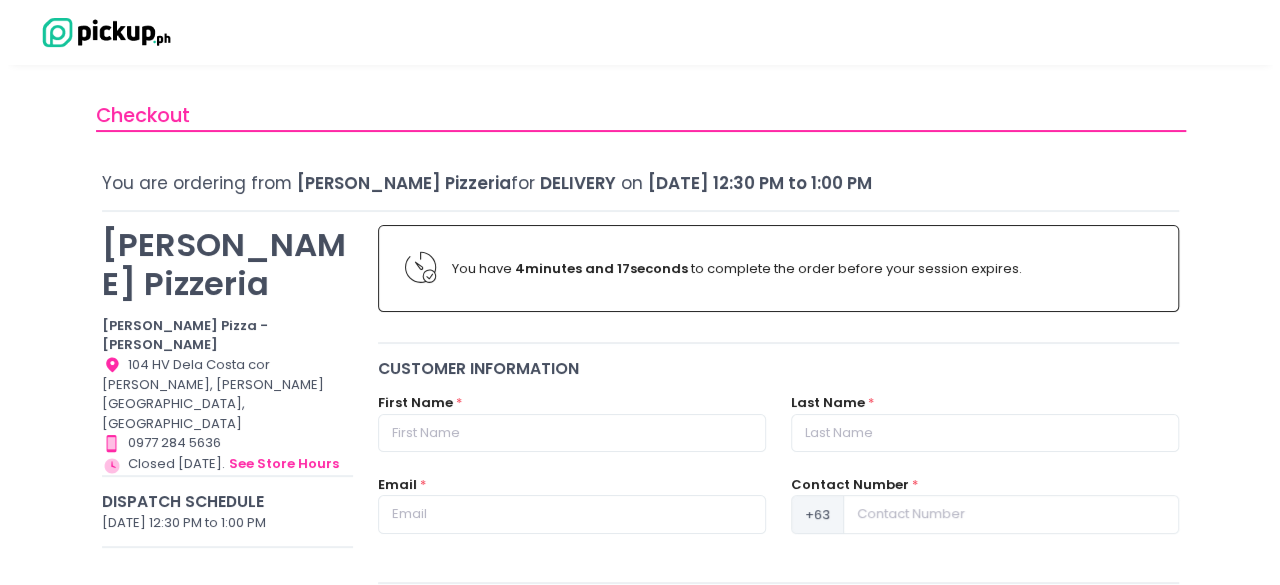 scroll, scrollTop: 0, scrollLeft: 0, axis: both 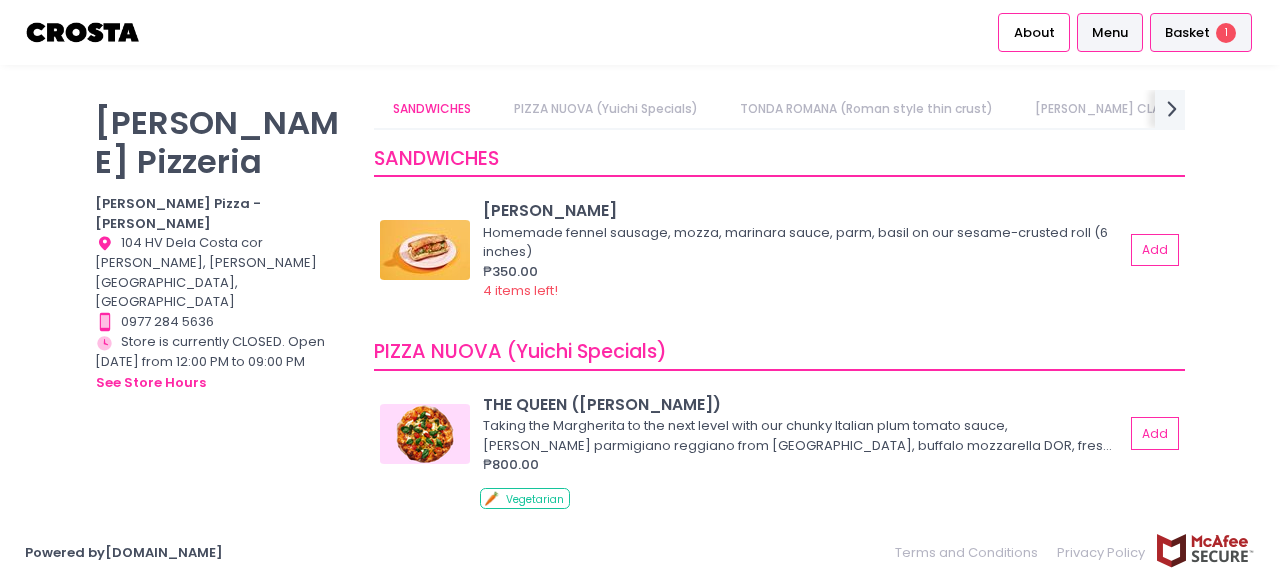 click on "Basket 1" at bounding box center [1201, 32] 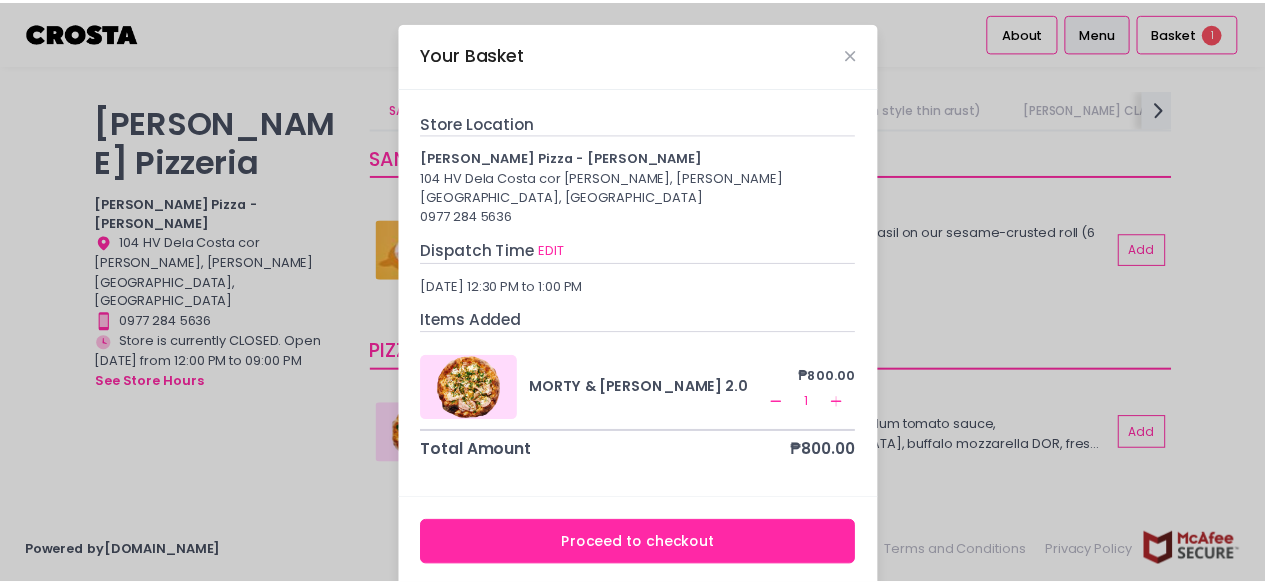 scroll, scrollTop: 0, scrollLeft: 0, axis: both 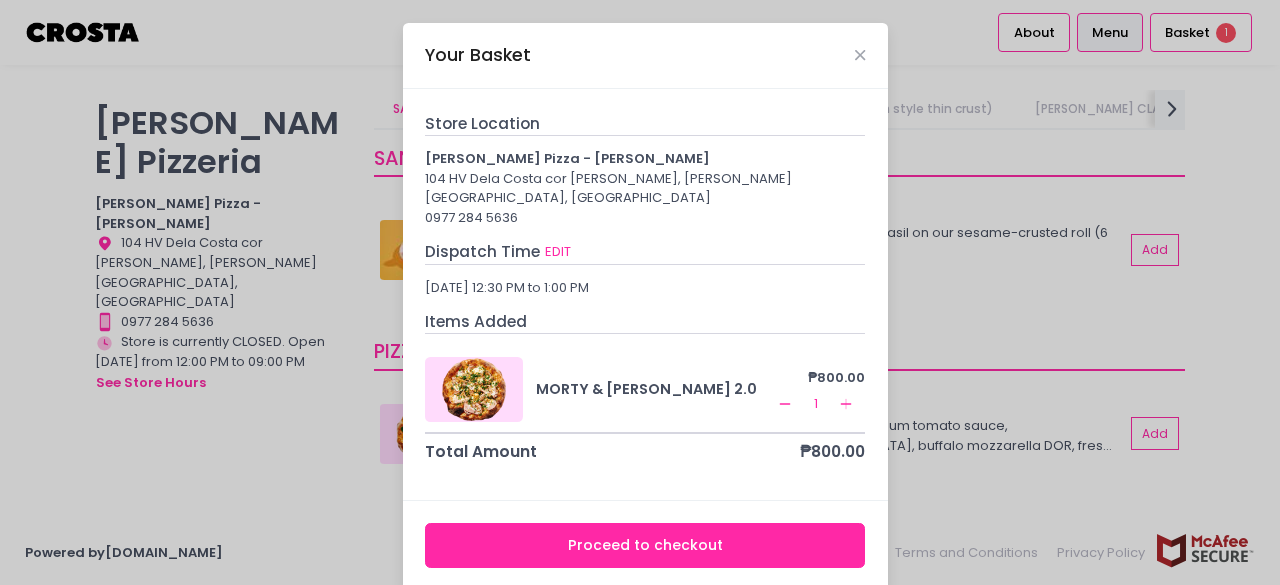 click on "Proceed to checkout" at bounding box center [645, 545] 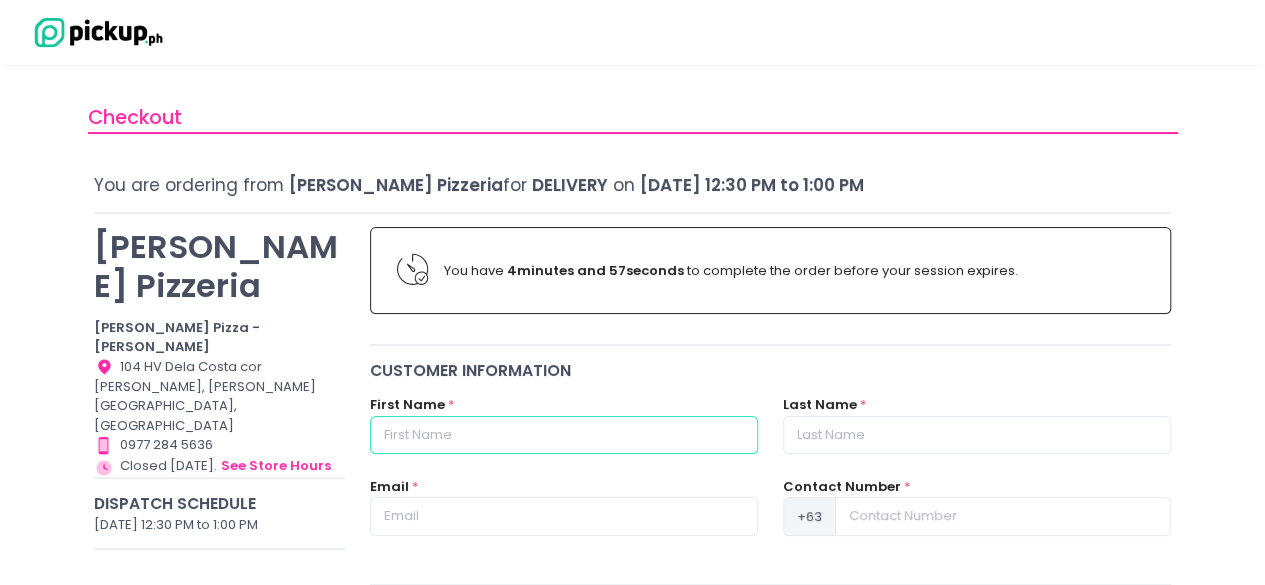 click at bounding box center (564, 435) 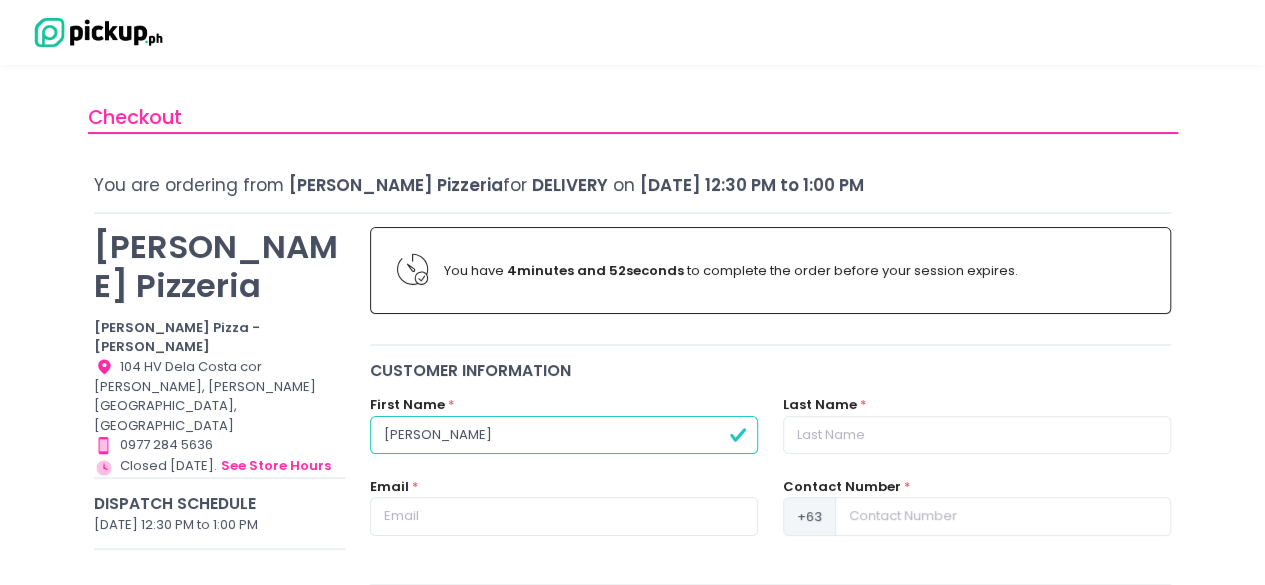 type on "Maria Rosario" 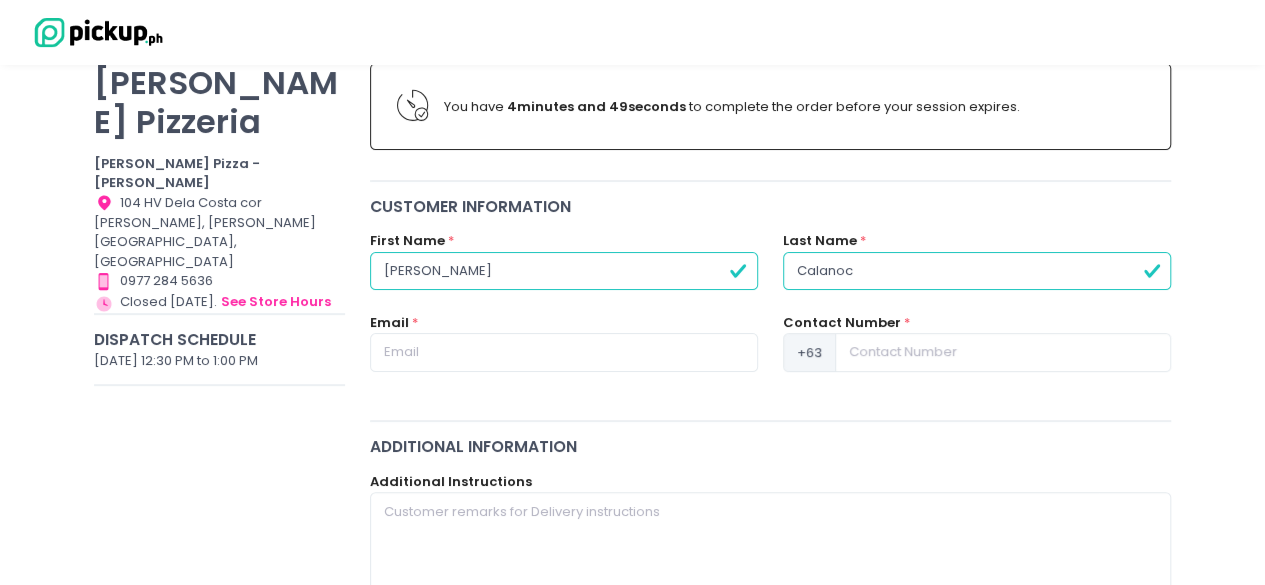 scroll, scrollTop: 300, scrollLeft: 0, axis: vertical 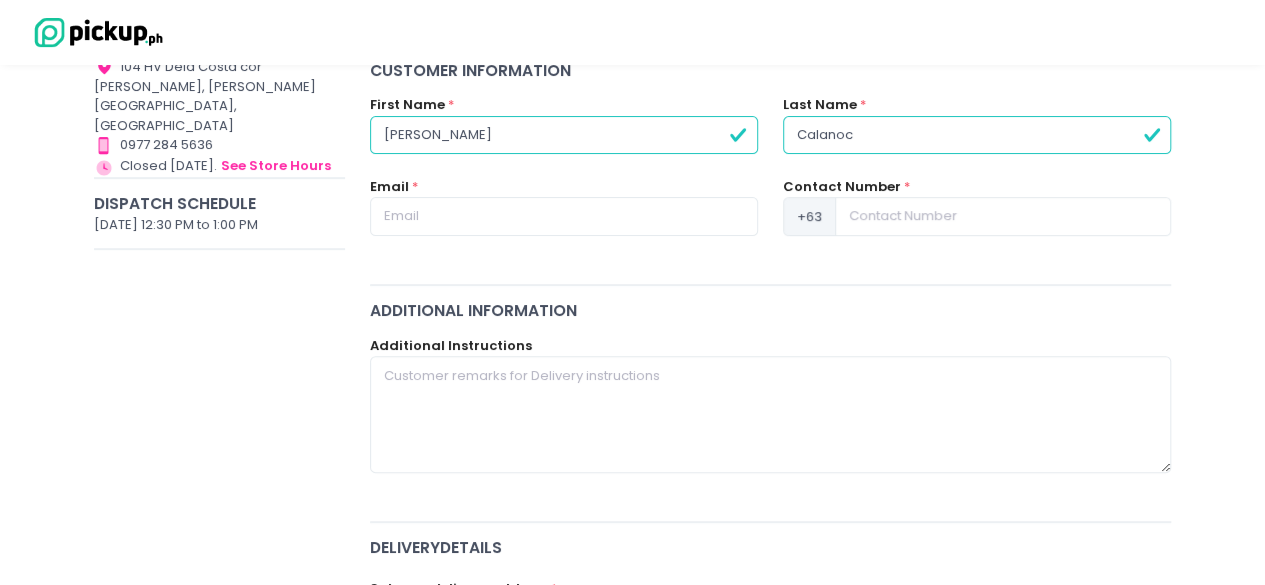 type on "Calanoc" 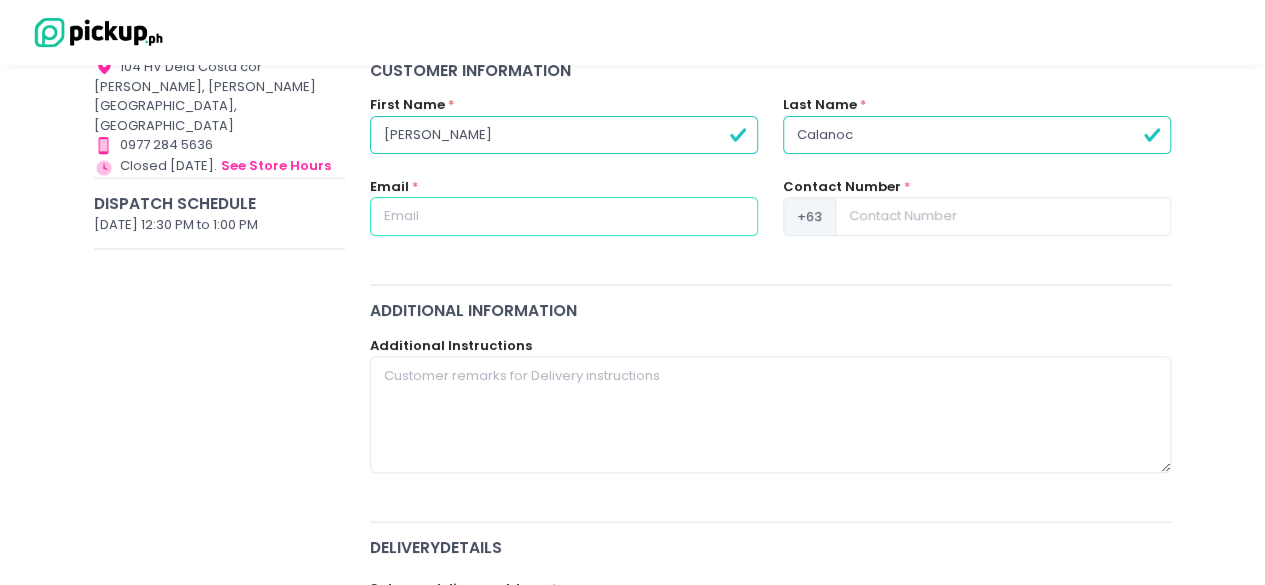 click at bounding box center [564, 216] 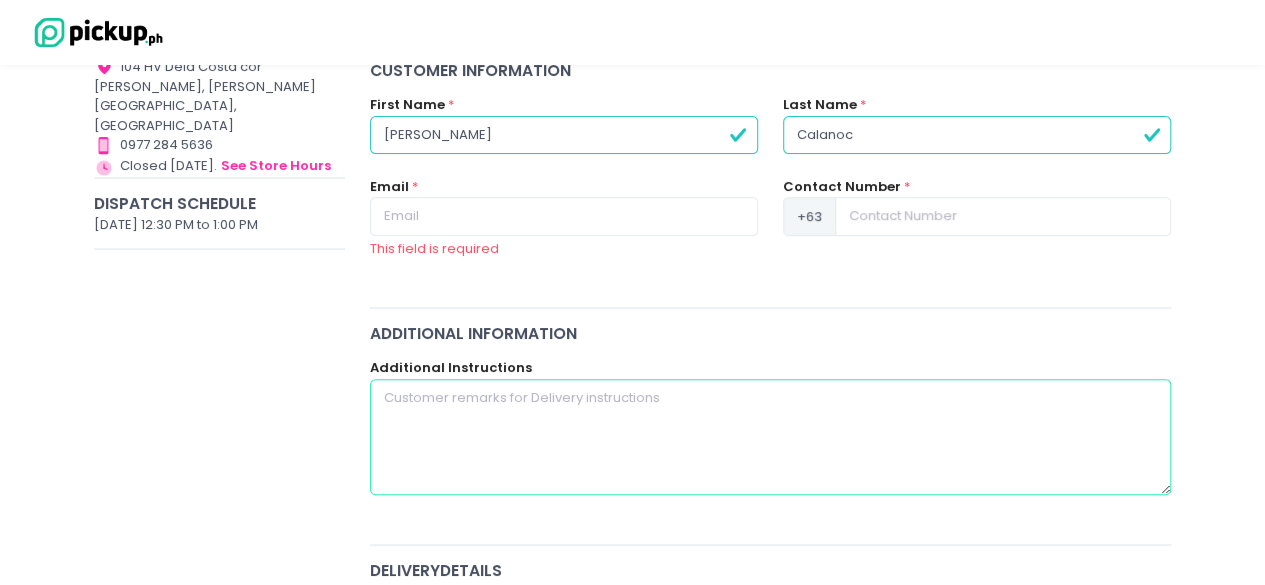 click at bounding box center [771, 437] 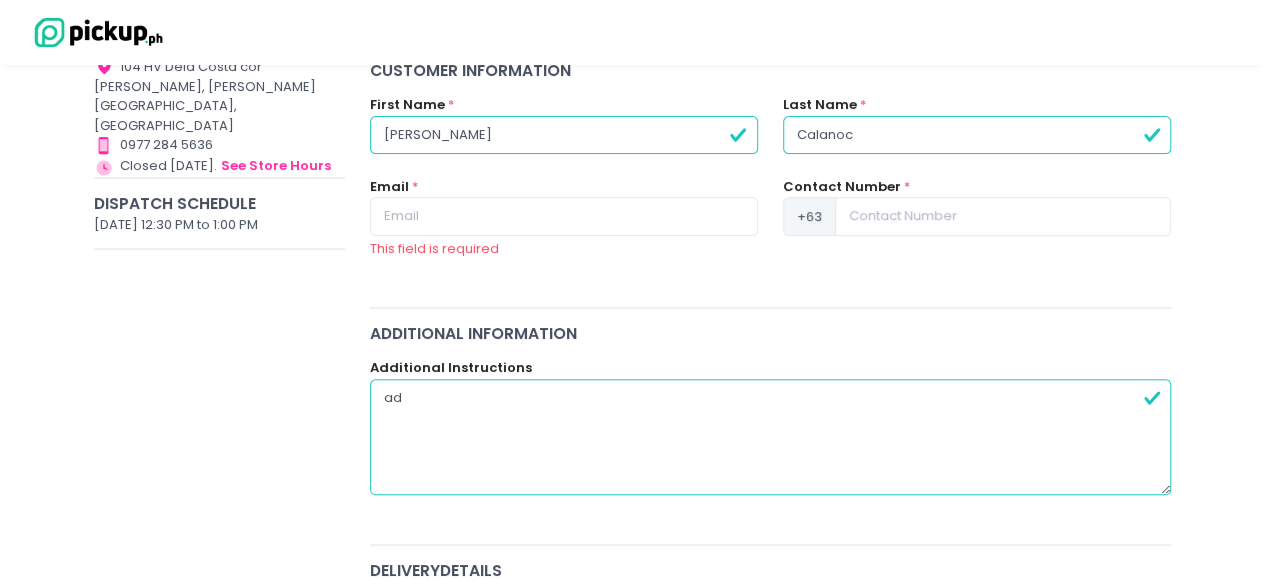 type on "a" 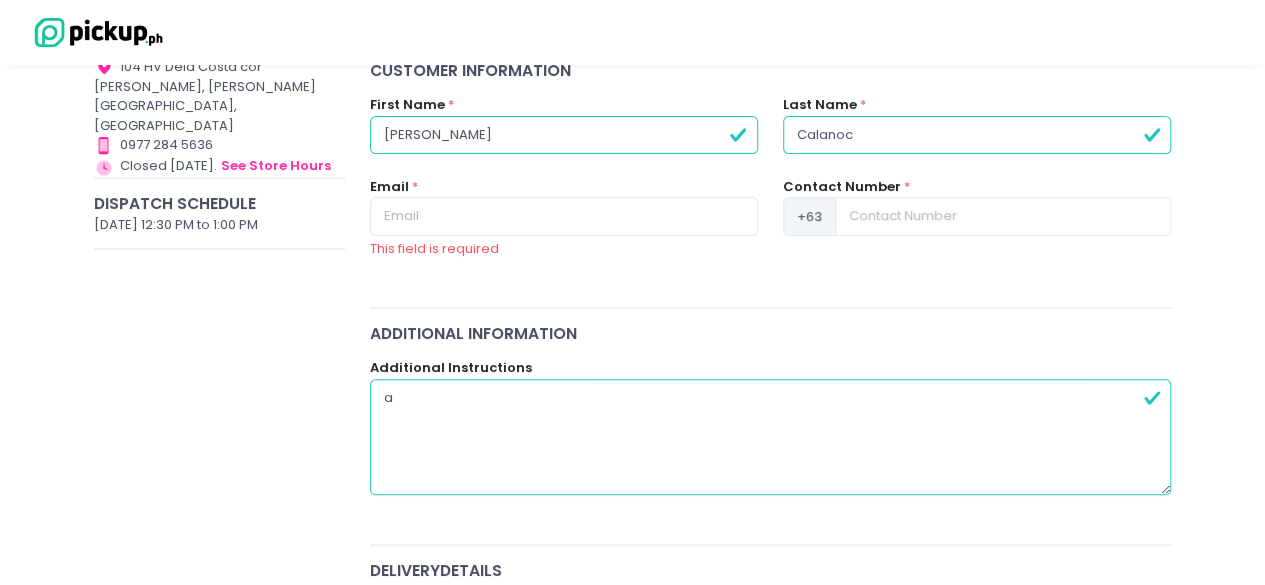 type 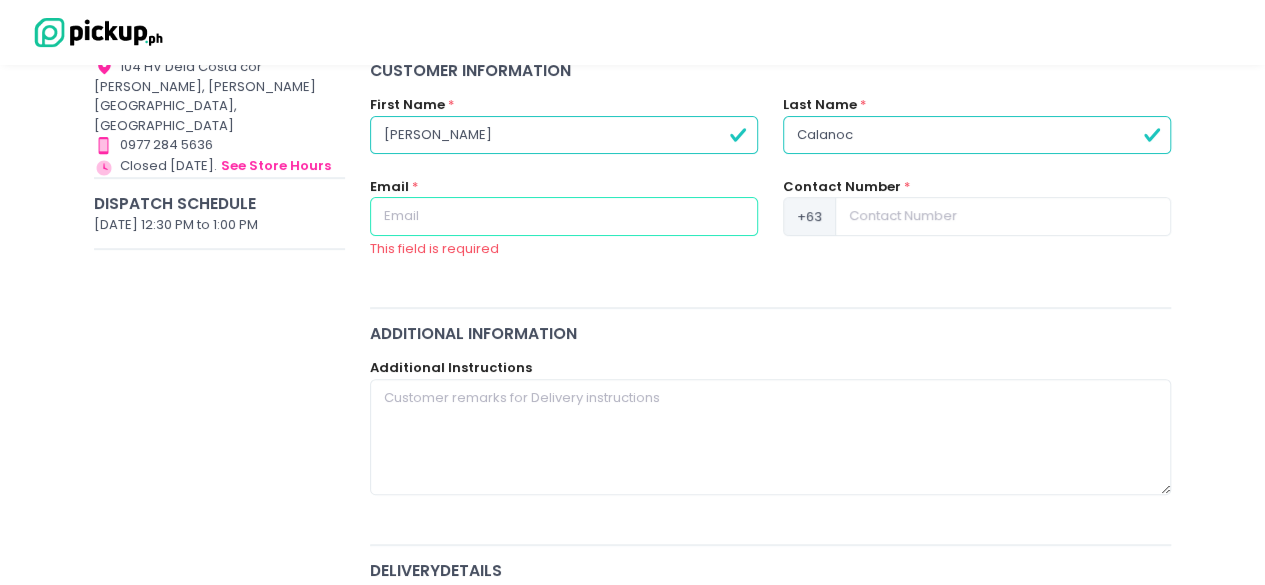 click at bounding box center [564, 216] 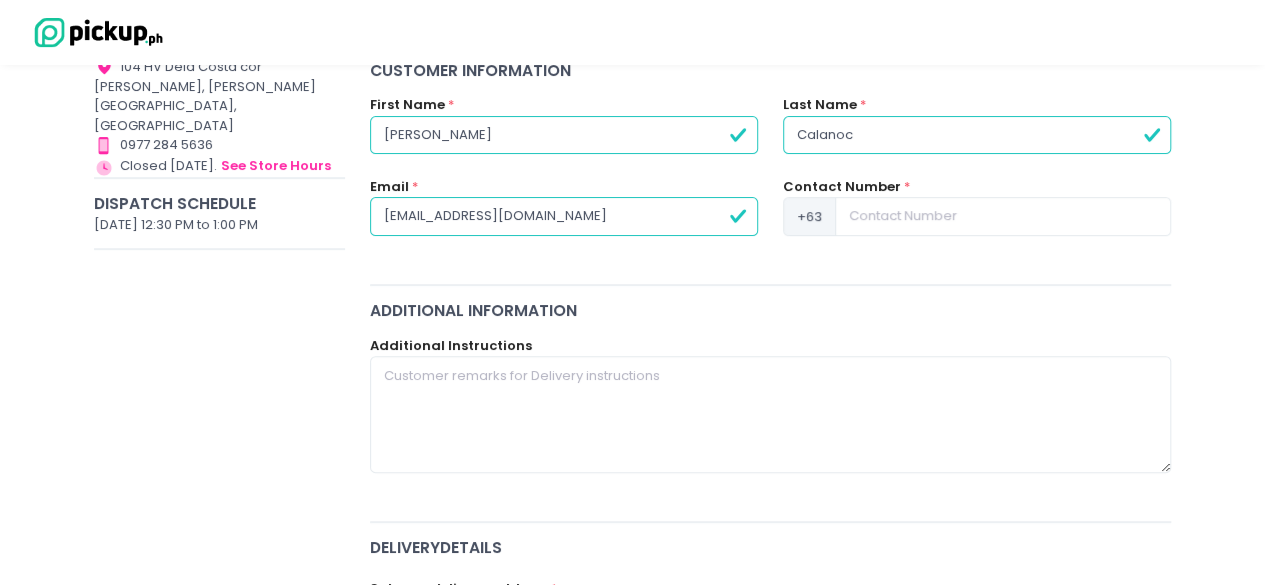 type on "cpcalanoc@gmail.com" 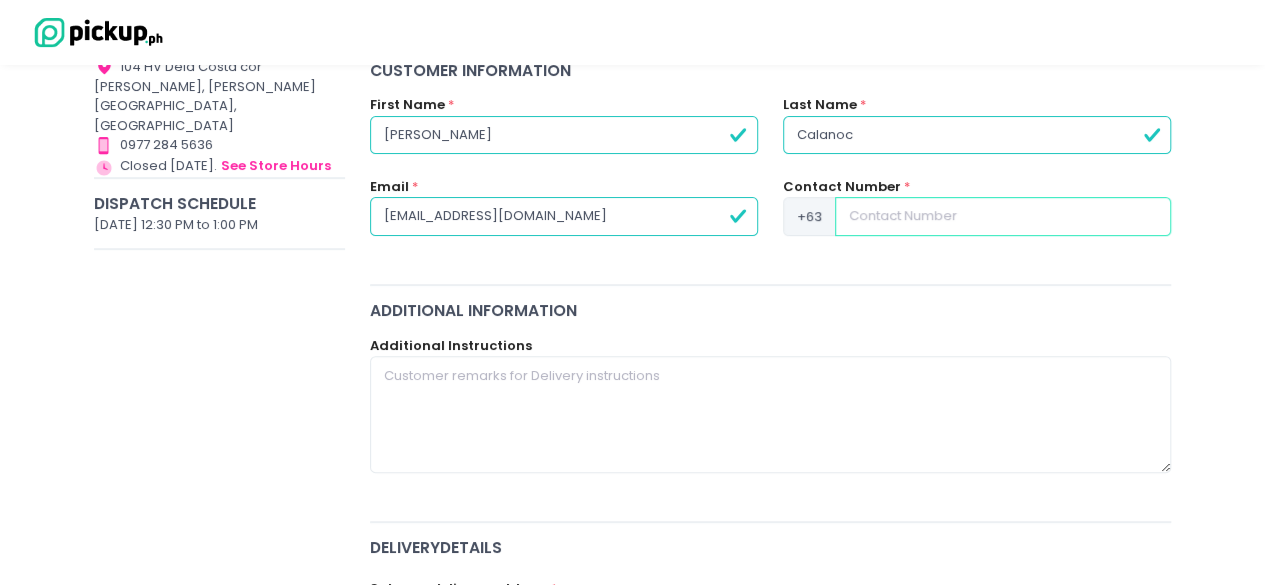 click at bounding box center [1003, 216] 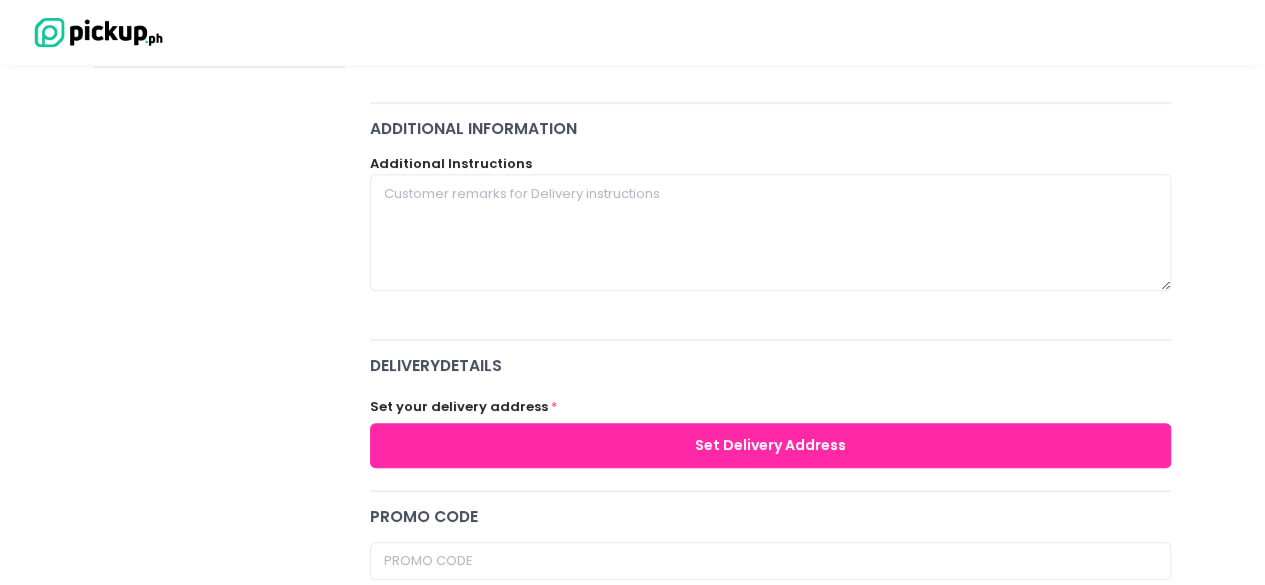 scroll, scrollTop: 700, scrollLeft: 0, axis: vertical 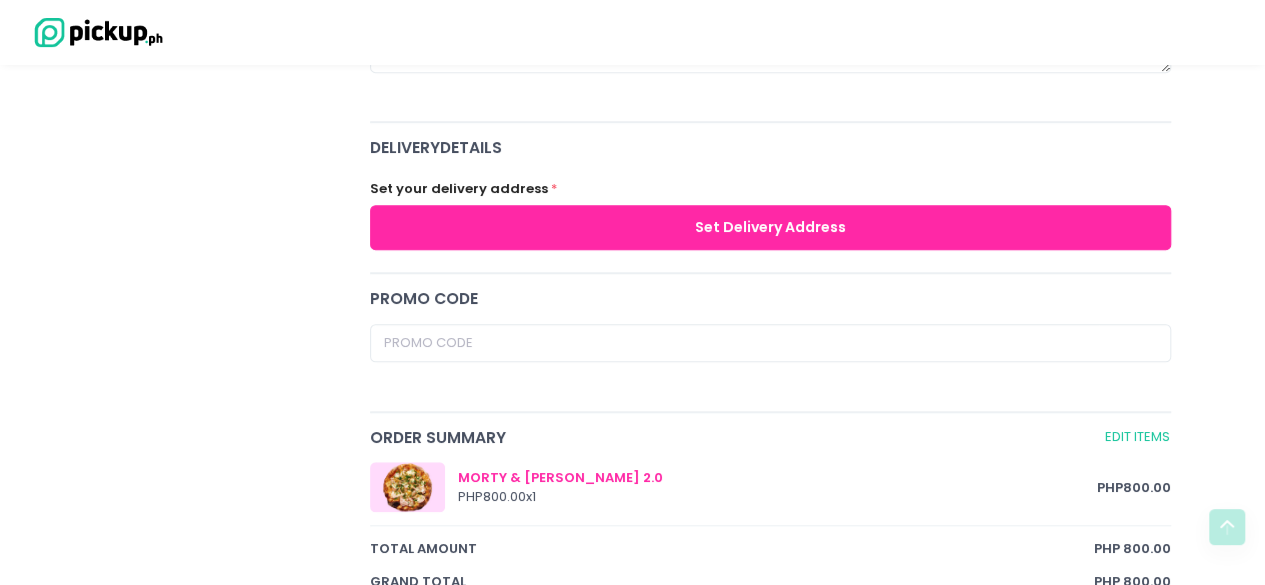 type on "9178331028" 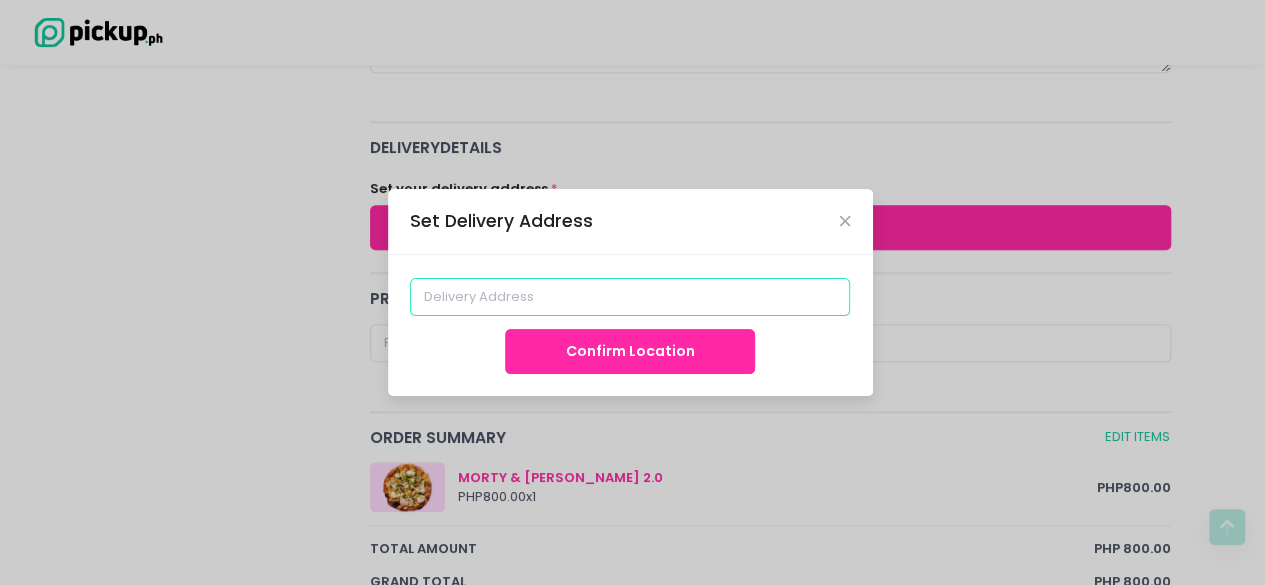 click at bounding box center (630, 297) 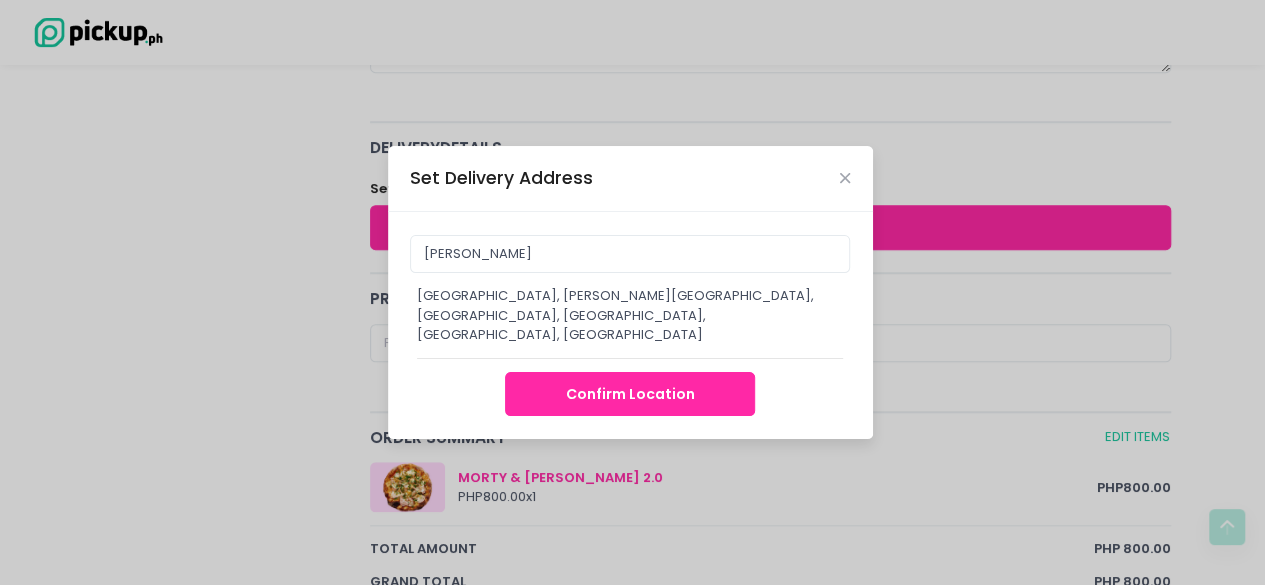 type on "Ateneo de Manila University, Salcedo Campus, Salcedo, Makati City, Metro Manila, Philippines" 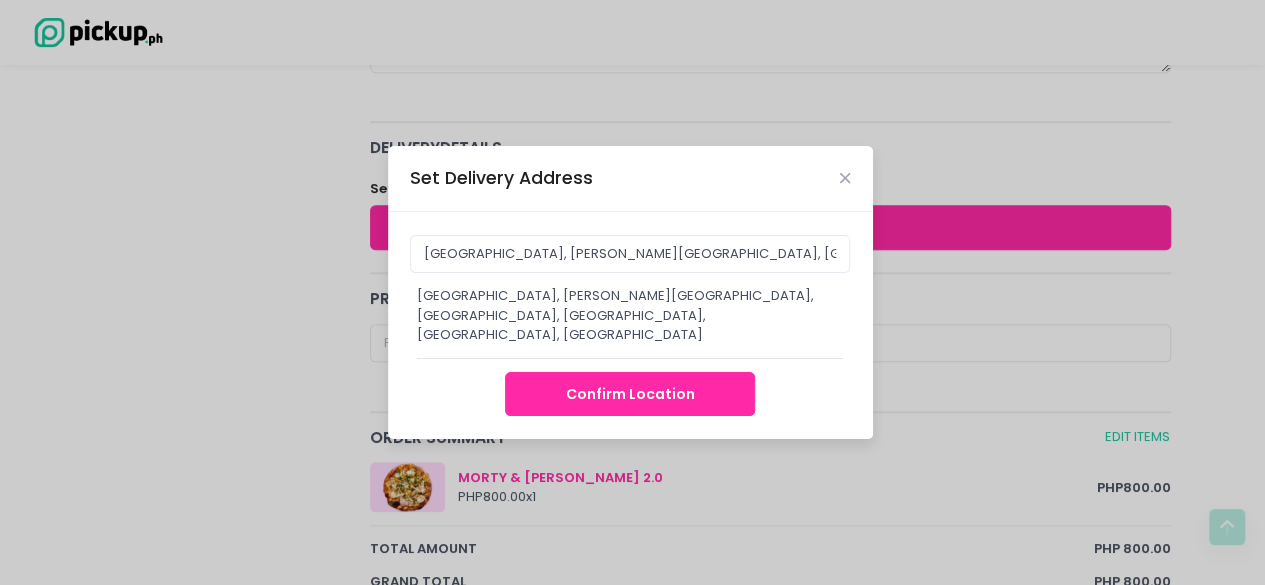 click on "Ateneo de Manila University, Salcedo Campus, Salcedo, Makati City, Metro Manila, Philippines Ateneo de Manila University, Salcedo Campus, Salcedo, Makati City, Metro Manila, Philippines Confirm Location" at bounding box center [630, 325] 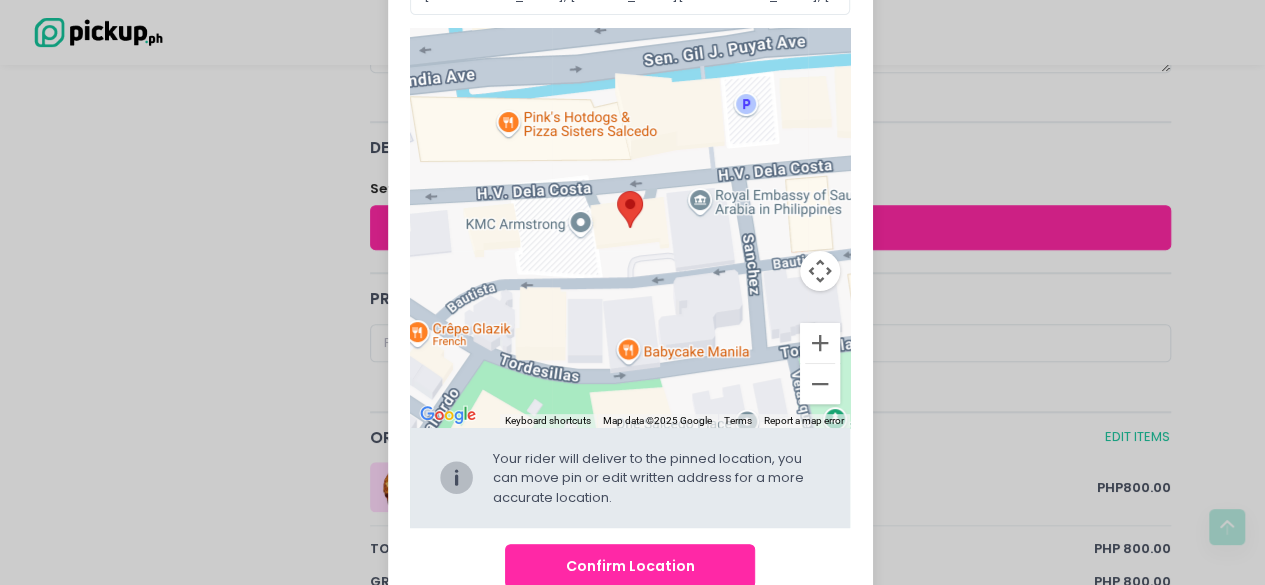 scroll, scrollTop: 182, scrollLeft: 0, axis: vertical 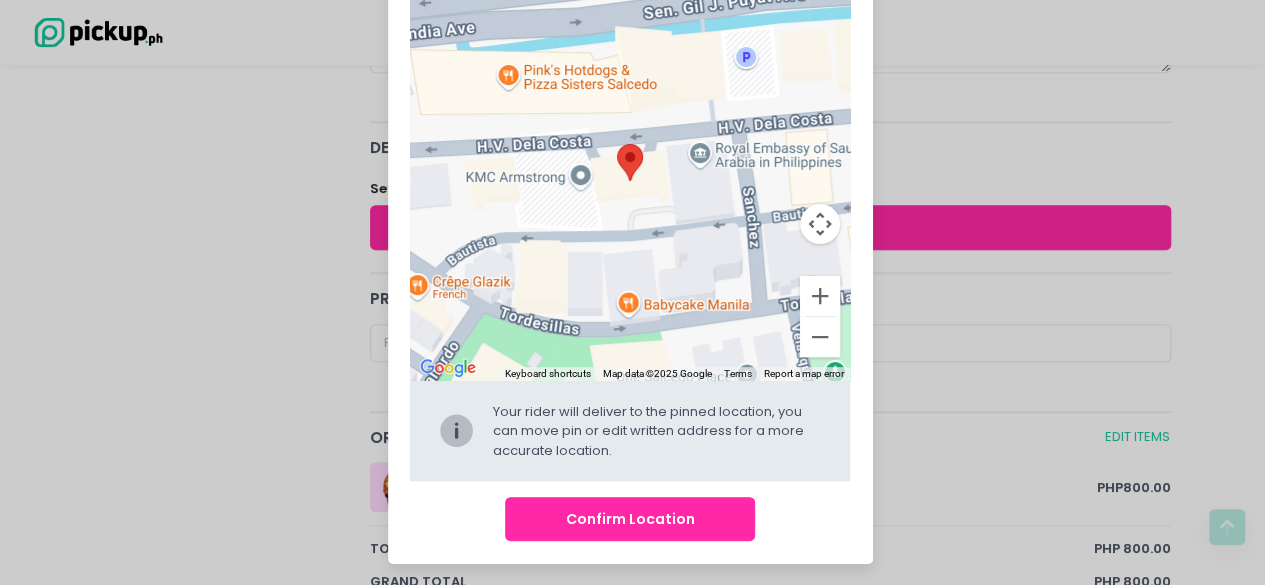 click on "Confirm Location" at bounding box center [630, 519] 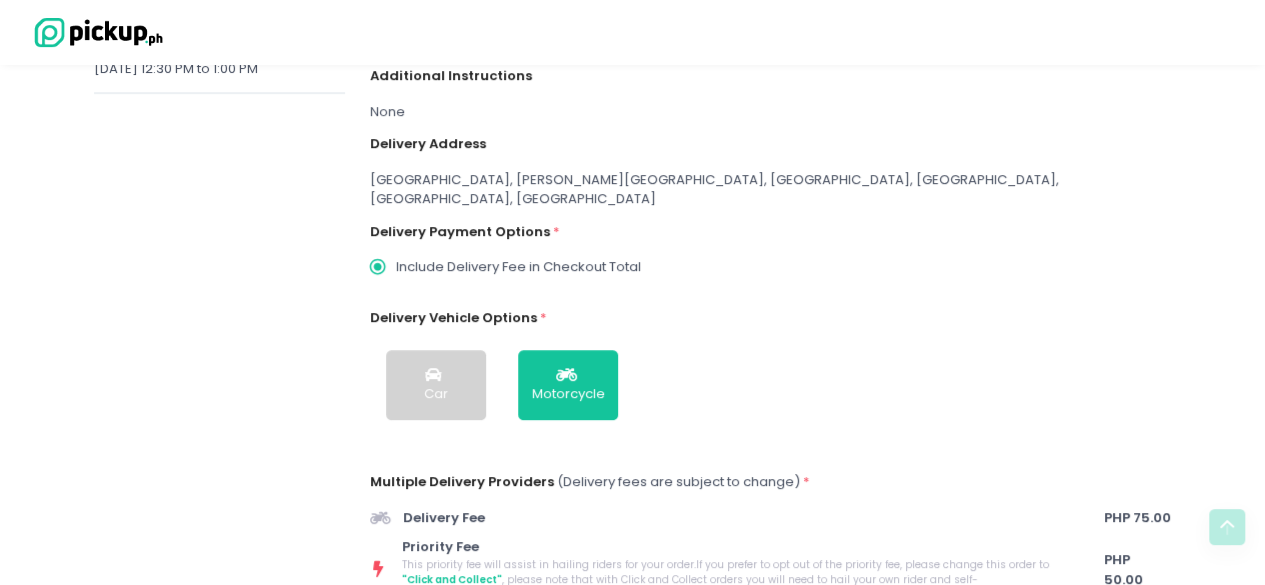 scroll, scrollTop: 656, scrollLeft: 0, axis: vertical 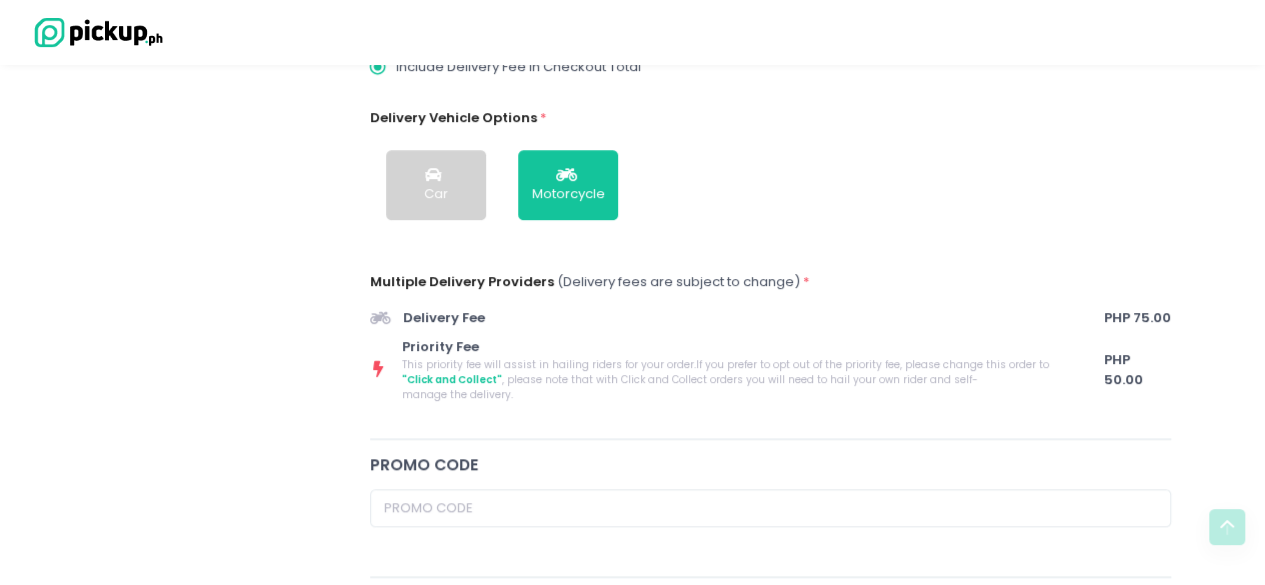 click on ""Click and Collect"" at bounding box center (452, 379) 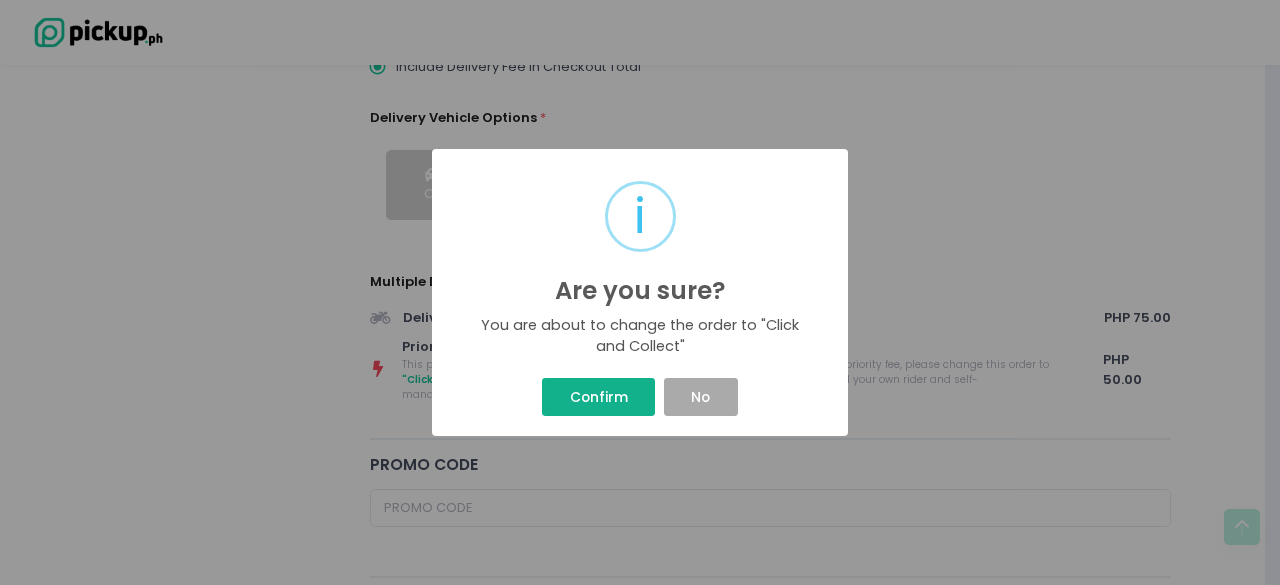 click on "Confirm" at bounding box center (598, 397) 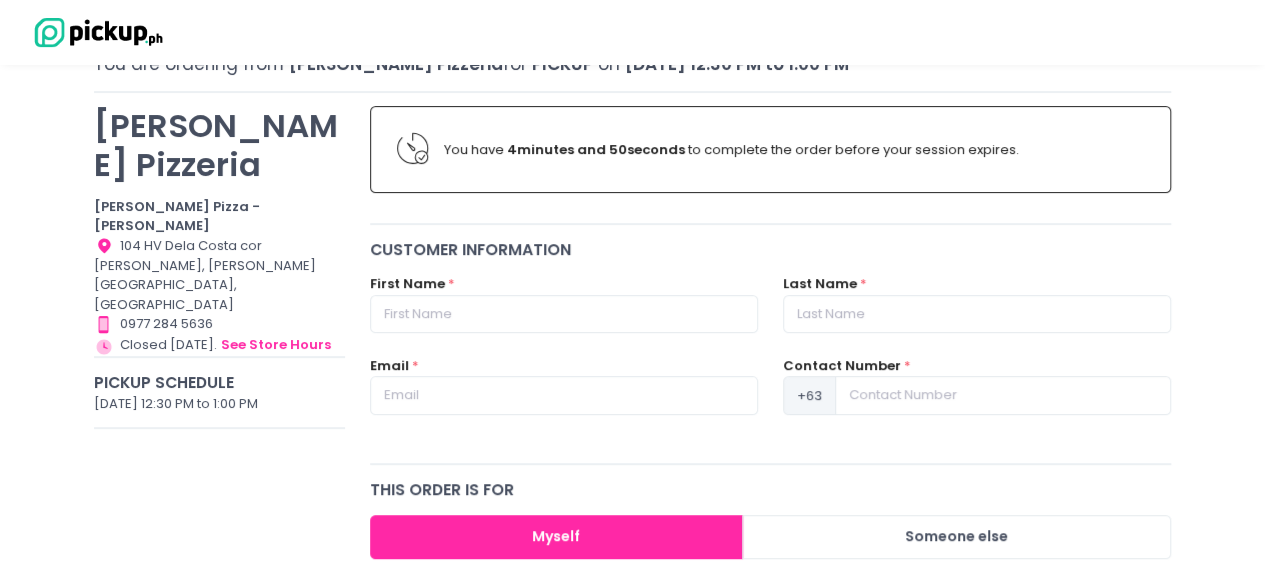 scroll, scrollTop: 93, scrollLeft: 0, axis: vertical 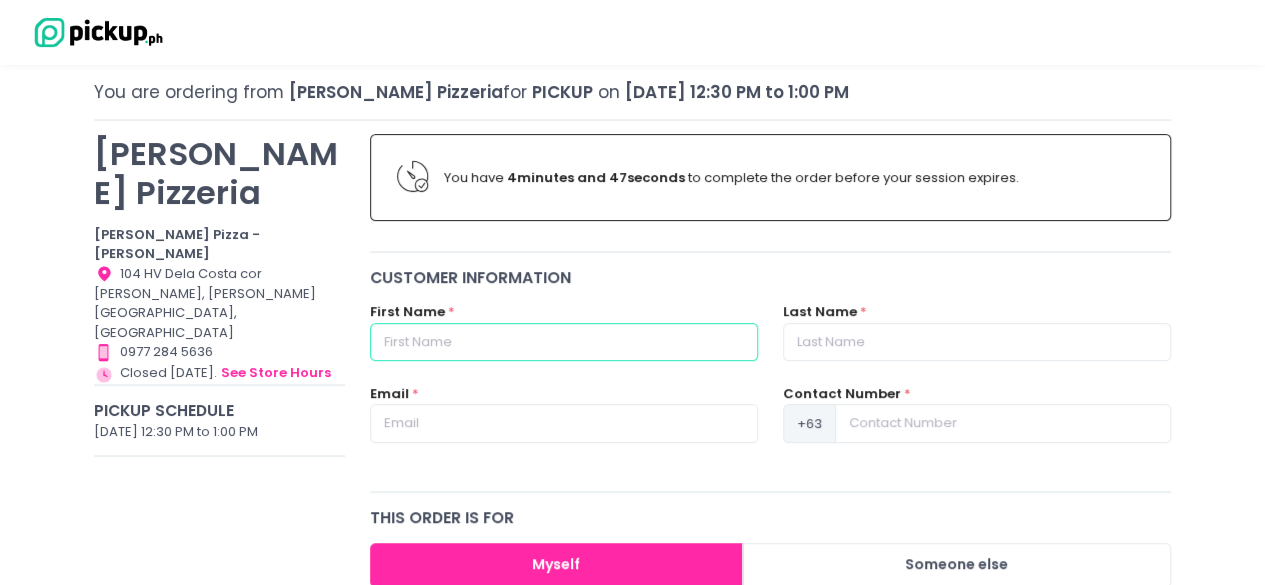 click at bounding box center (564, 342) 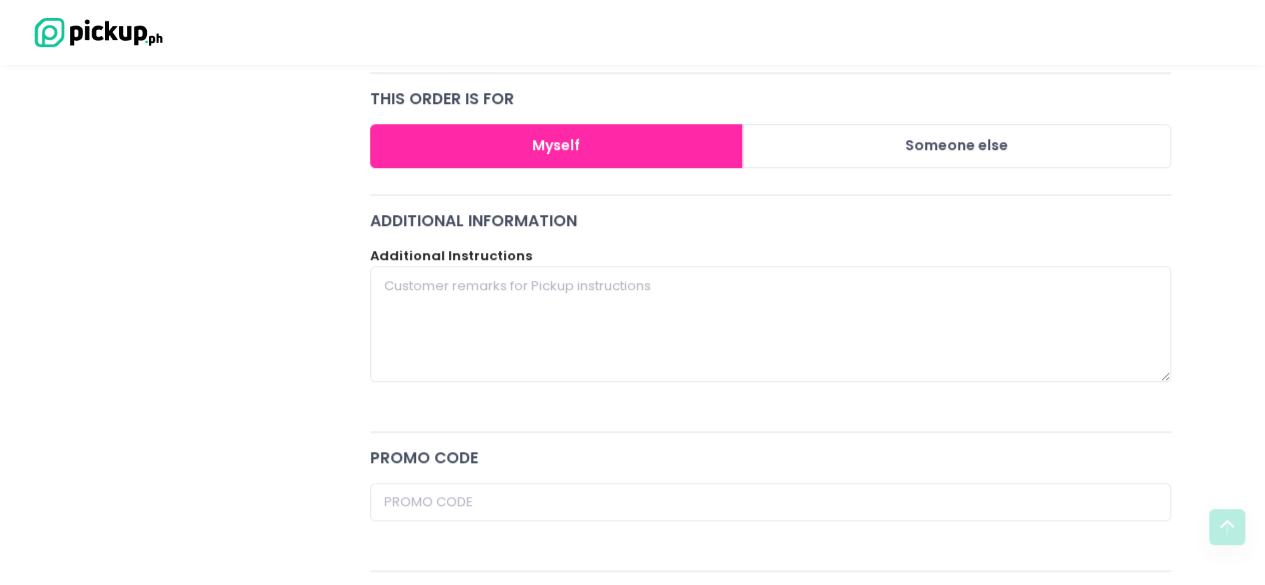 scroll, scrollTop: 493, scrollLeft: 0, axis: vertical 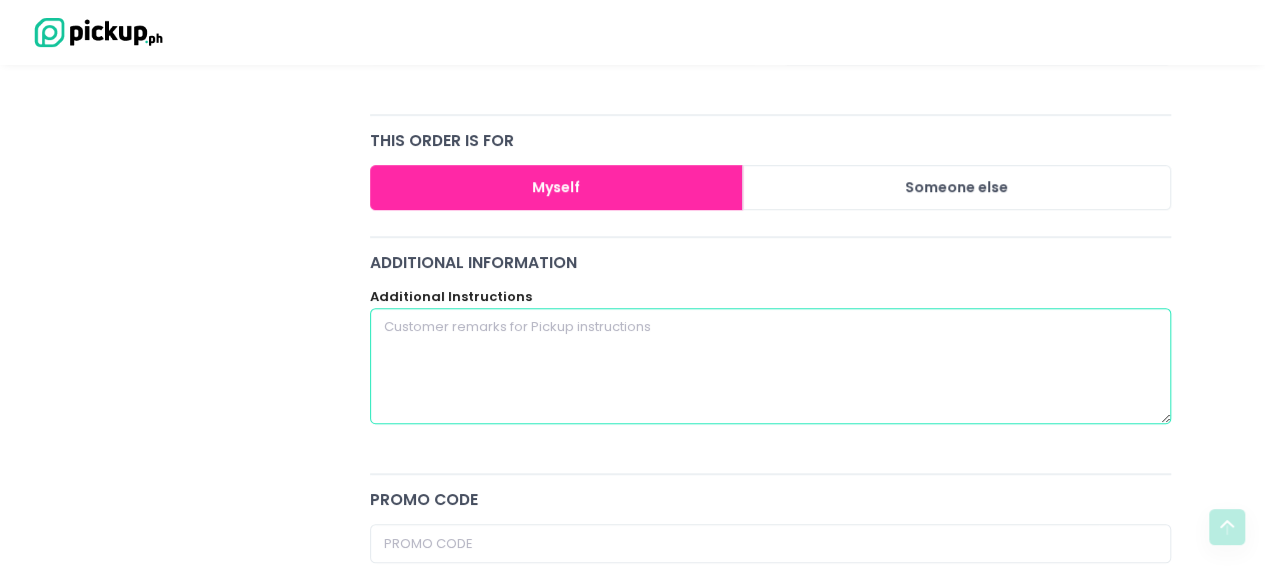 click on "Additional Instructions" at bounding box center [771, 355] 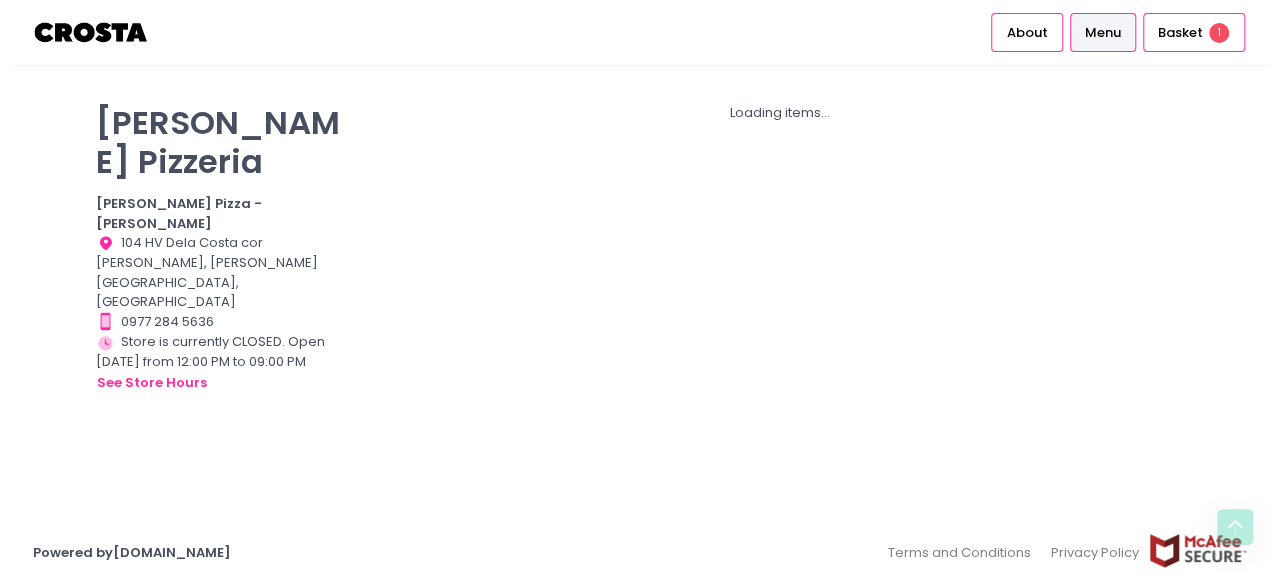 scroll, scrollTop: 0, scrollLeft: 0, axis: both 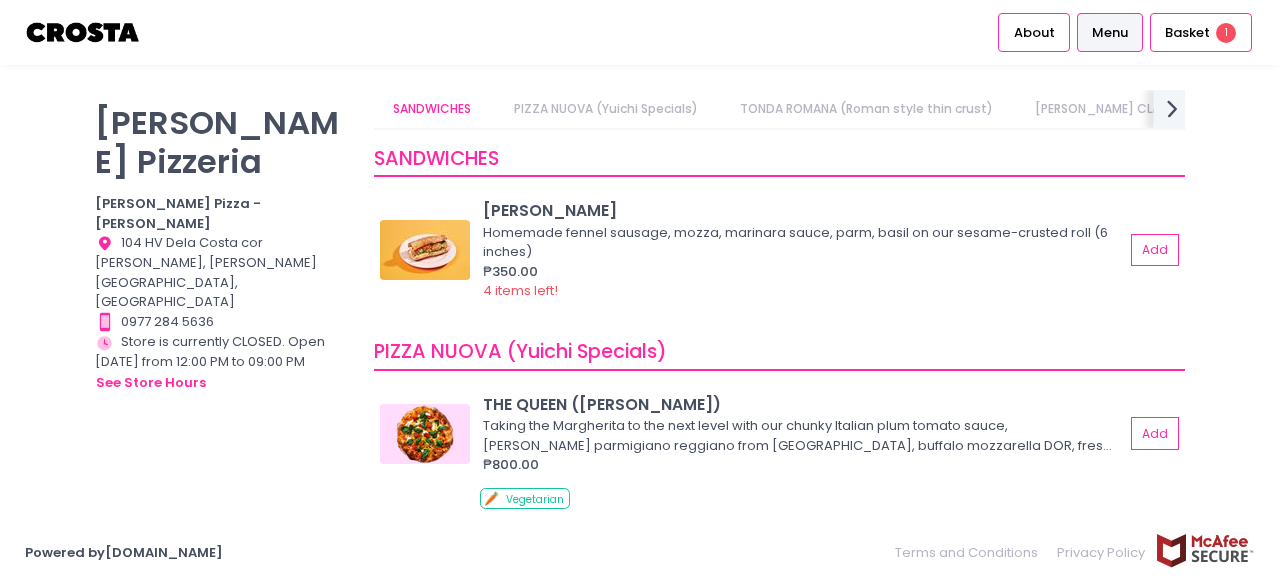 click on "next Created with Sketch." 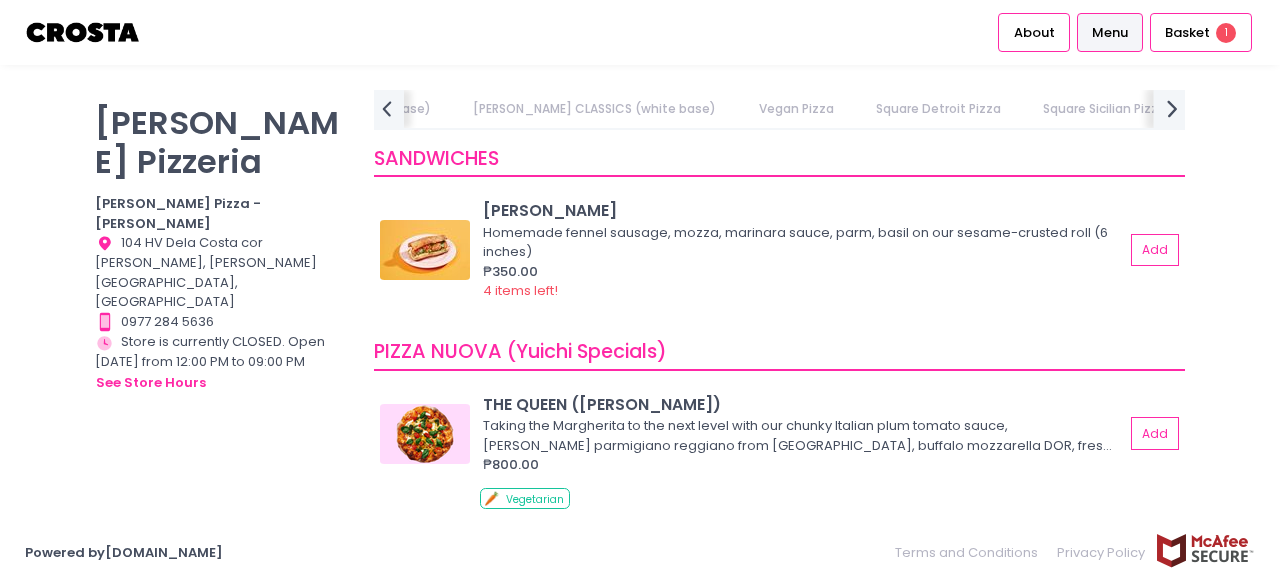 click 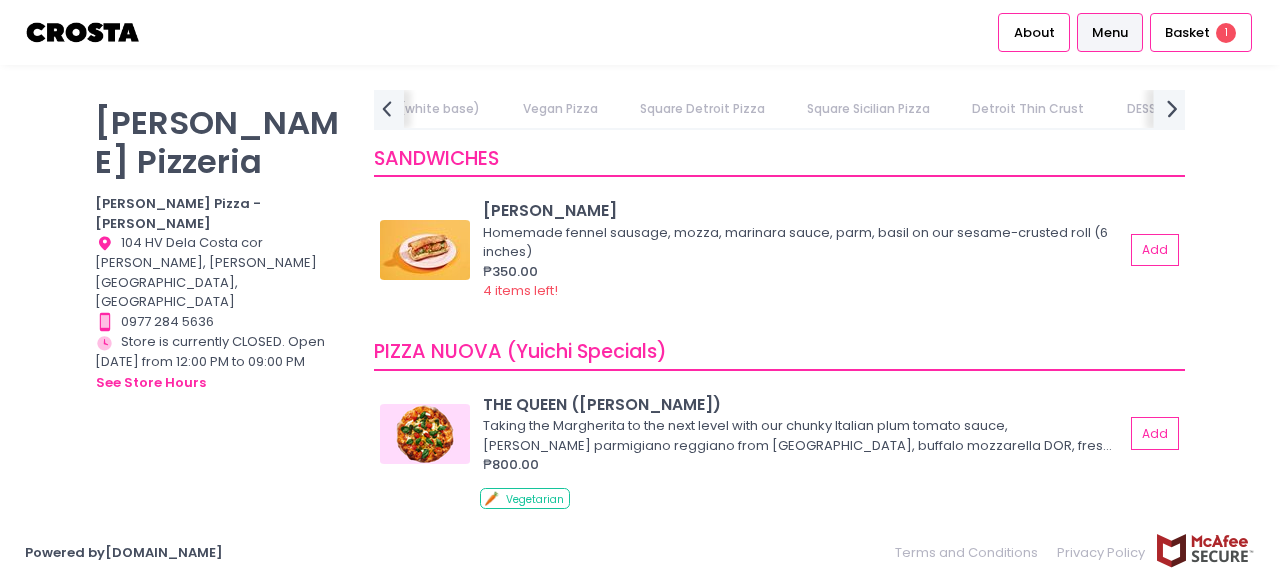scroll, scrollTop: 0, scrollLeft: 1164, axis: horizontal 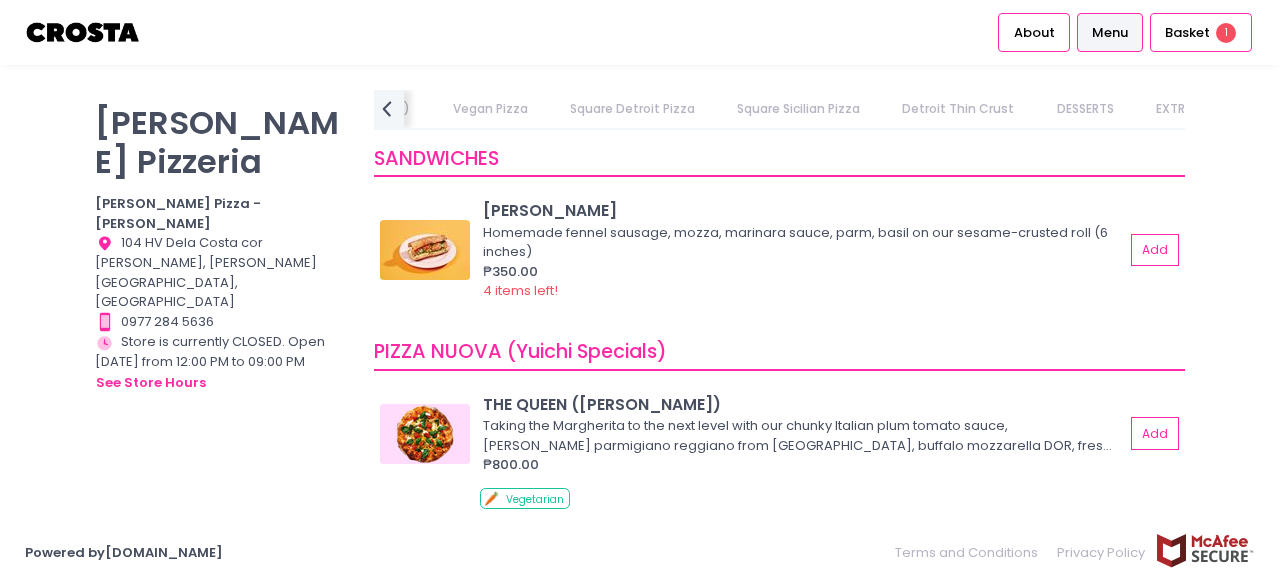 click on "Square Detroit Pizza" at bounding box center [632, 109] 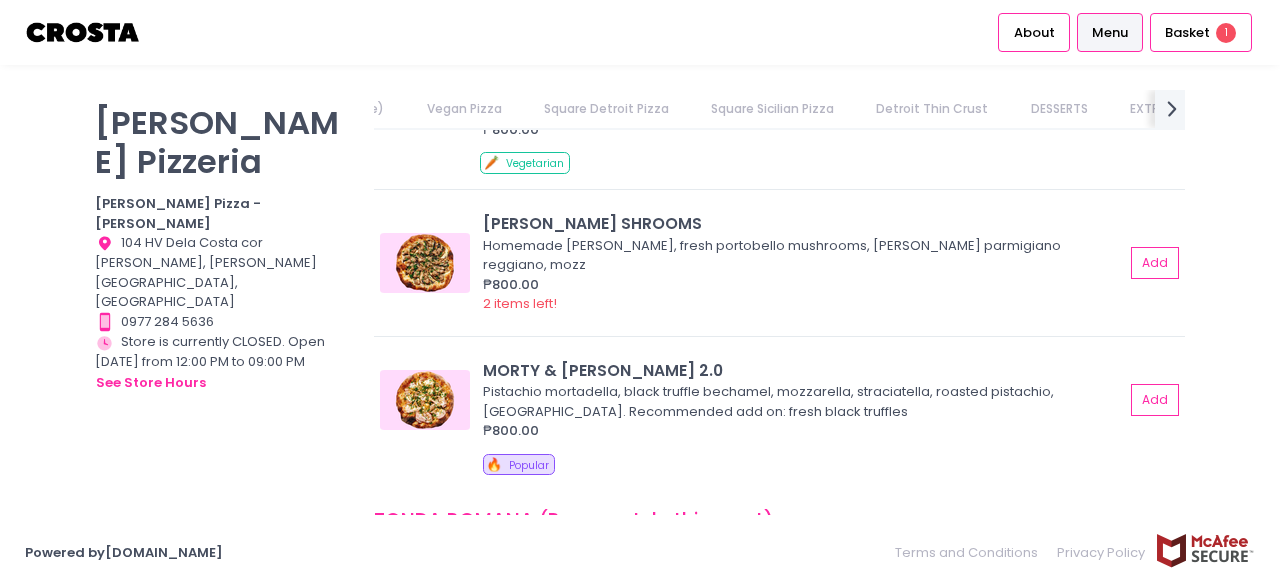 scroll, scrollTop: 0, scrollLeft: 69, axis: horizontal 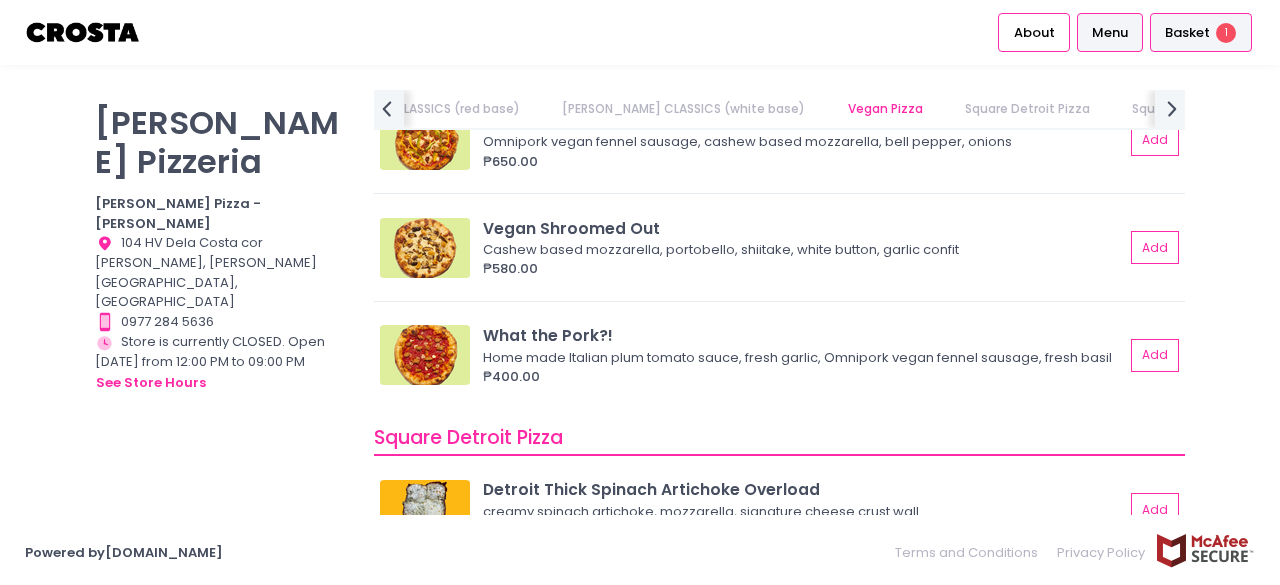click on "1" at bounding box center (1226, 33) 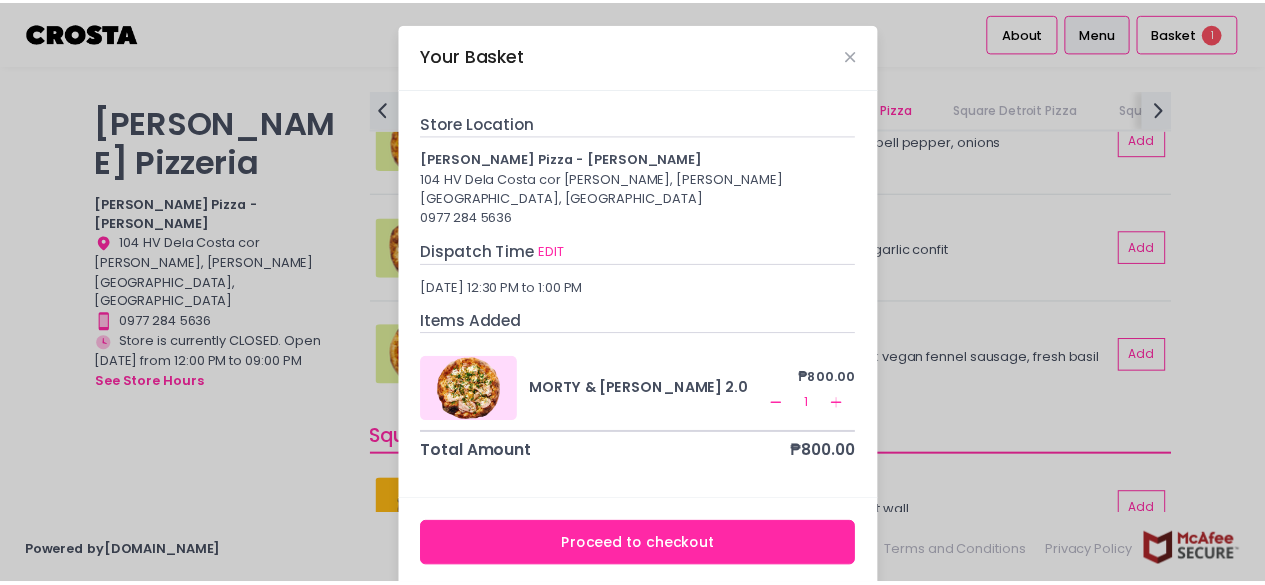 scroll, scrollTop: 6, scrollLeft: 0, axis: vertical 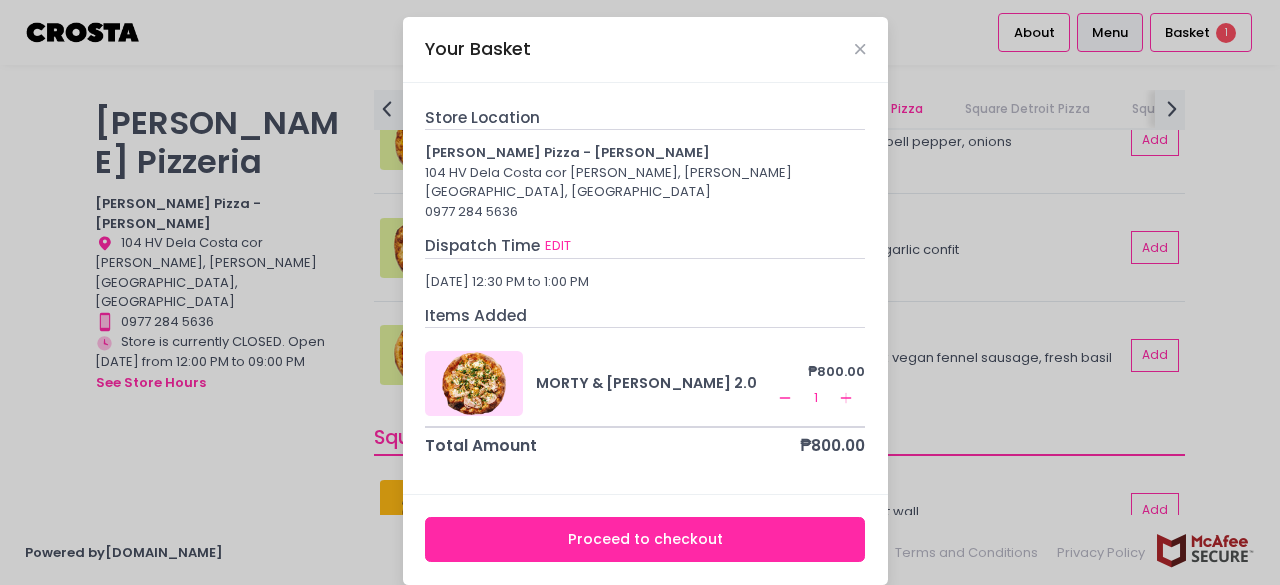 click on "Proceed to checkout" at bounding box center [645, 539] 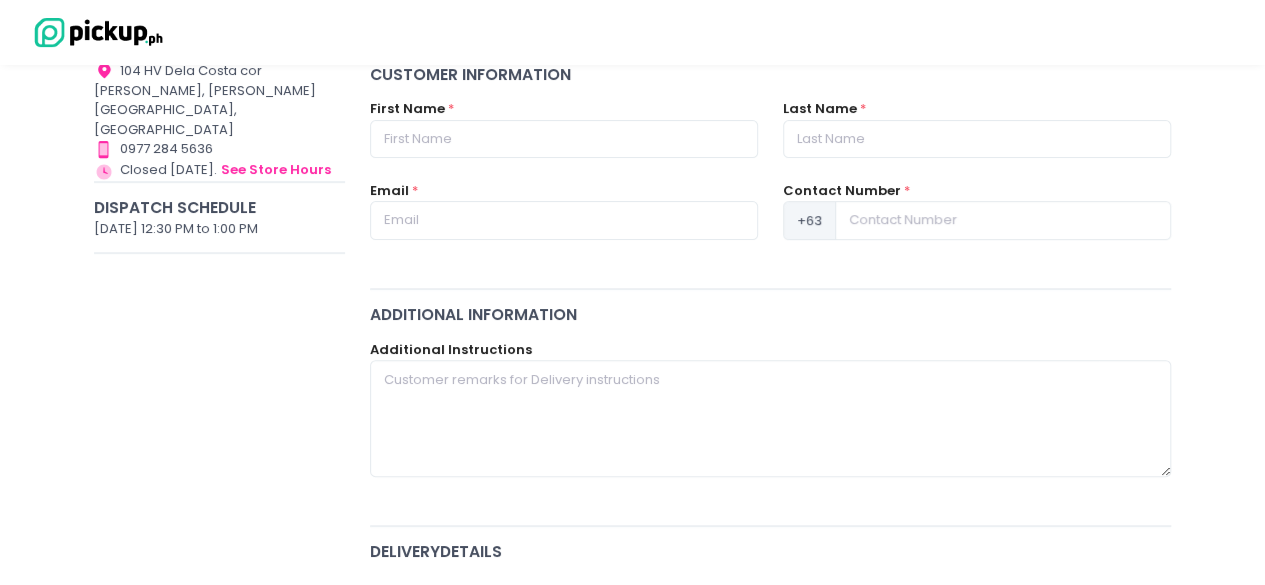 scroll, scrollTop: 200, scrollLeft: 0, axis: vertical 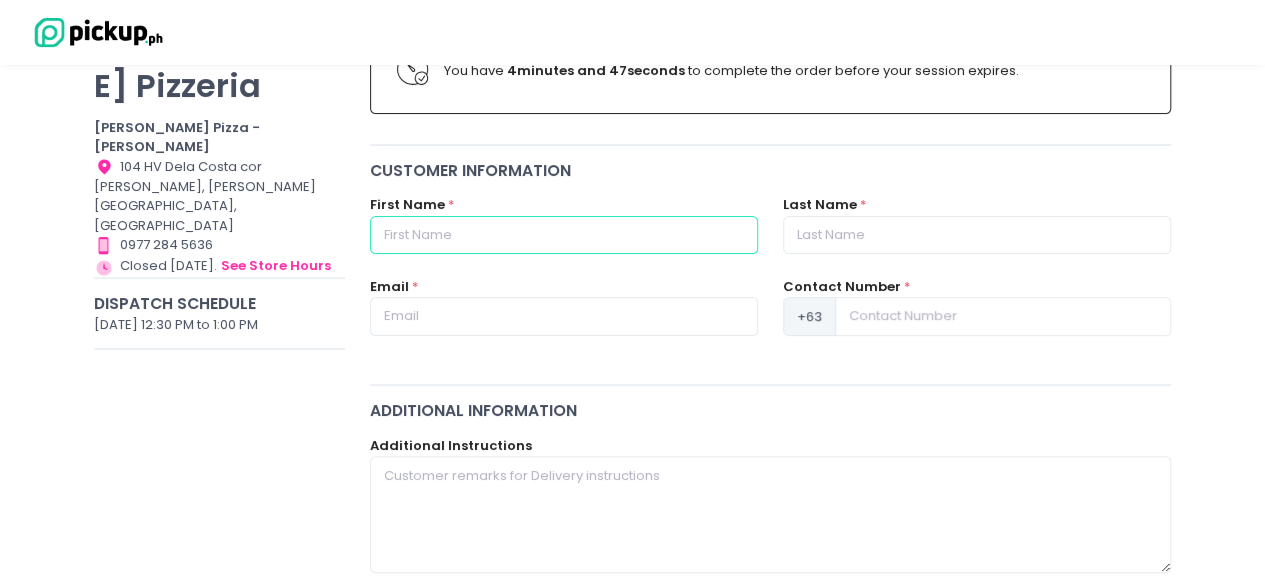 click at bounding box center [564, 235] 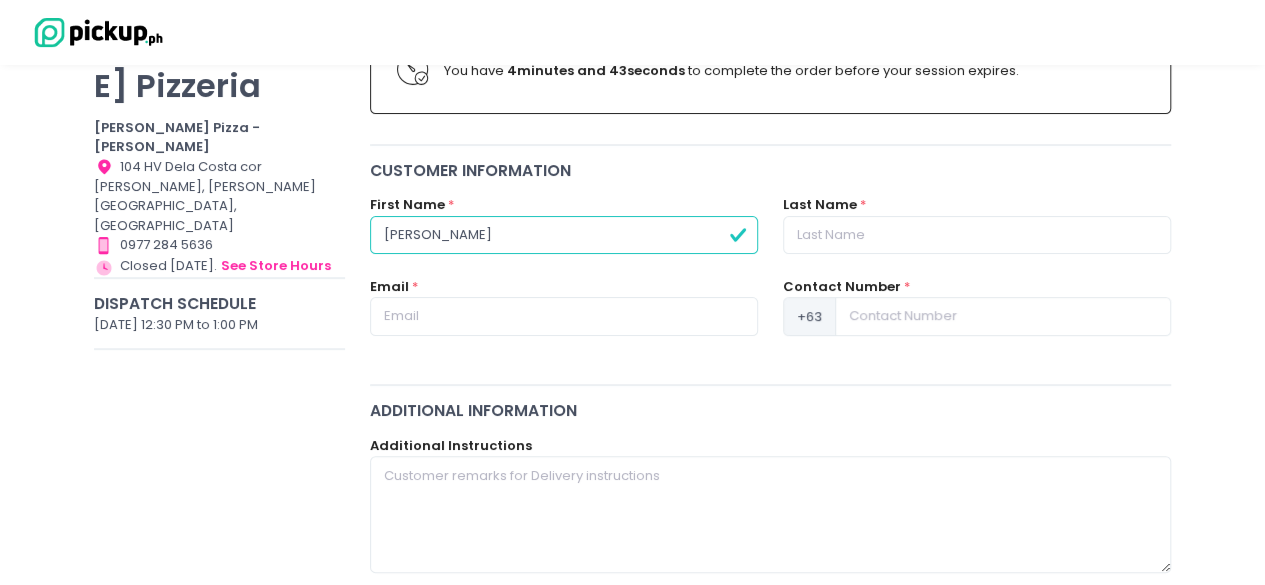 type on "Maria Rosario" 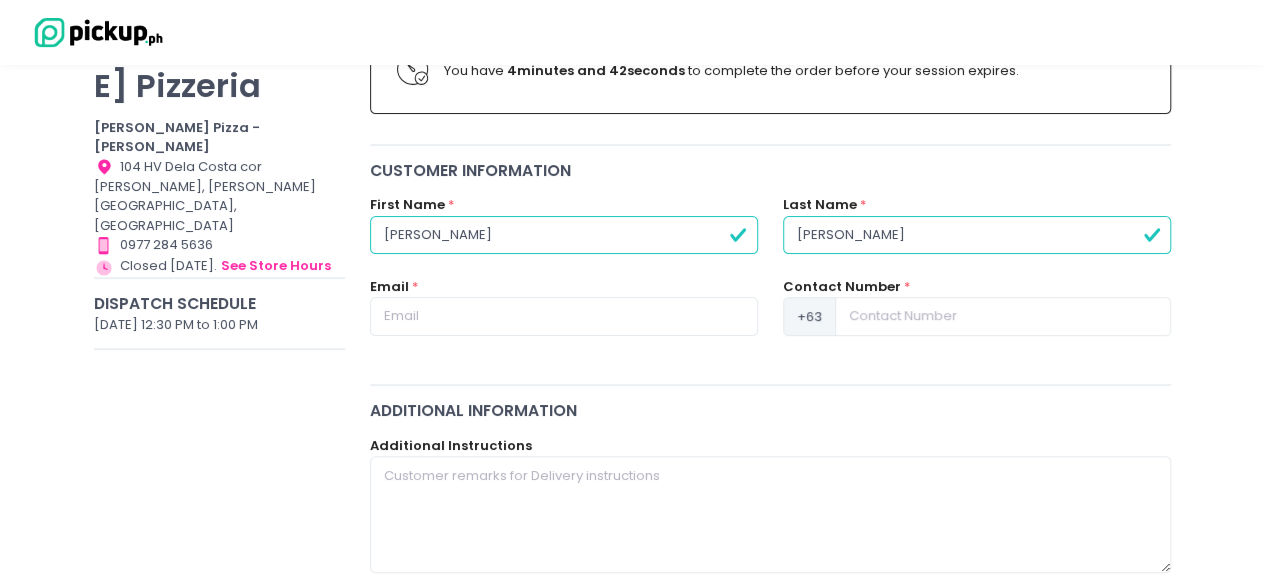 type on "Calanoc" 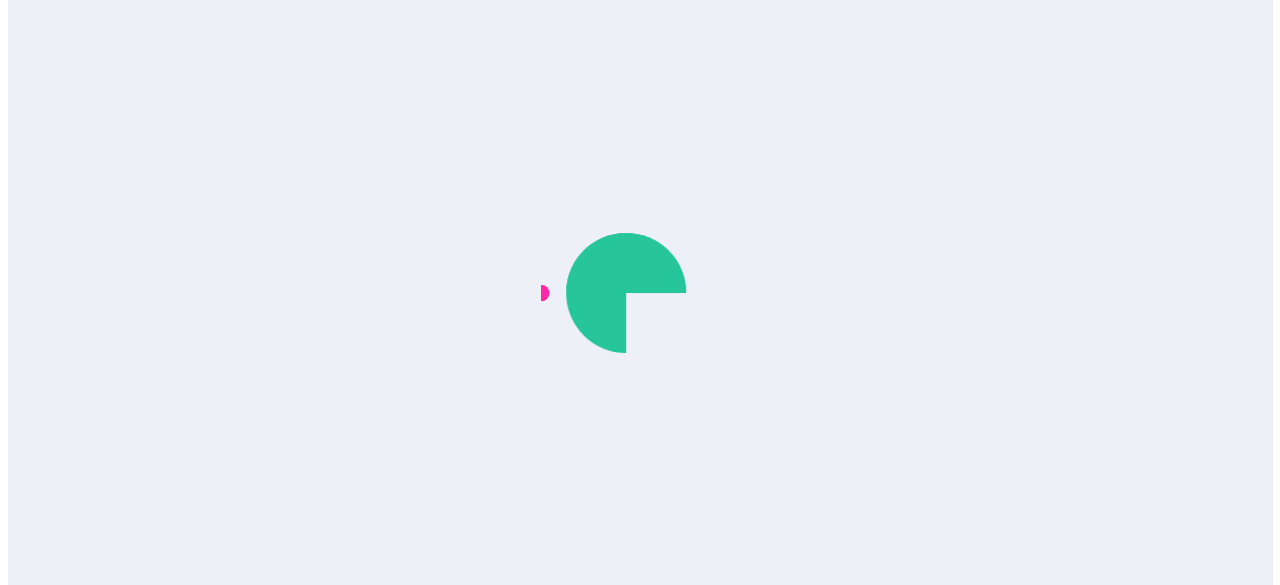 scroll, scrollTop: 0, scrollLeft: 0, axis: both 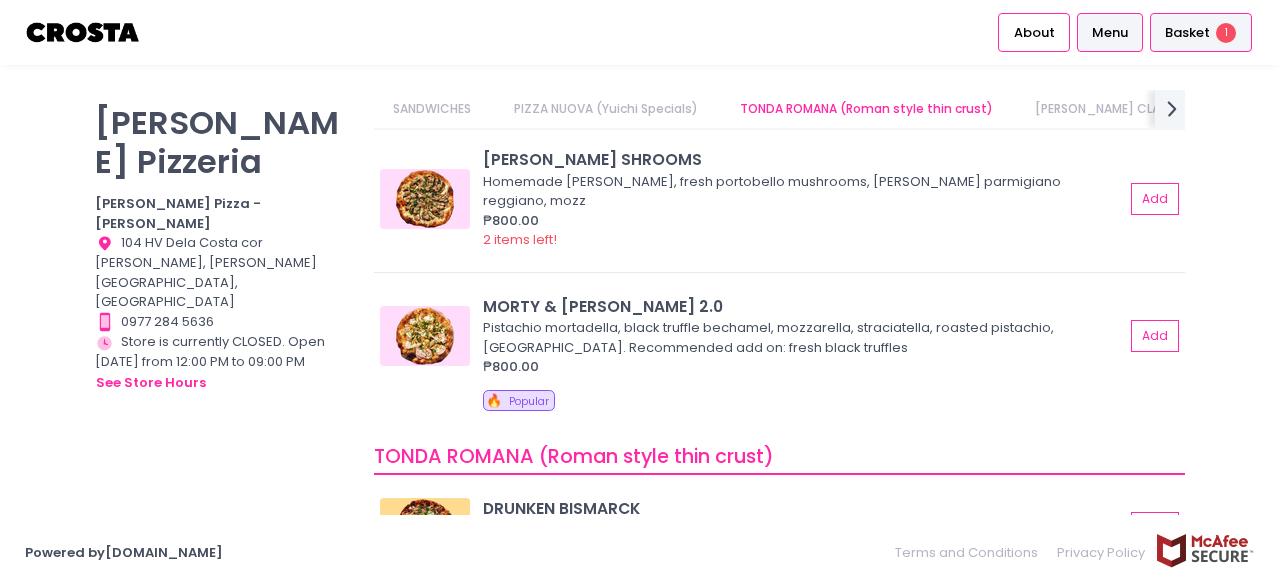 click on "Basket" at bounding box center [1187, 33] 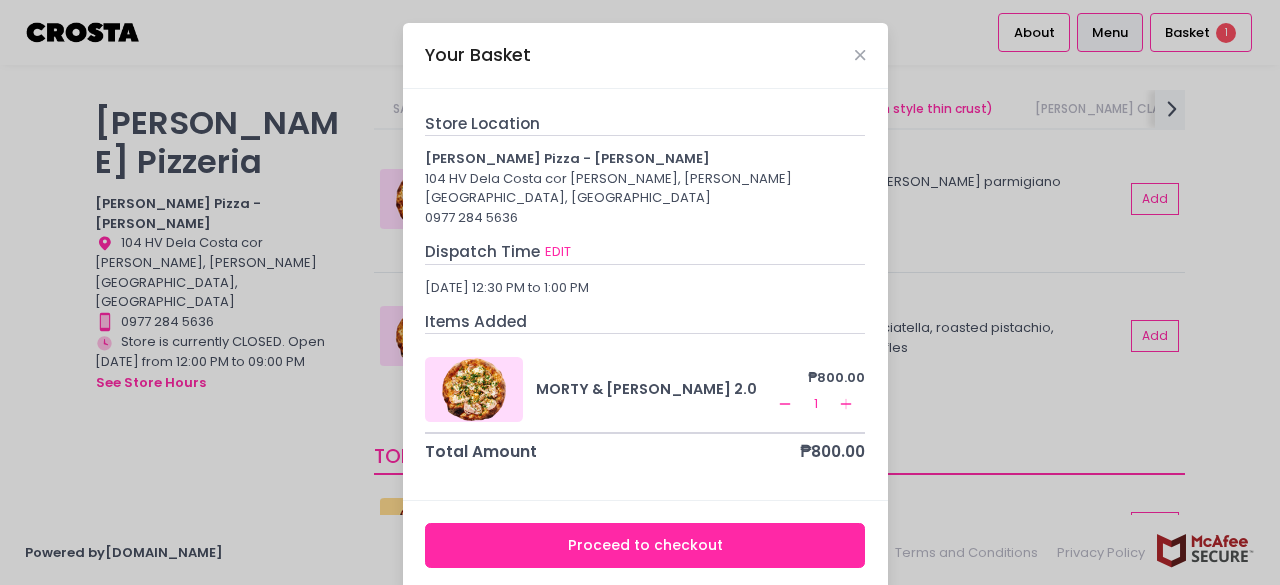 click on "Proceed to checkout" at bounding box center (645, 545) 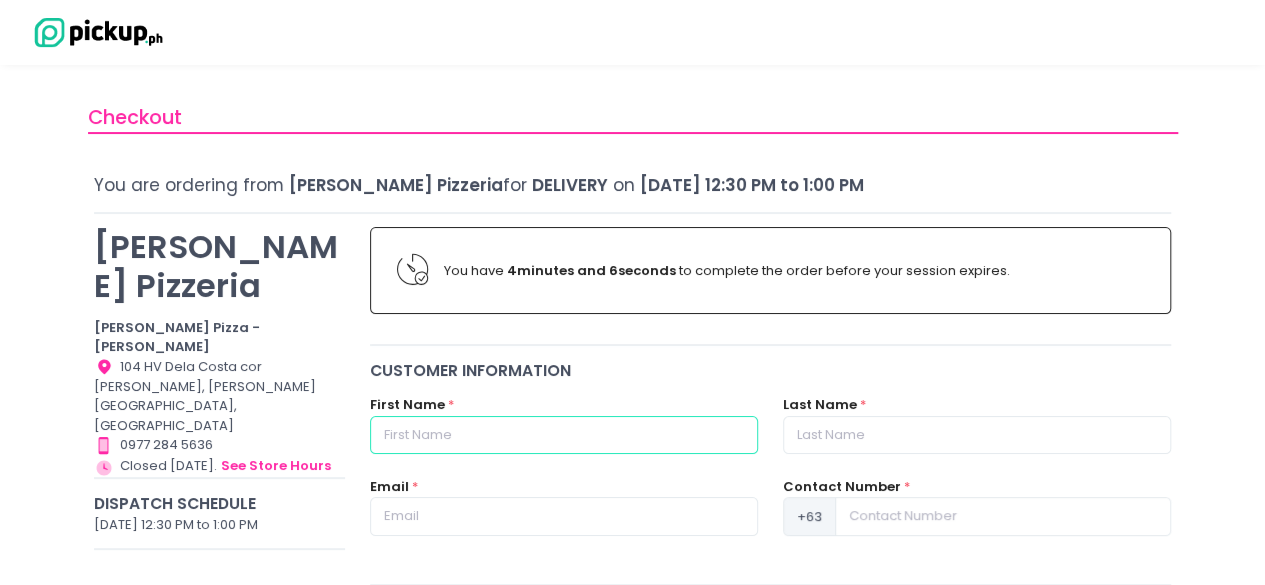click at bounding box center [564, 435] 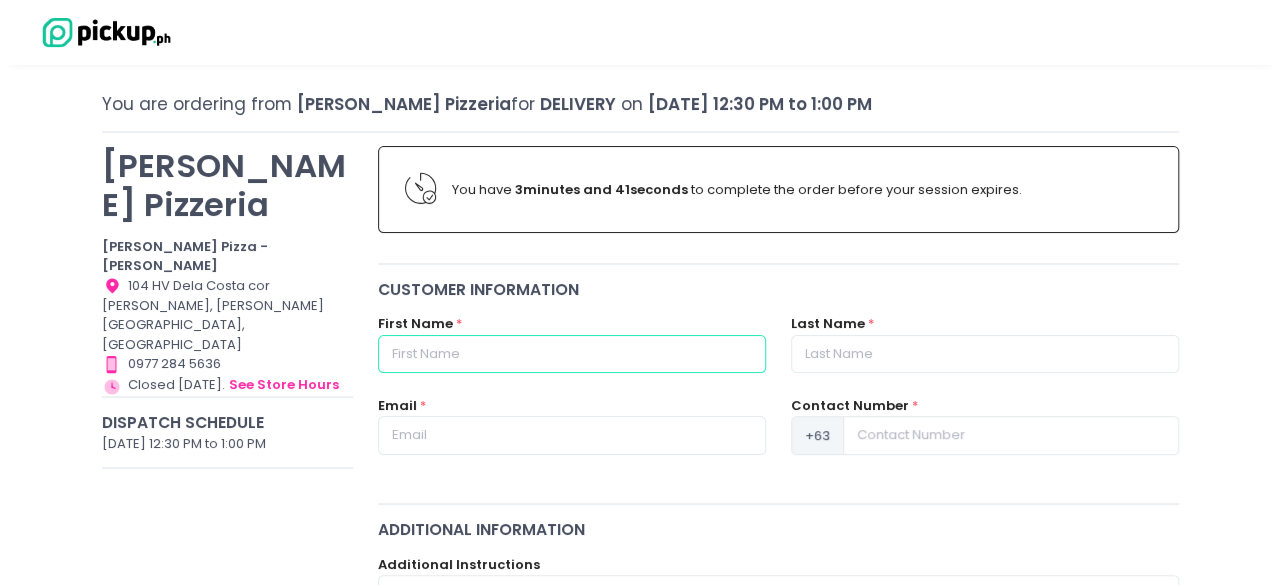 scroll, scrollTop: 0, scrollLeft: 0, axis: both 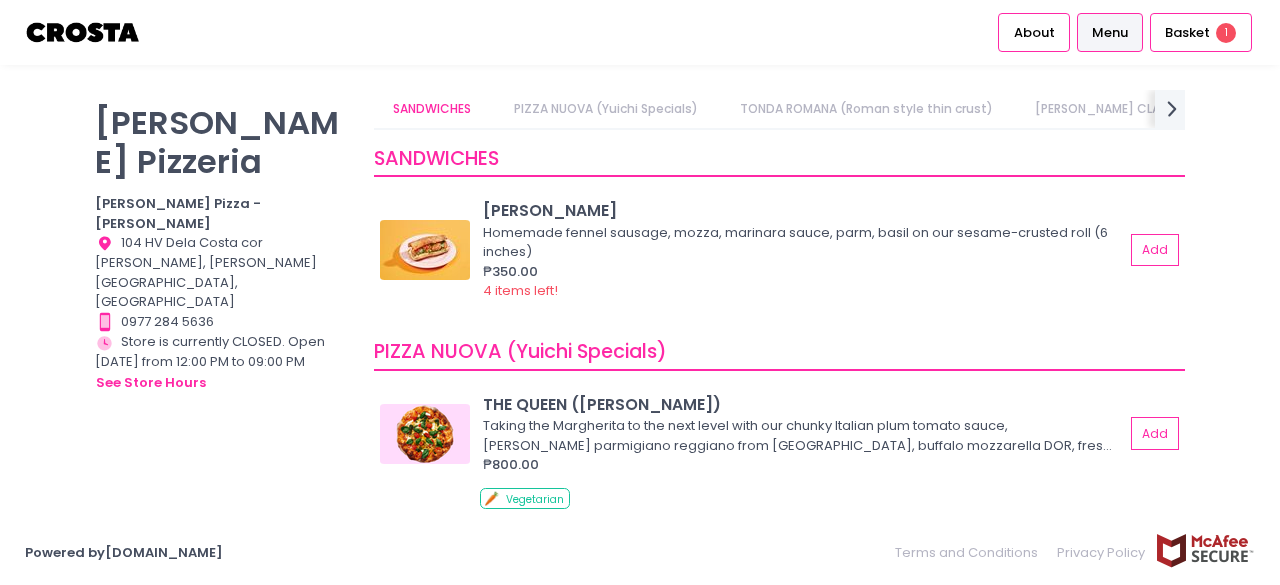 click on "PIZZA NUOVA (Yuichi Specials)" at bounding box center [605, 109] 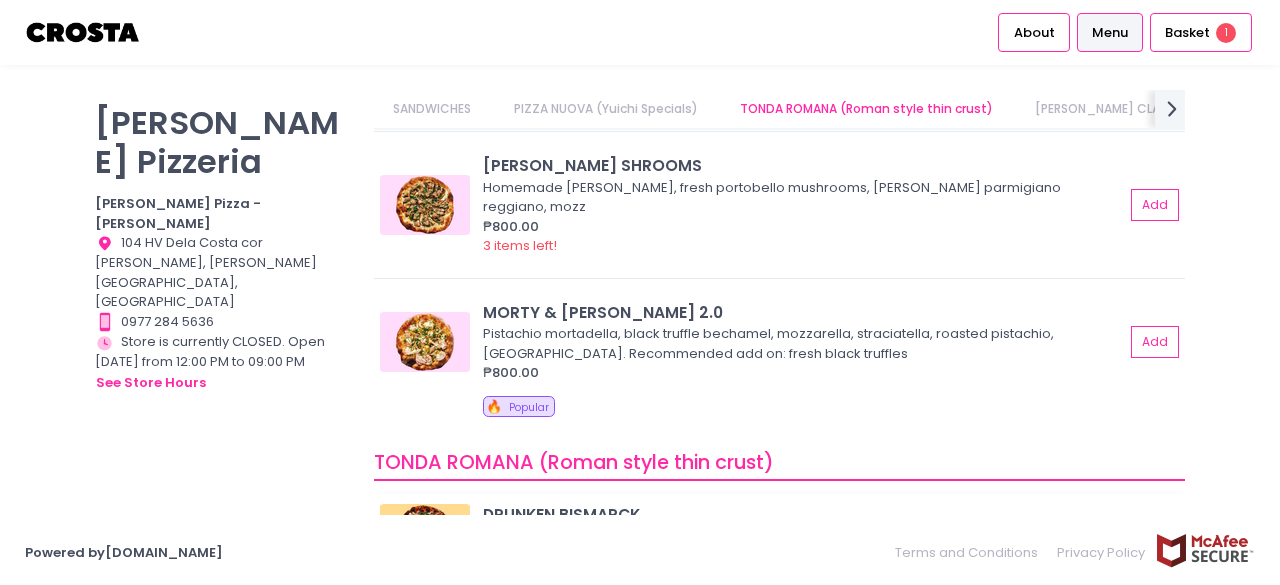 scroll, scrollTop: 694, scrollLeft: 0, axis: vertical 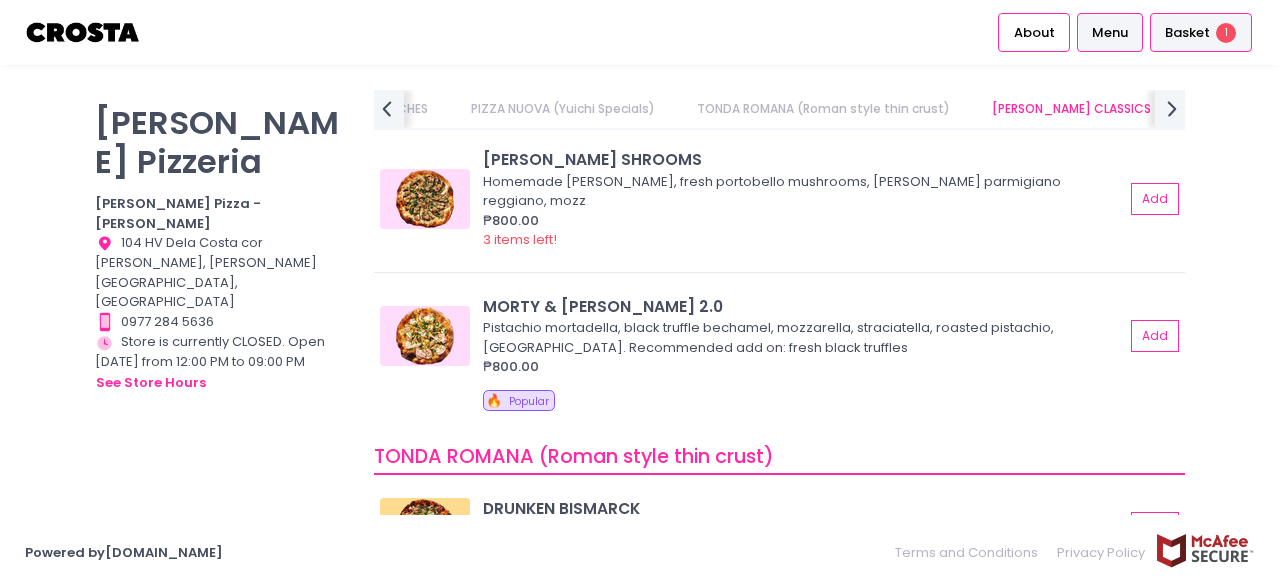 click on "Basket" at bounding box center [1187, 33] 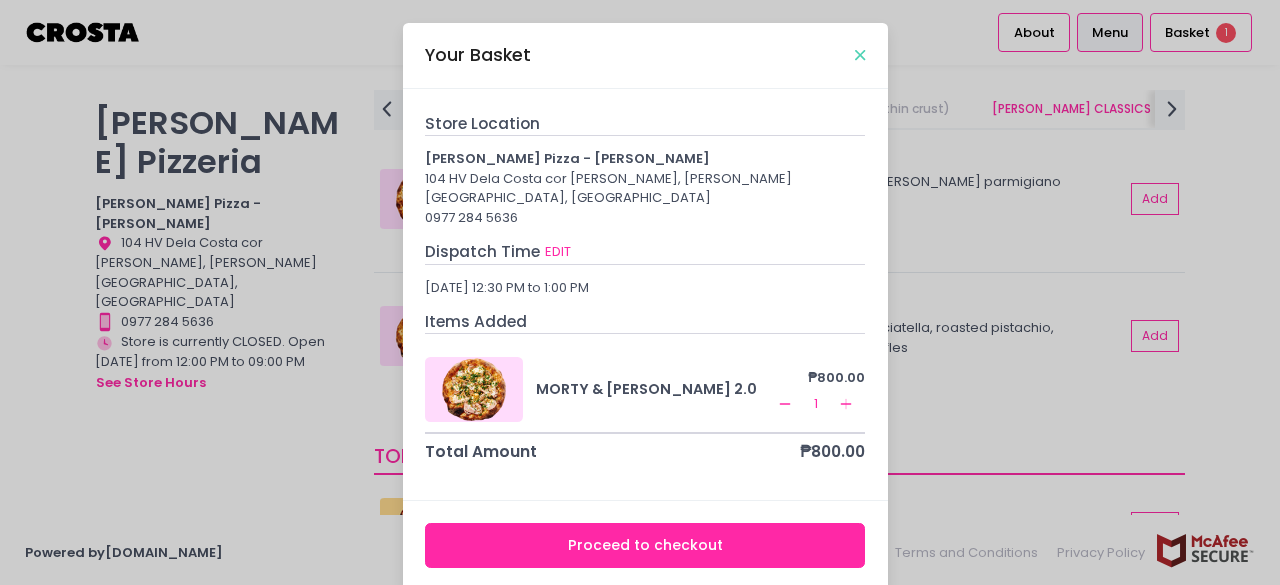 click at bounding box center [860, 55] 